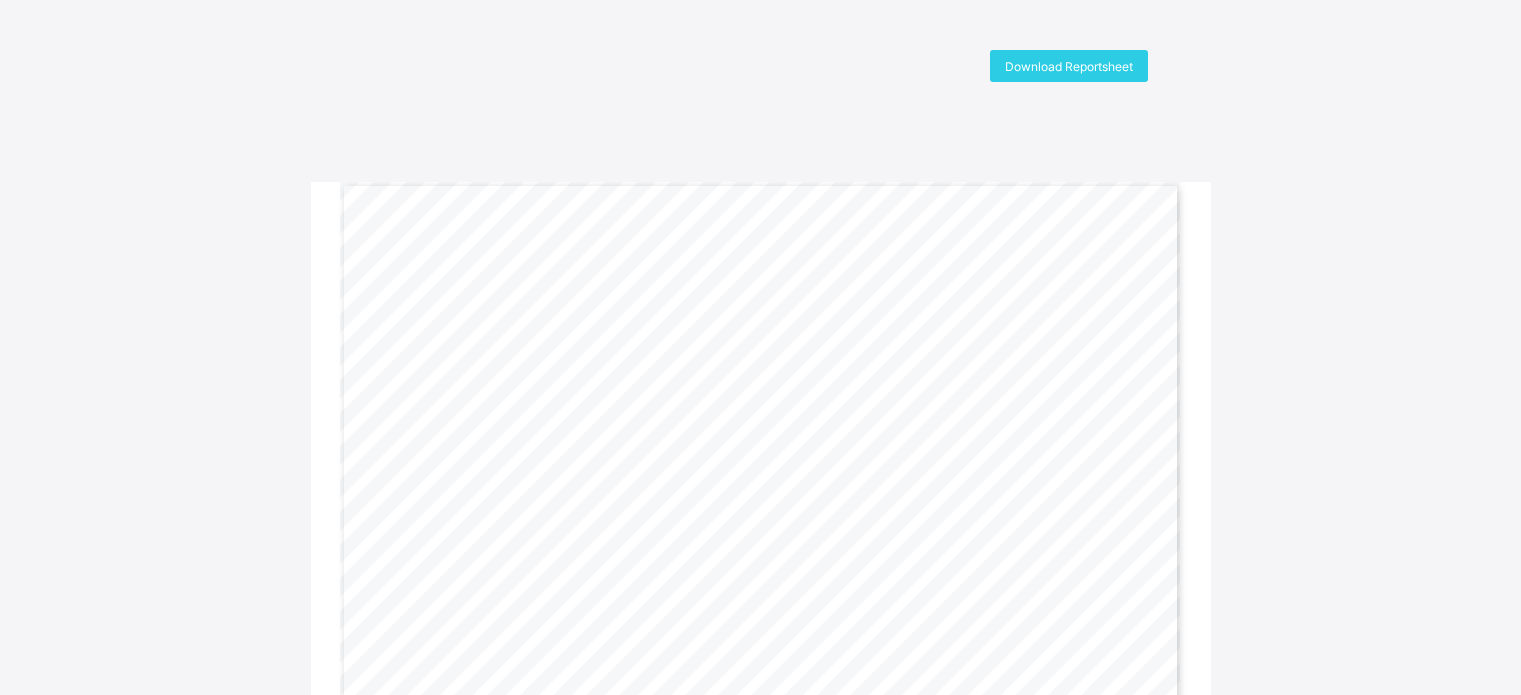 scroll, scrollTop: 0, scrollLeft: 0, axis: both 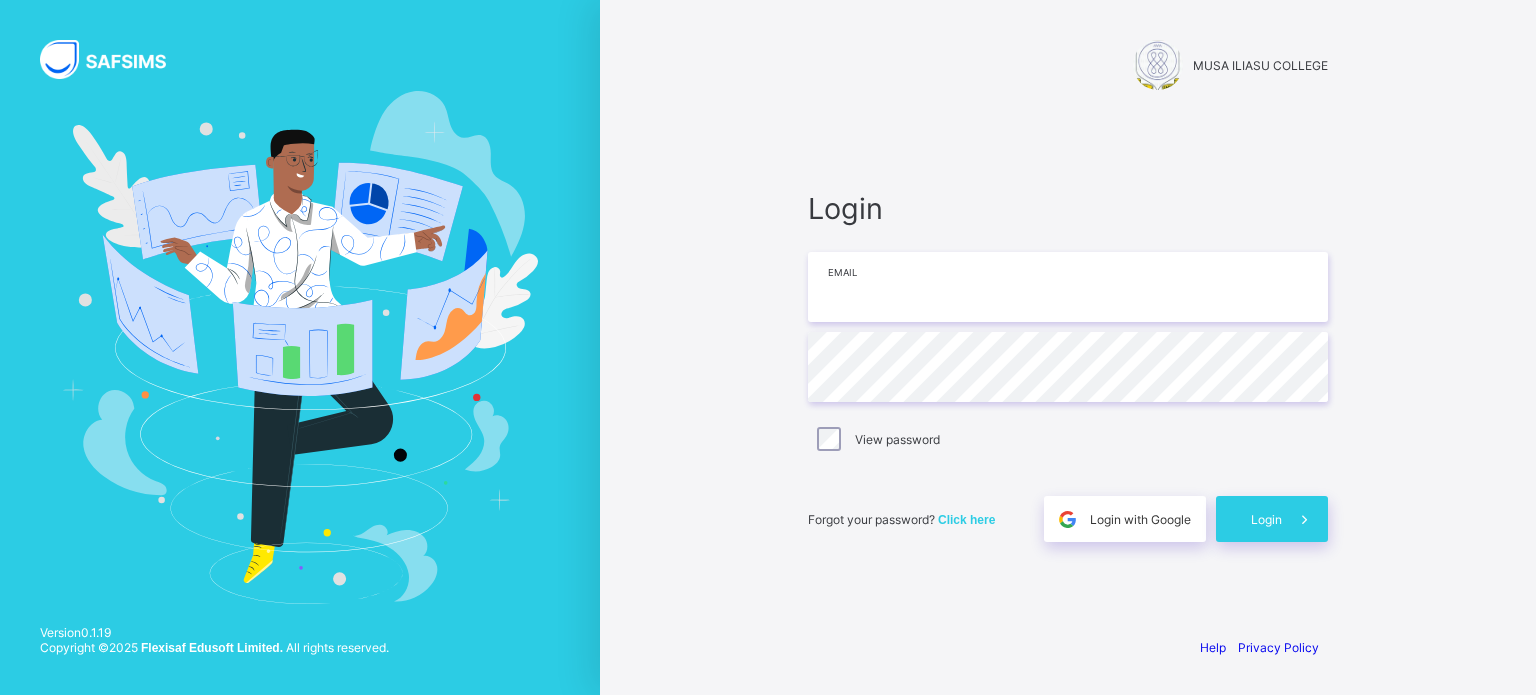 type on "**********" 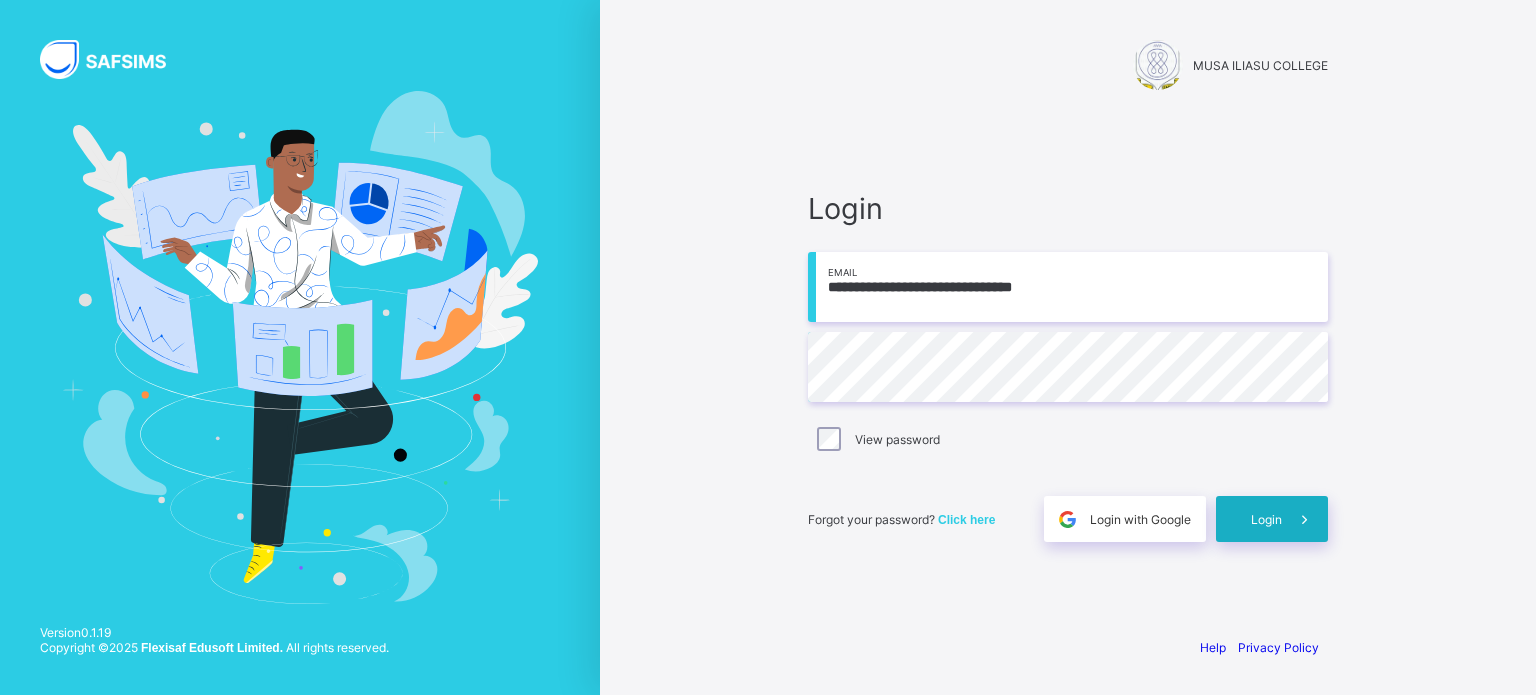 click on "Login" at bounding box center [1266, 519] 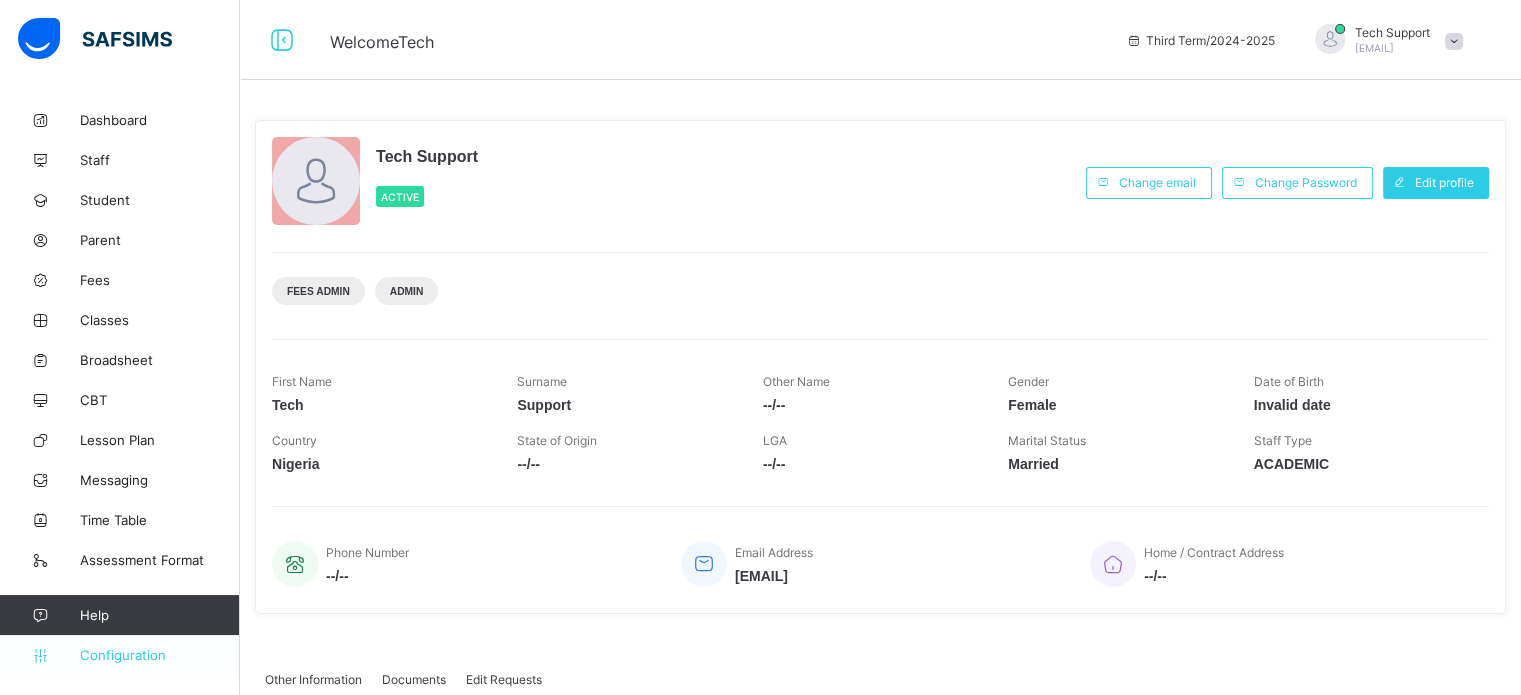 click on "Configuration" at bounding box center [159, 655] 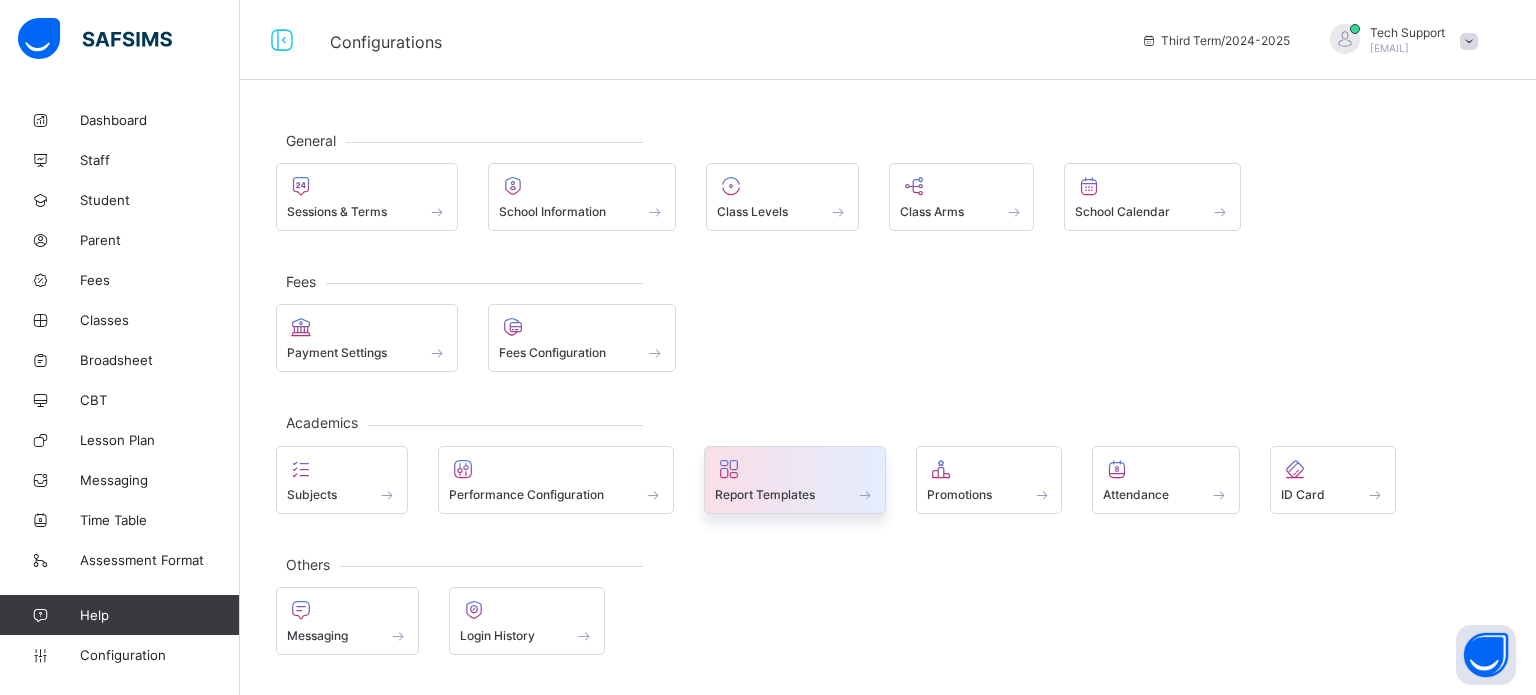 click at bounding box center [795, 483] 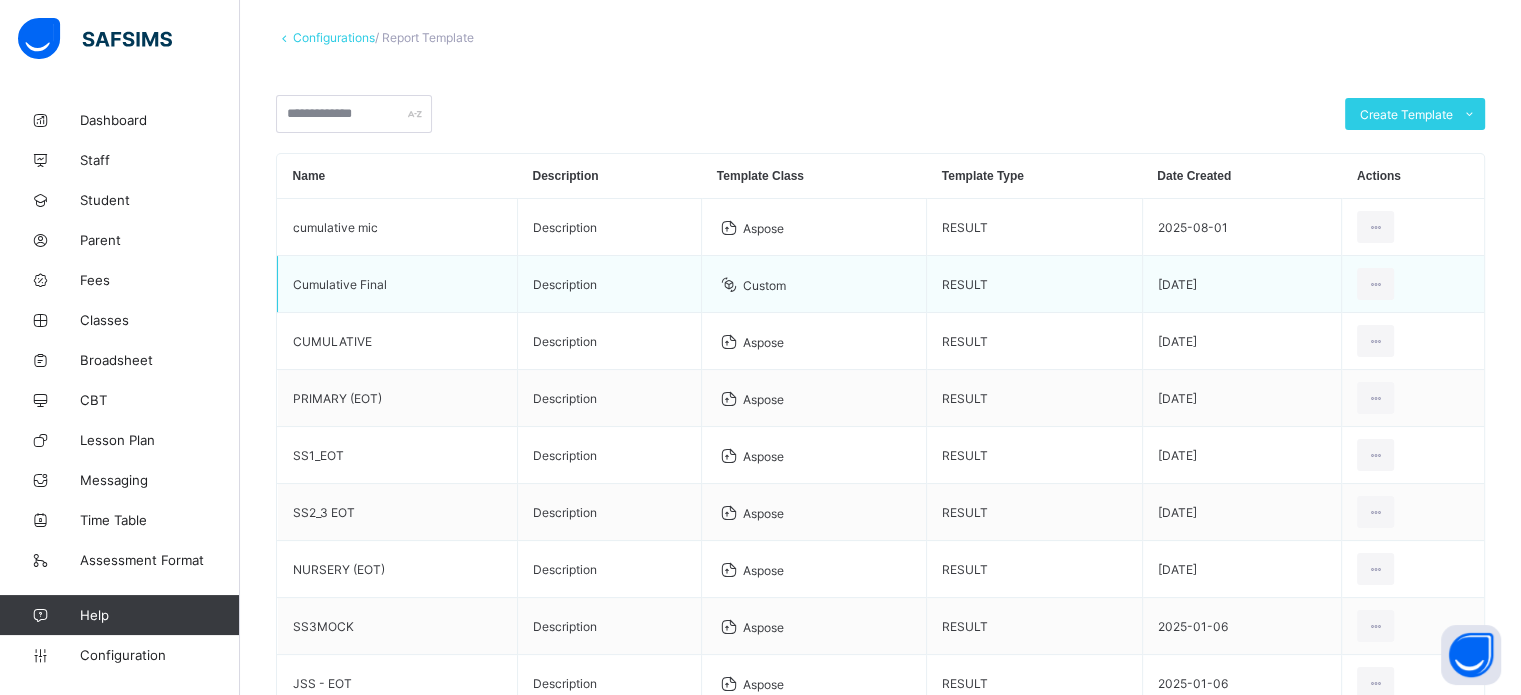 scroll, scrollTop: 200, scrollLeft: 0, axis: vertical 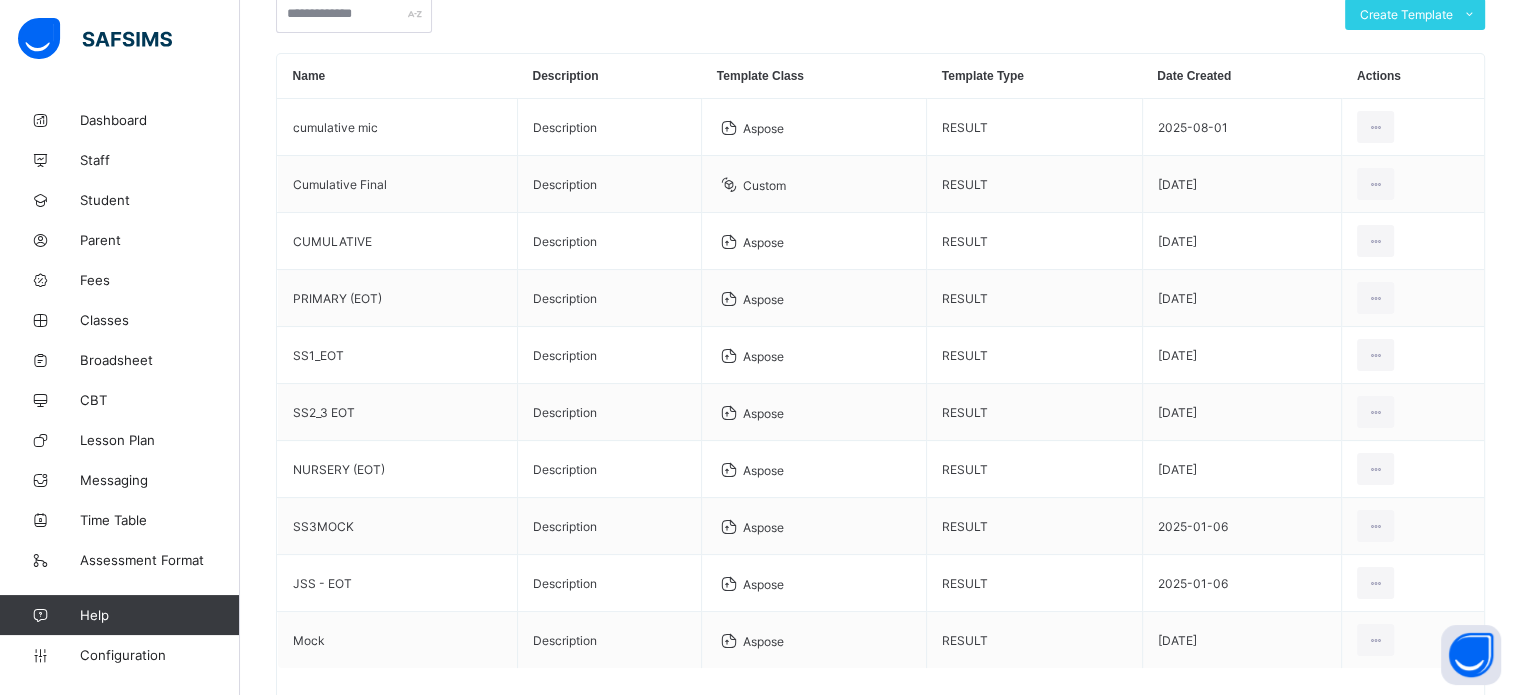 click on "Delete Template" at bounding box center [0, 0] 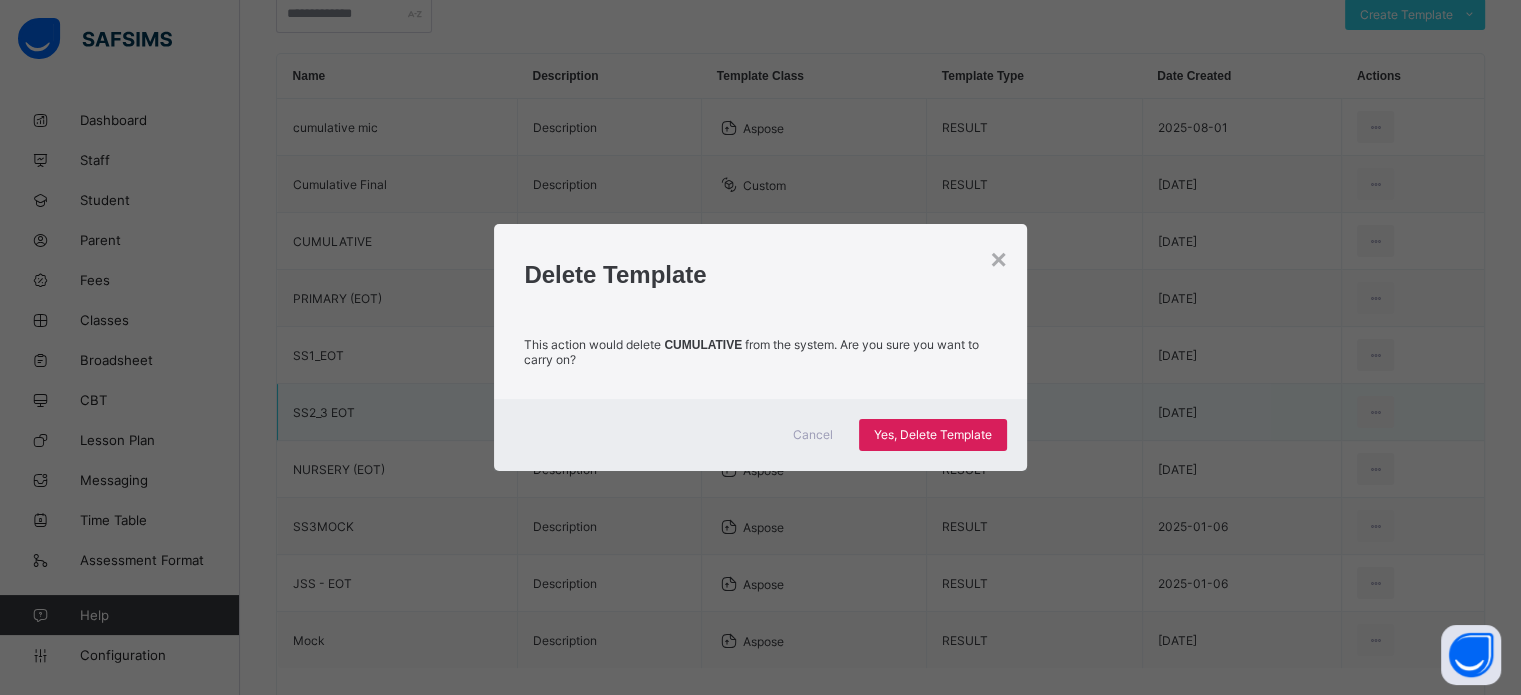click on "Yes, Delete Template" at bounding box center (933, 434) 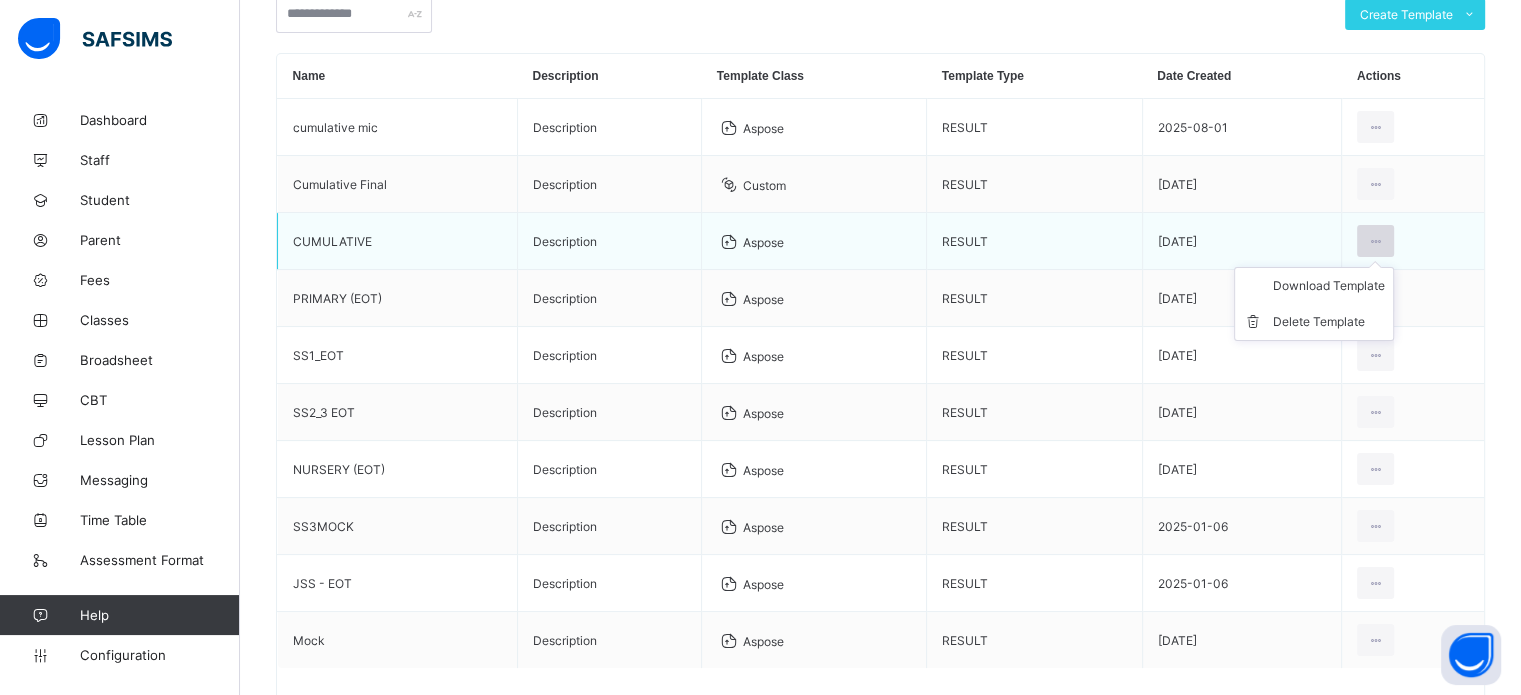 click at bounding box center [1375, 241] 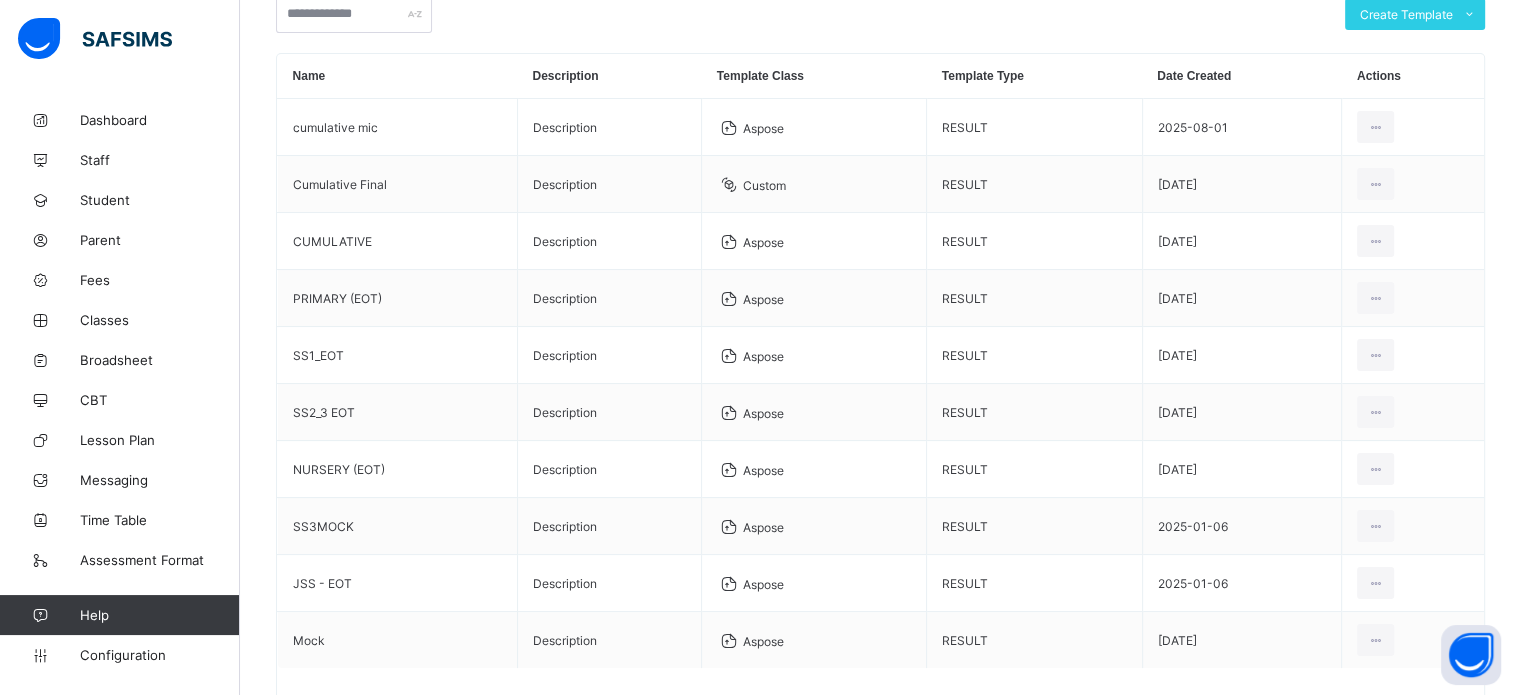 click on "Delete Template" at bounding box center (0, 0) 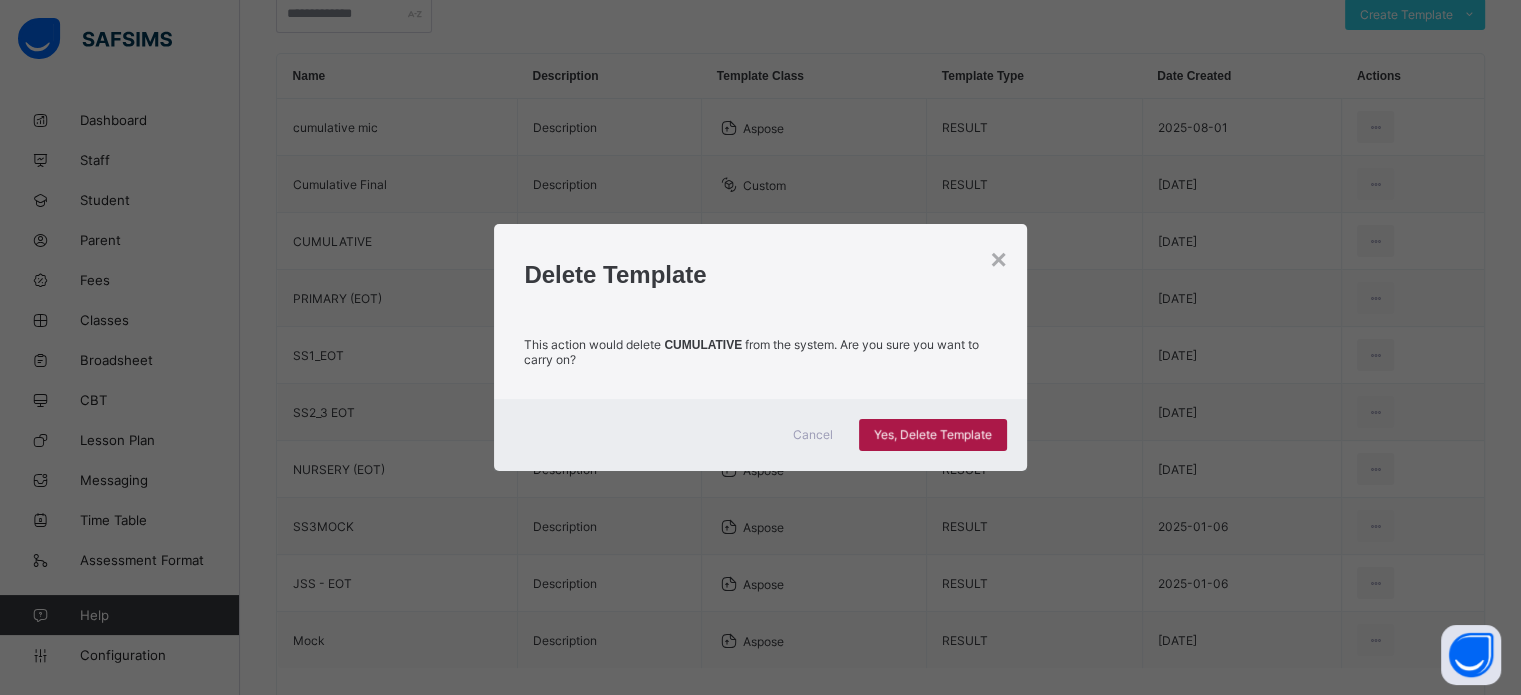 click on "Yes, Delete Template" at bounding box center (933, 434) 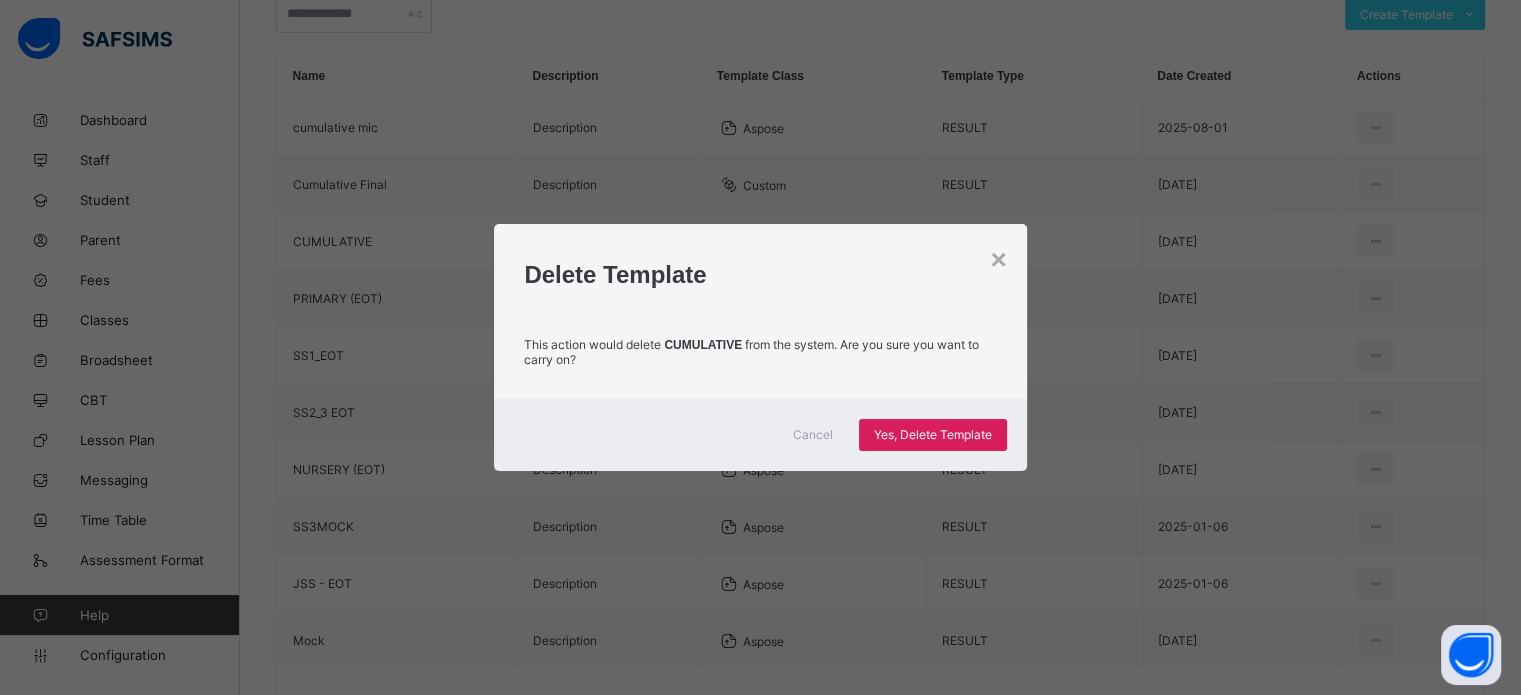 scroll, scrollTop: 0, scrollLeft: 0, axis: both 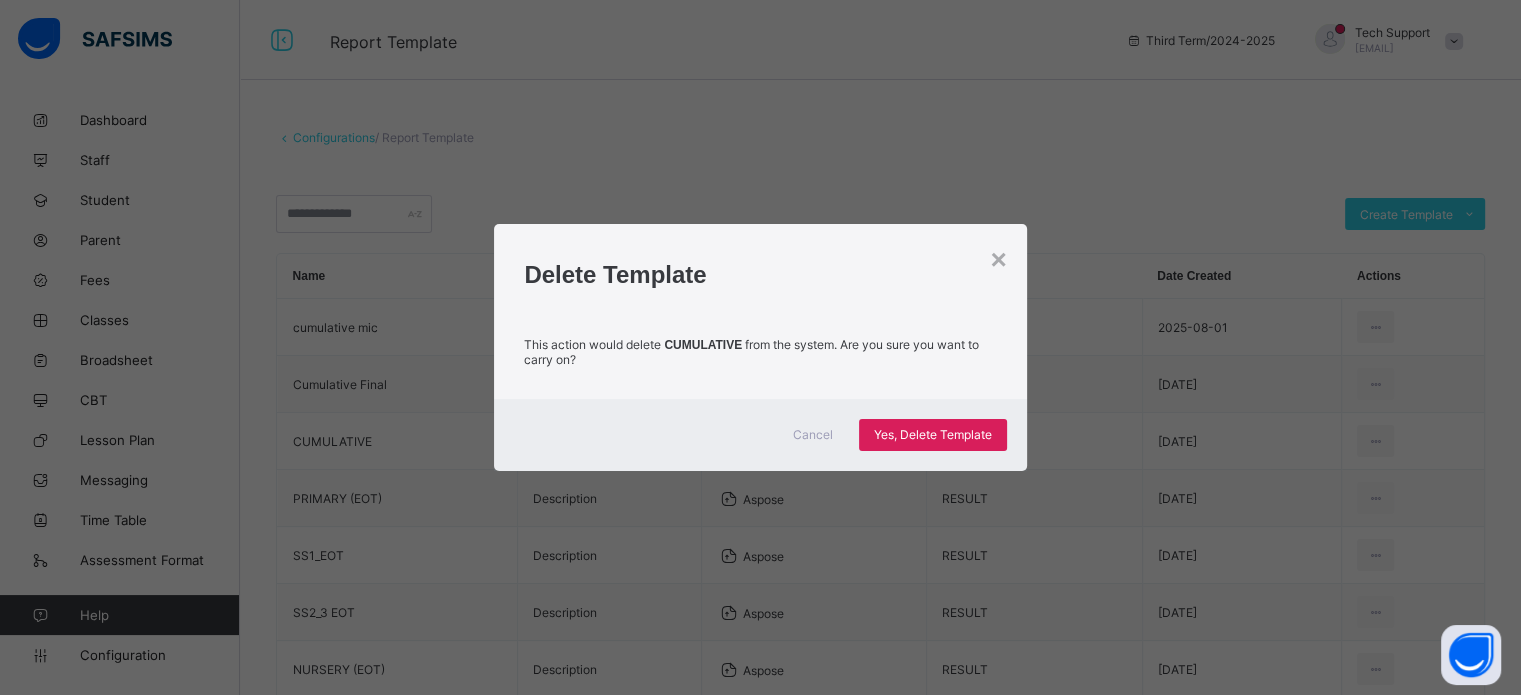 click on "Delete Template" at bounding box center [760, 269] 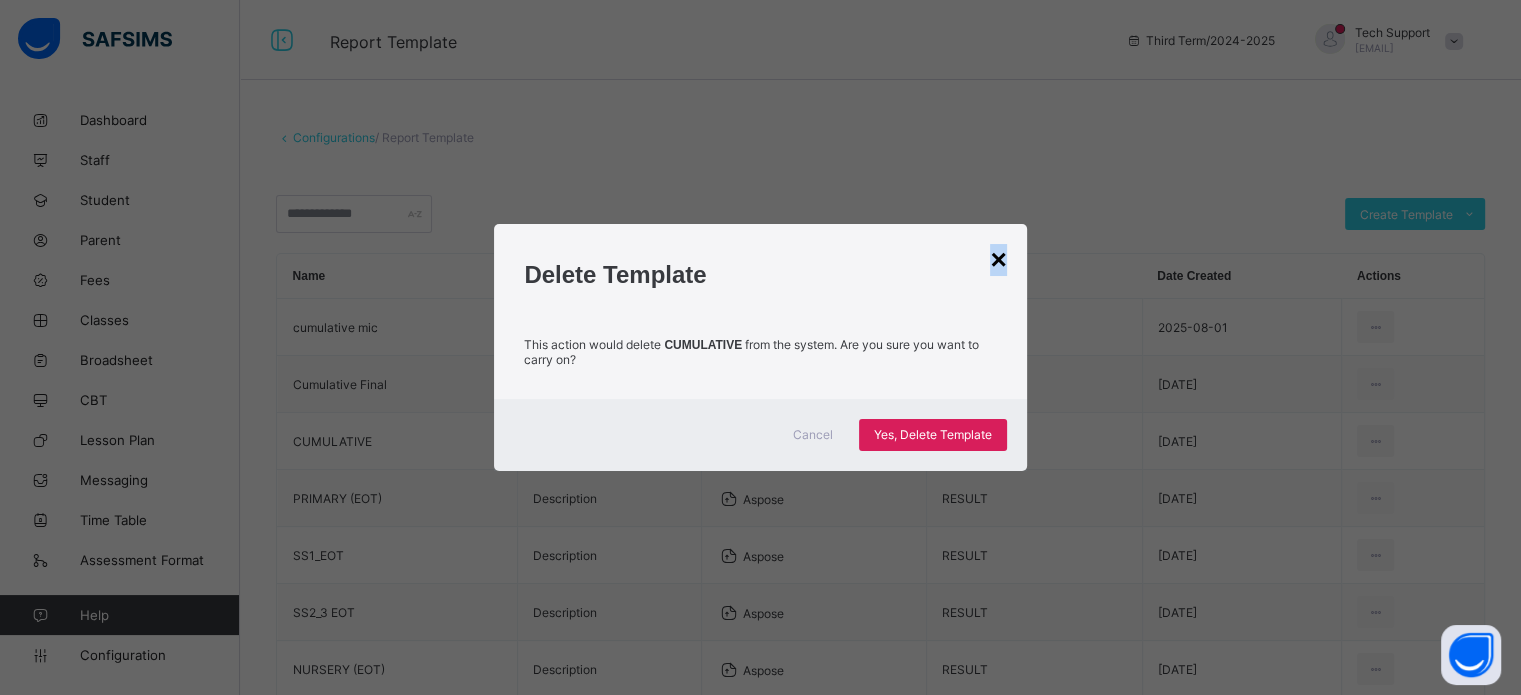 drag, startPoint x: 1000, startPoint y: 250, endPoint x: 997, endPoint y: 260, distance: 10.440307 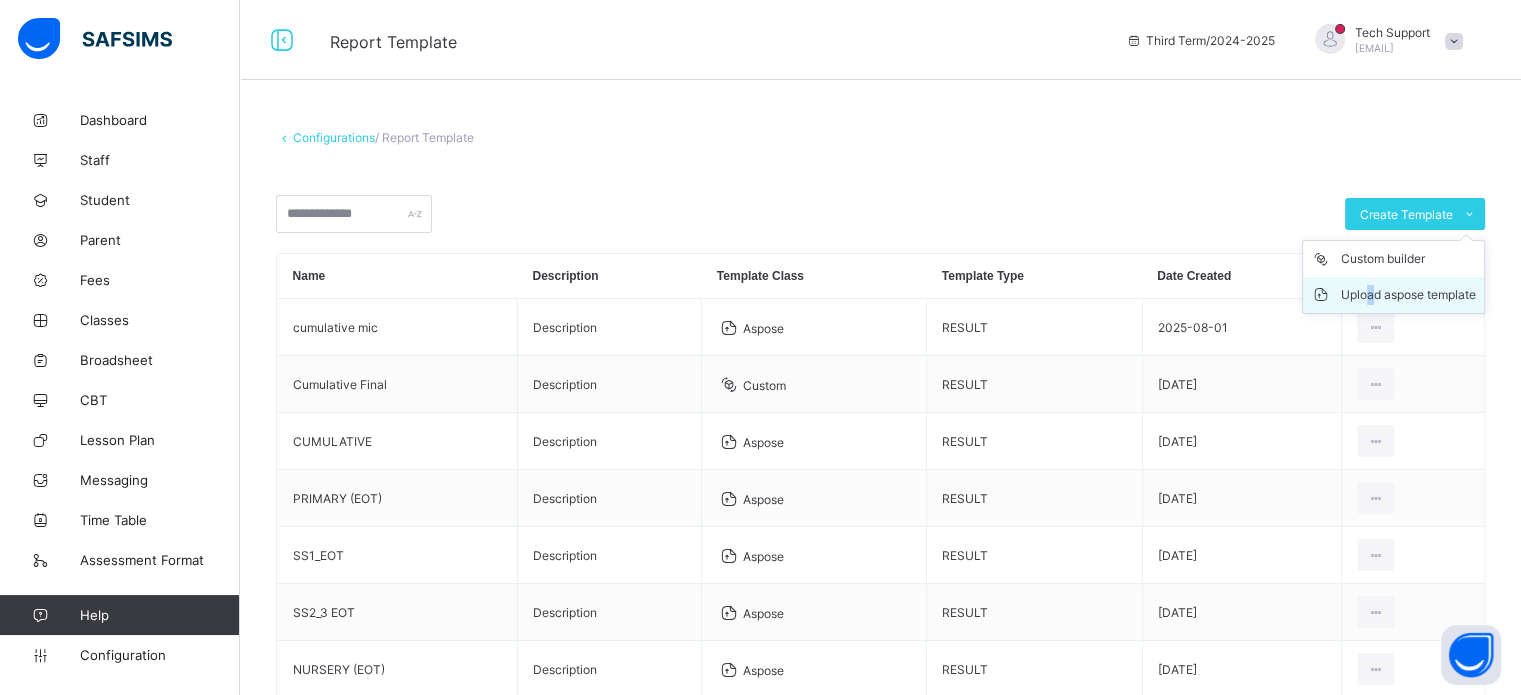 click on "Upload aspose template" at bounding box center (1408, 295) 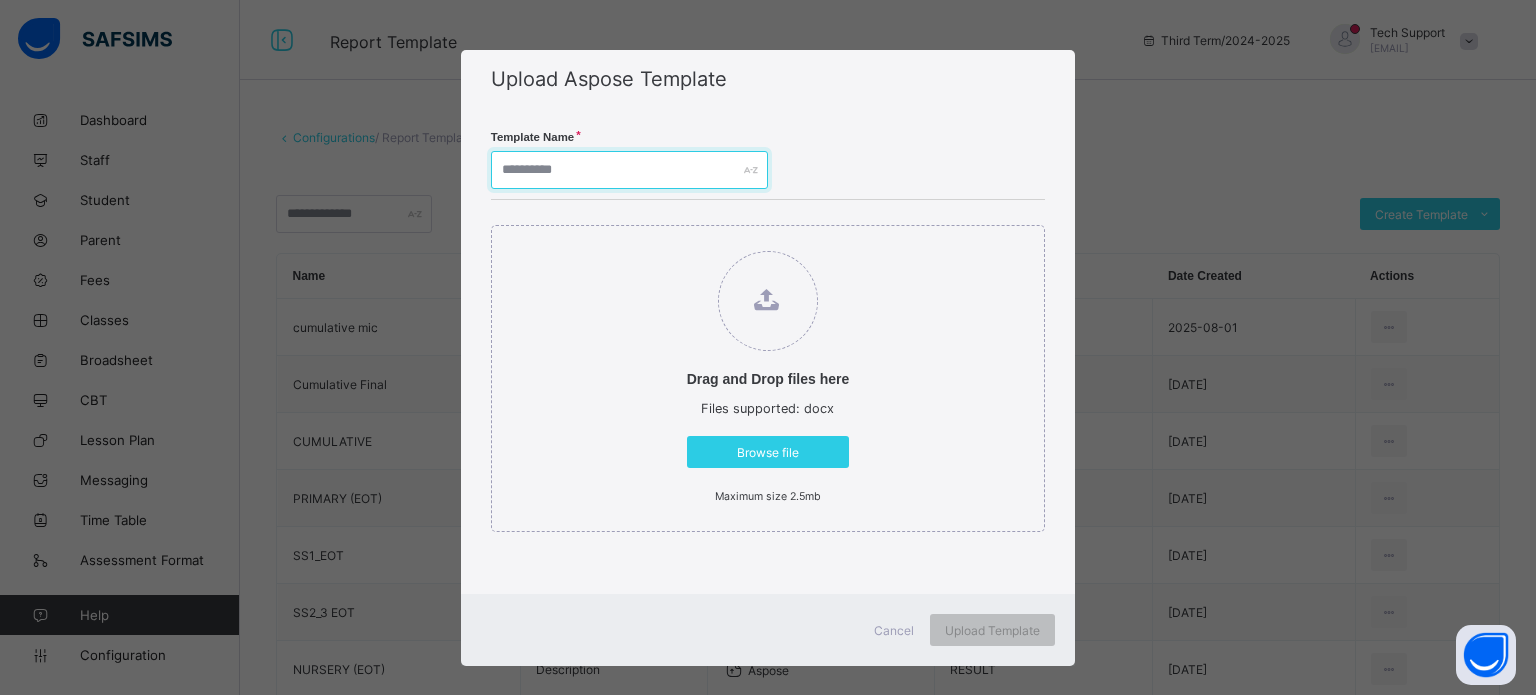 click at bounding box center (629, 170) 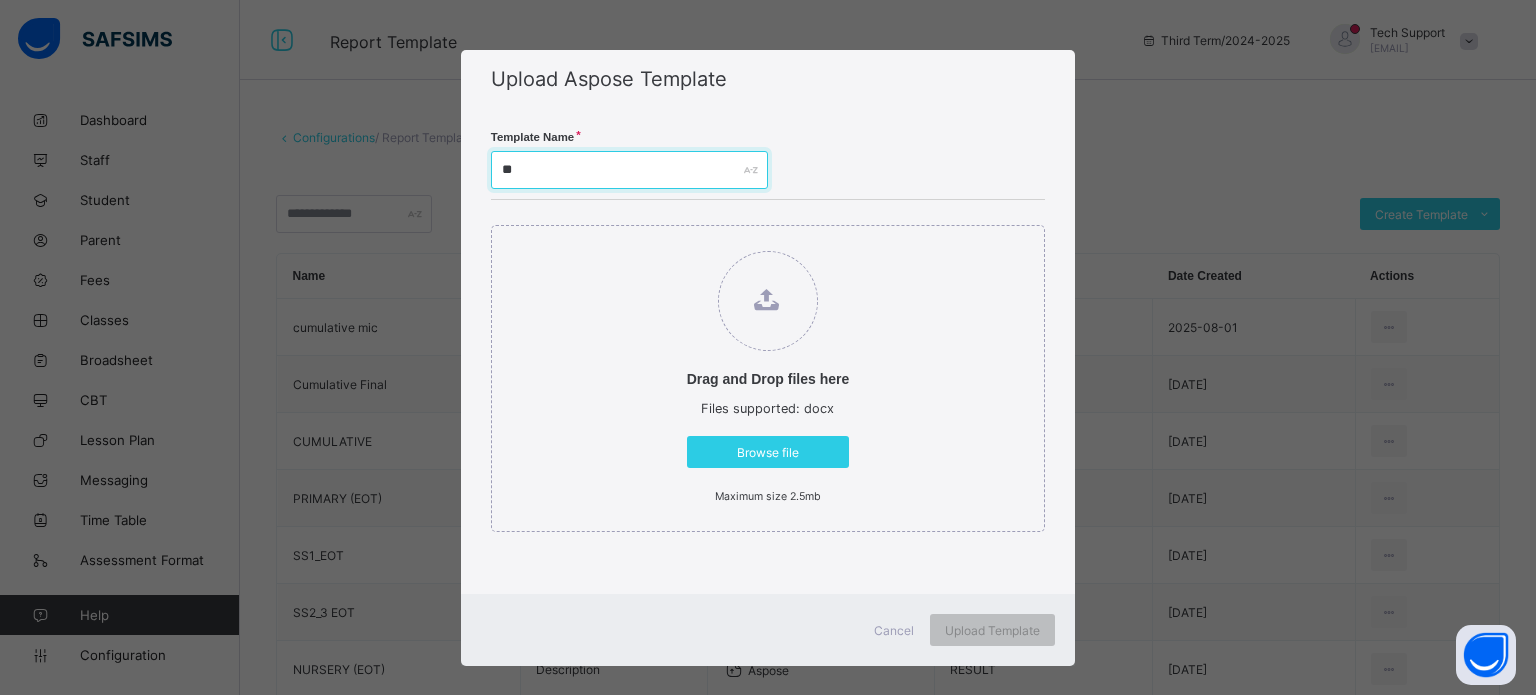 type on "*" 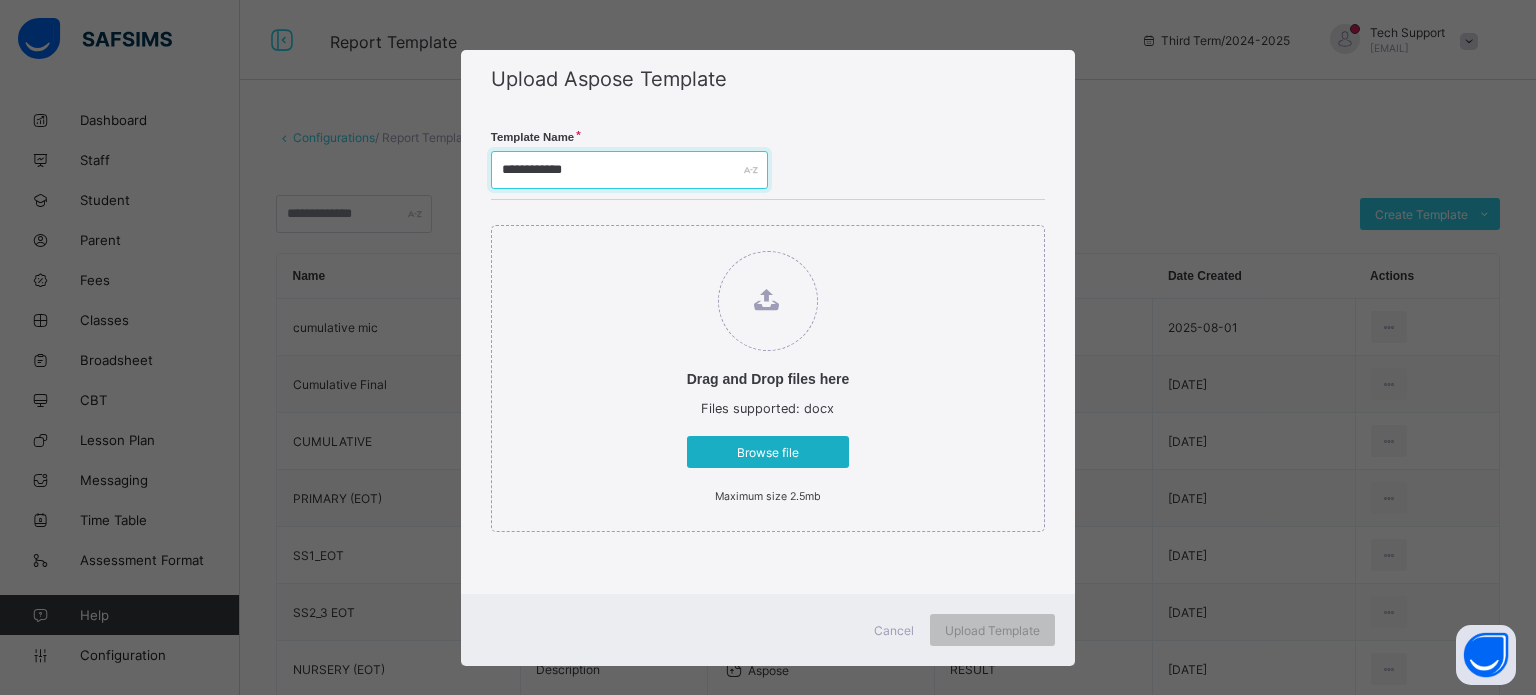 type on "**********" 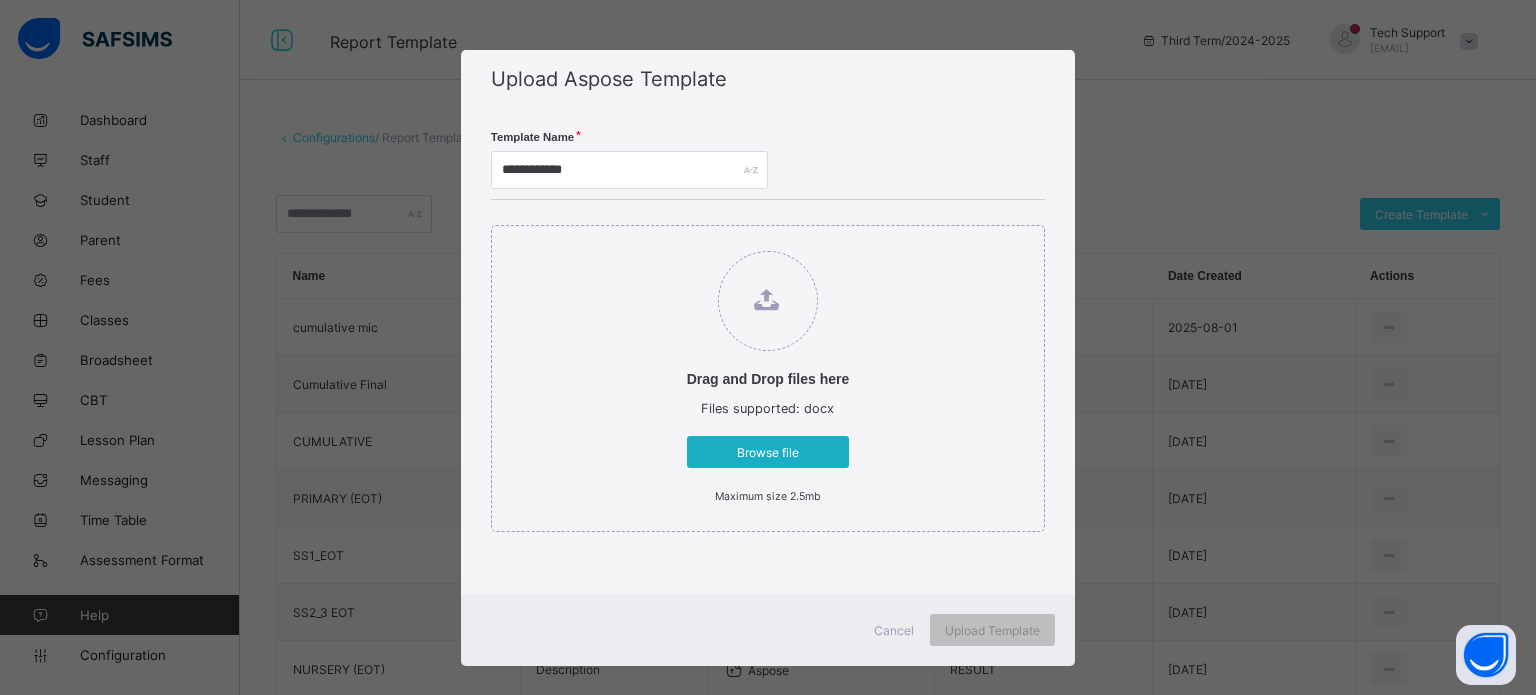 click on "Browse file" at bounding box center (768, 452) 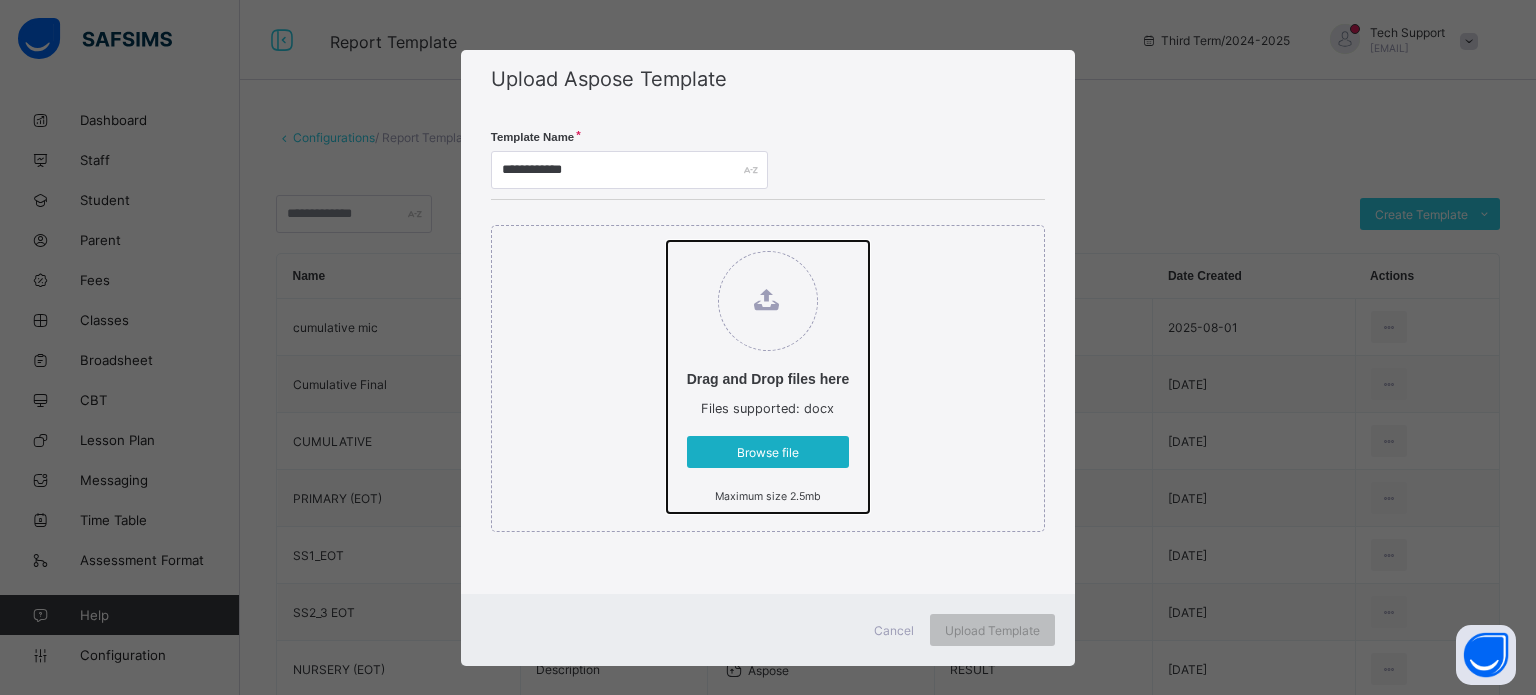 click on "Drag and Drop files here Files supported: docx Browse file Maximum size 2.5mb" at bounding box center (667, 241) 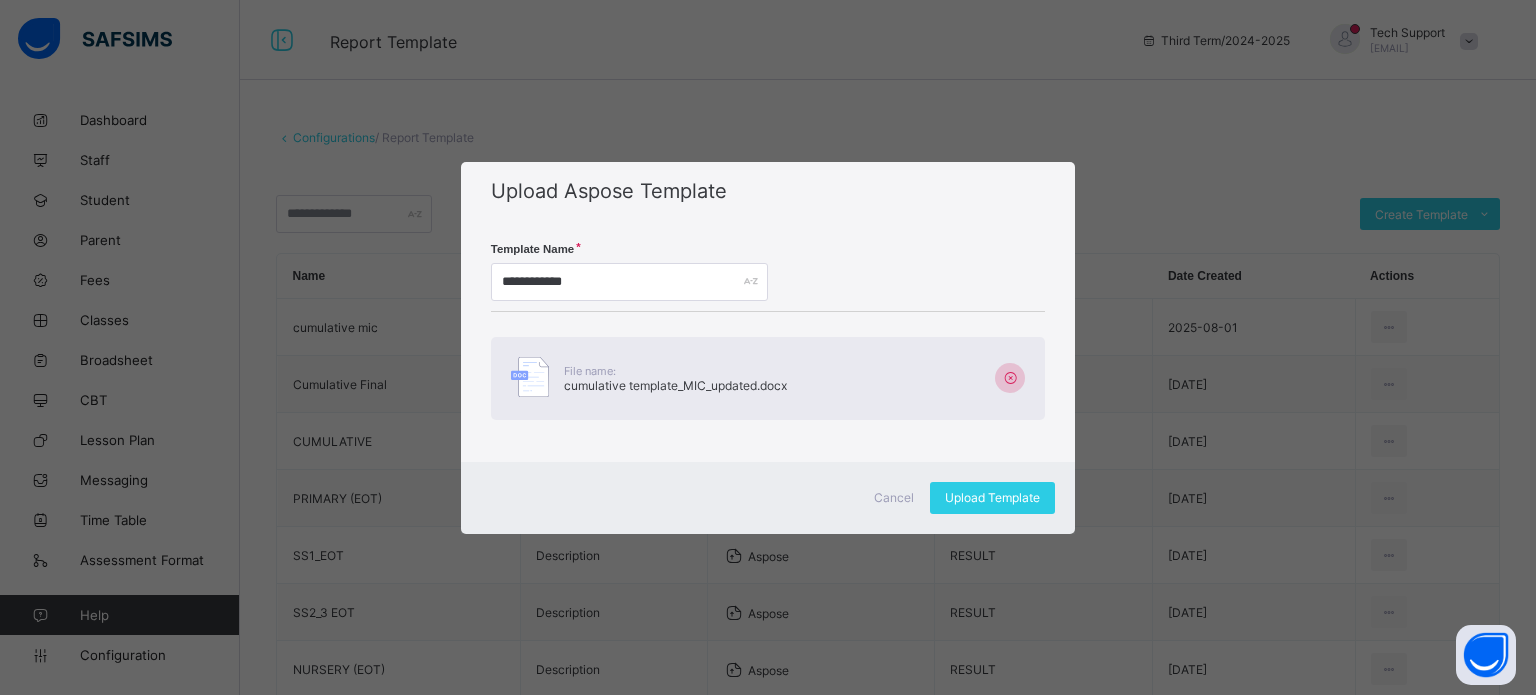 click at bounding box center [1010, 378] 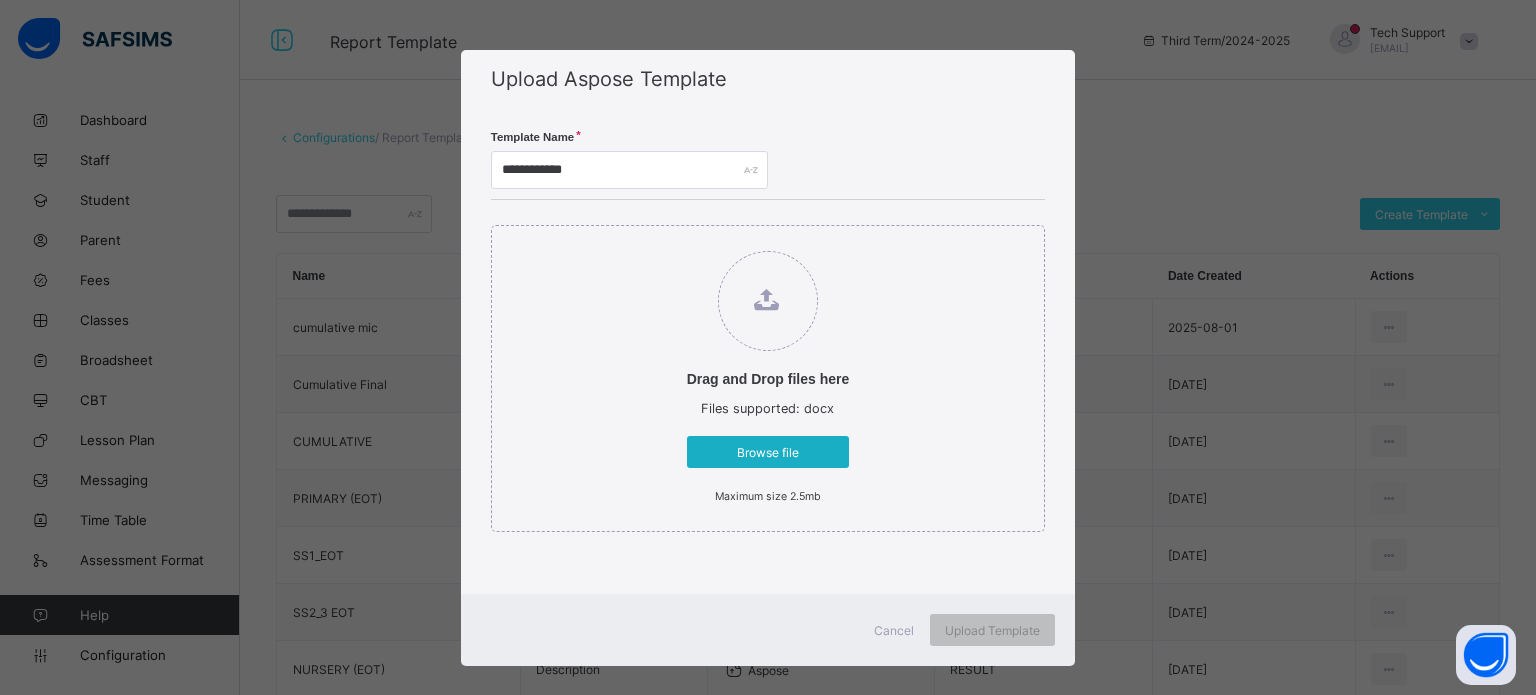 click on "Browse file" at bounding box center (768, 452) 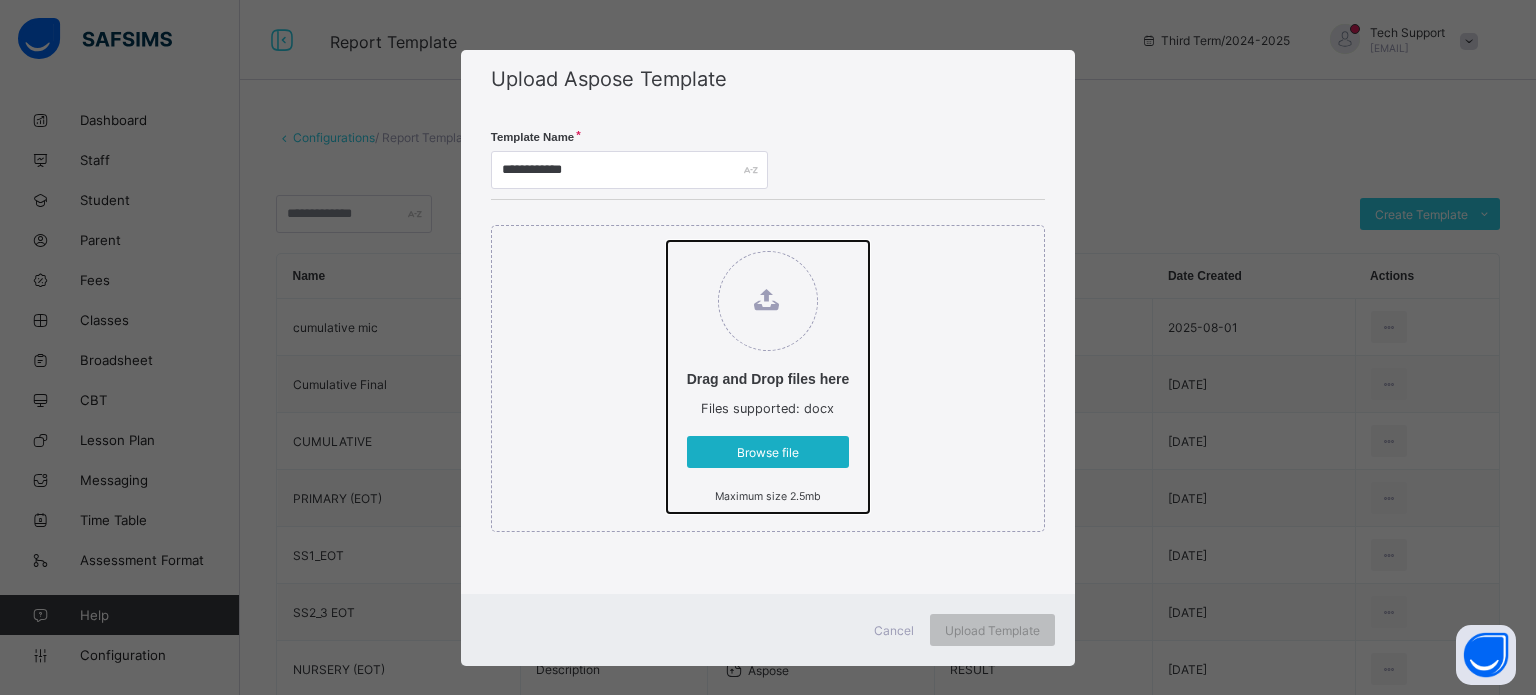 click on "Drag and Drop files here Files supported: docx Browse file Maximum size 2.5mb" at bounding box center [667, 241] 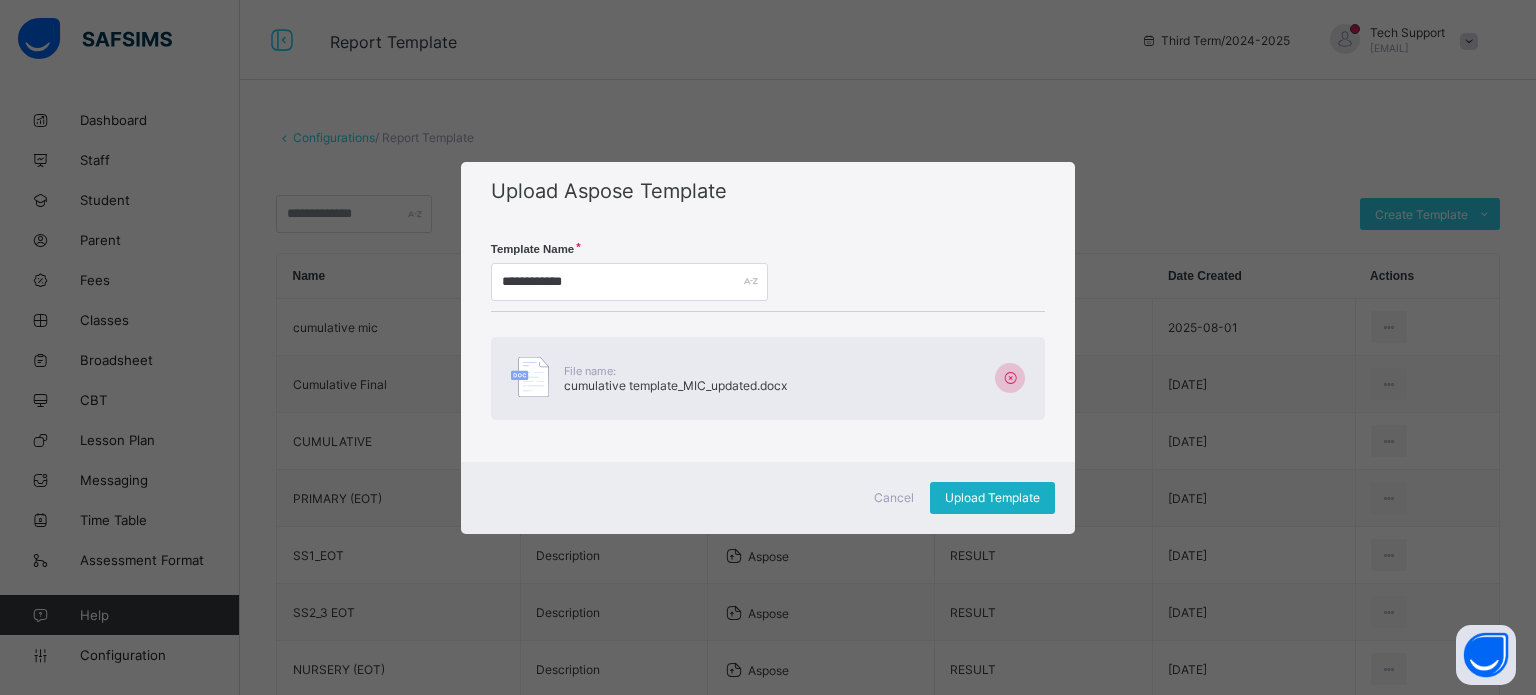 click on "Upload Template" at bounding box center [992, 497] 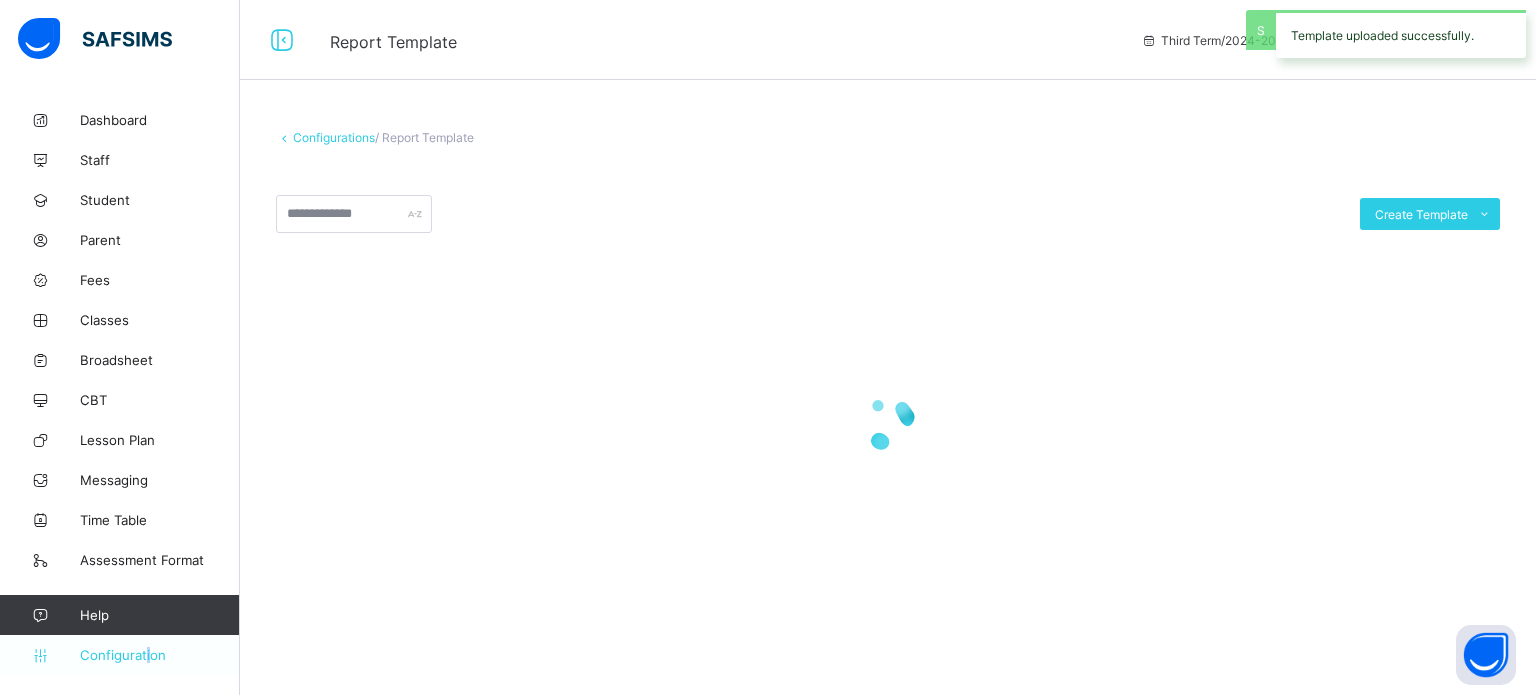 click on "Configuration" at bounding box center [159, 655] 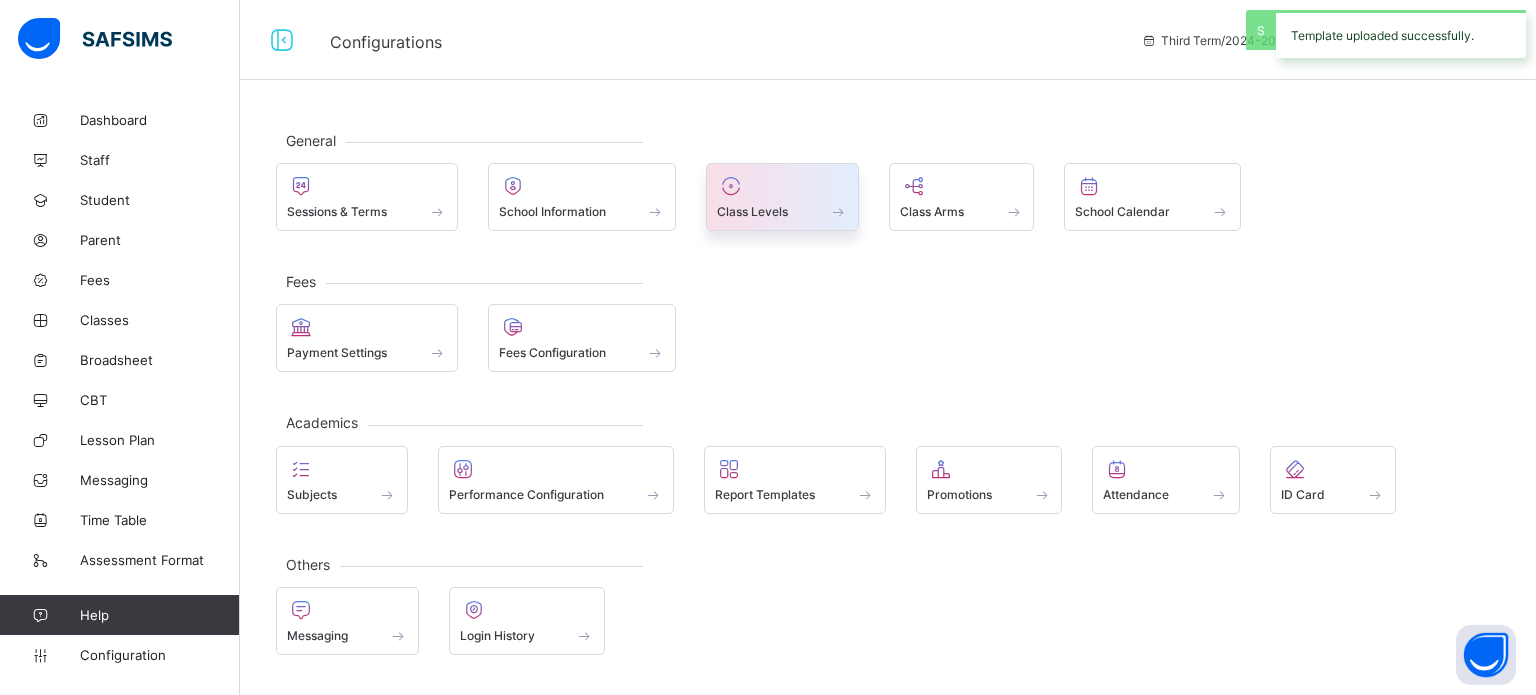 click at bounding box center [782, 200] 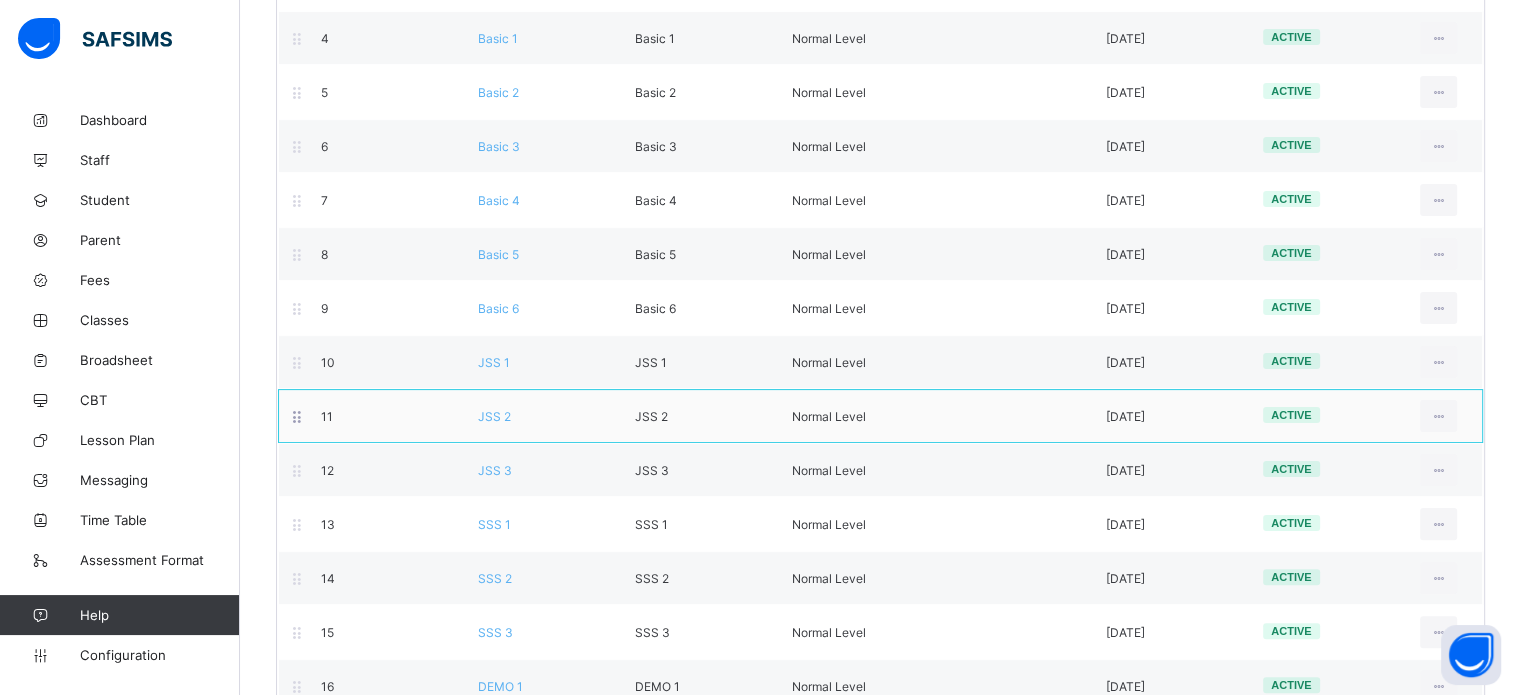 scroll, scrollTop: 512, scrollLeft: 0, axis: vertical 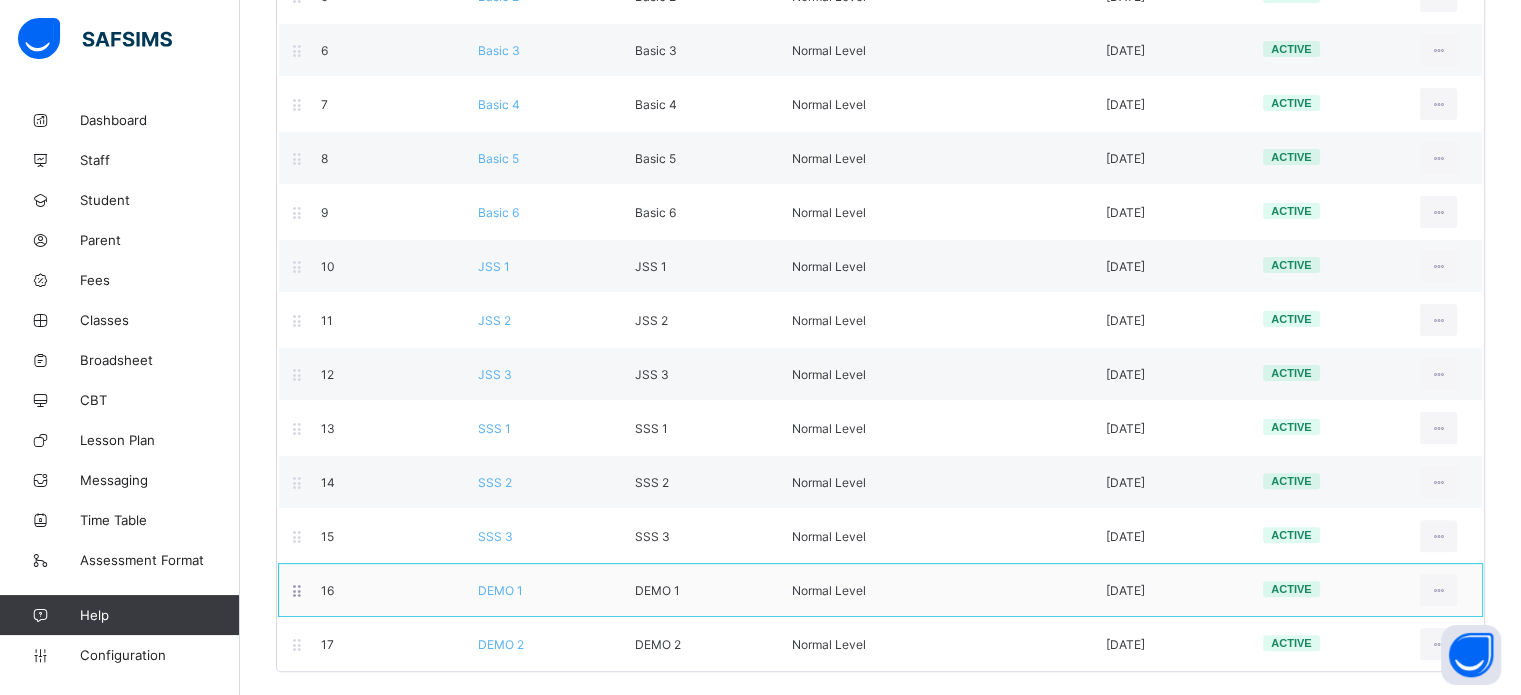 click on "DEMO 1" at bounding box center [500, 590] 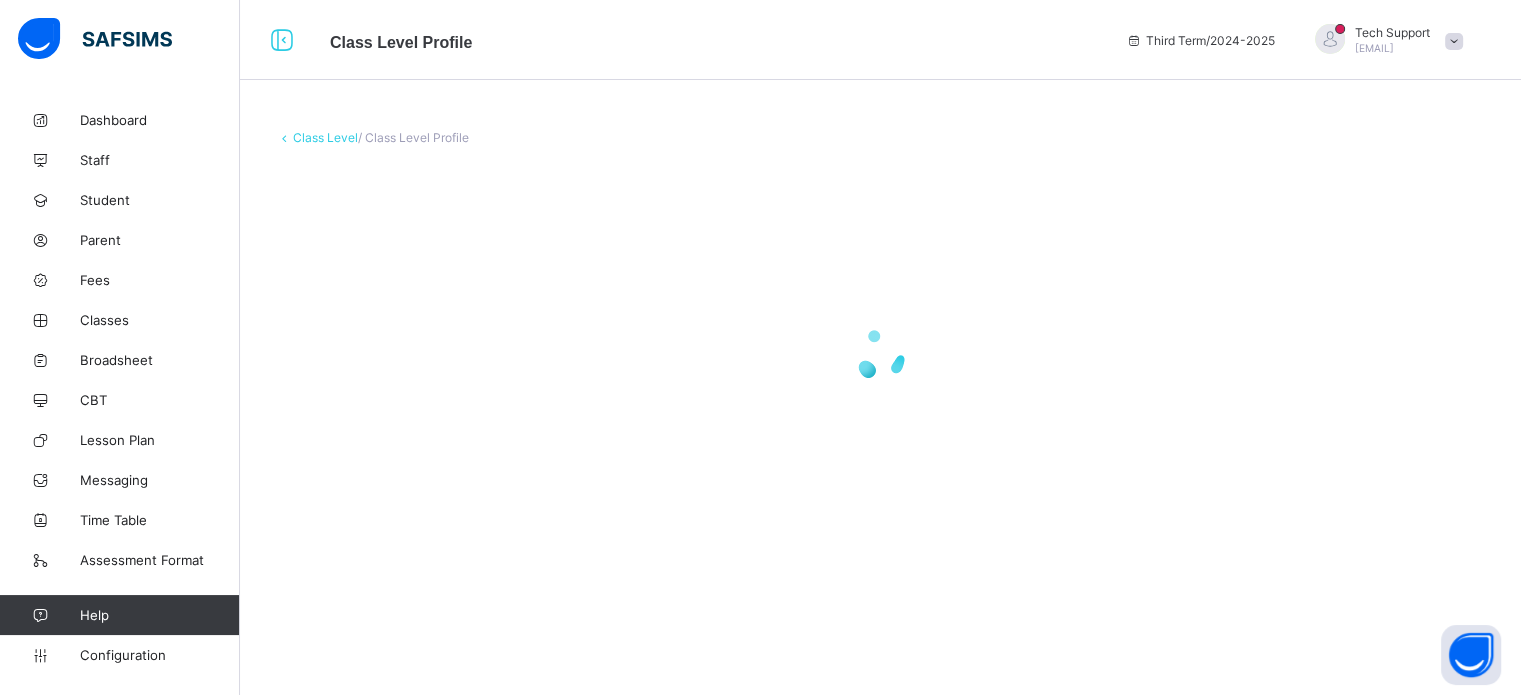 scroll, scrollTop: 0, scrollLeft: 0, axis: both 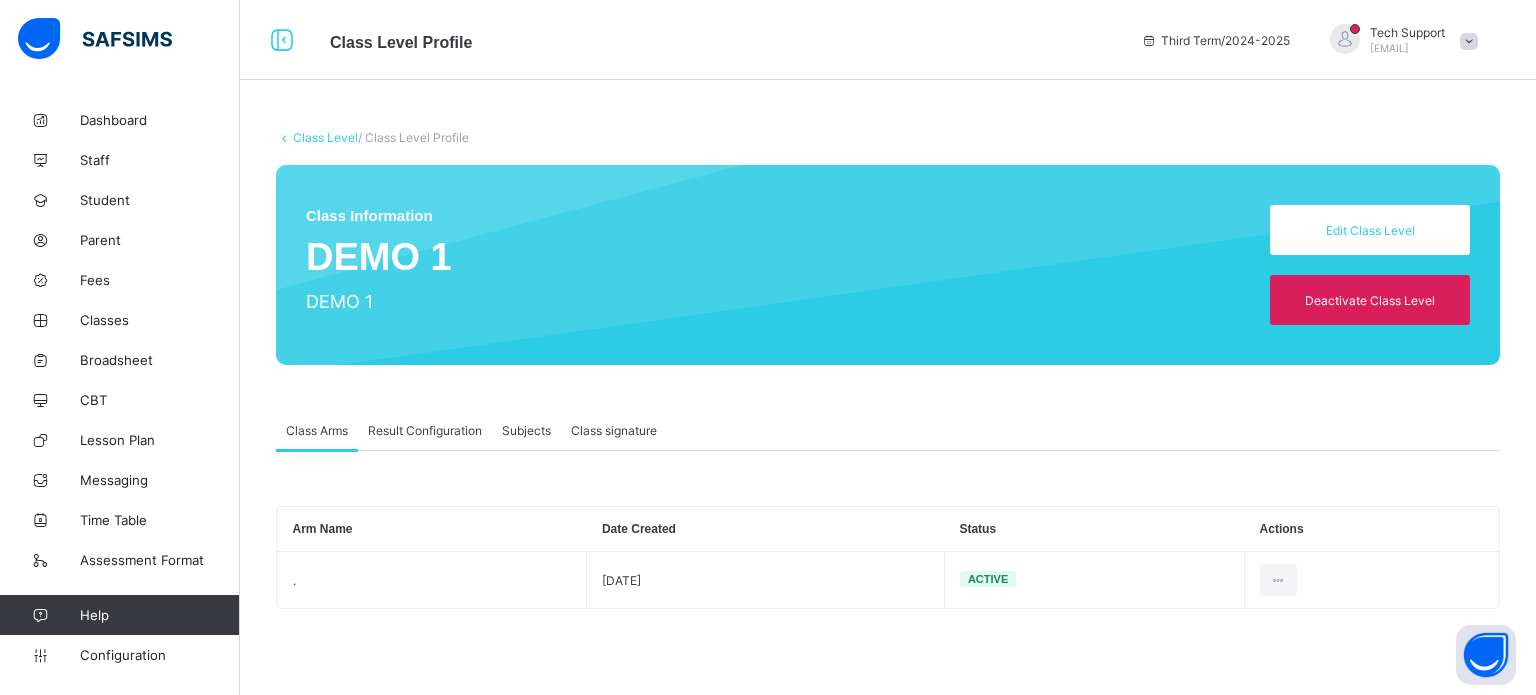 click on "Result Configuration" at bounding box center [425, 430] 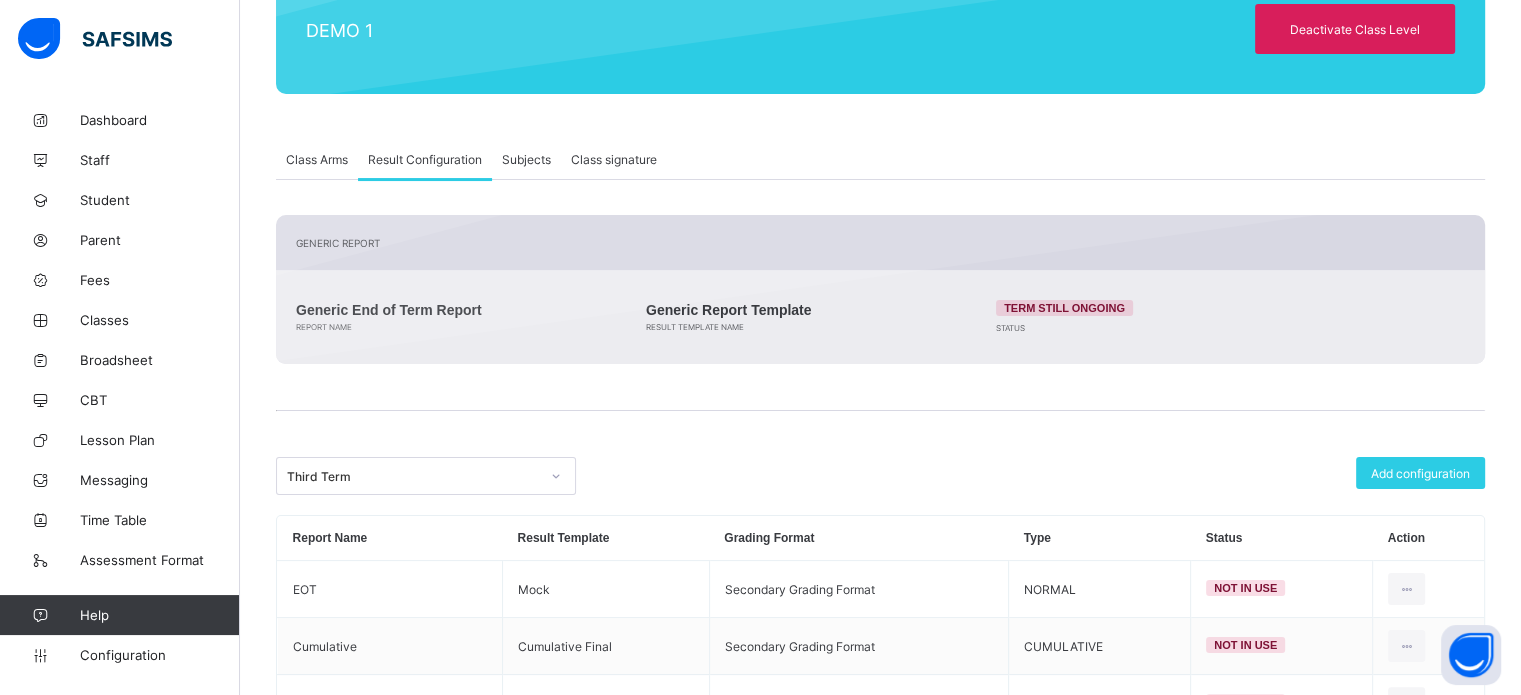 scroll, scrollTop: 358, scrollLeft: 0, axis: vertical 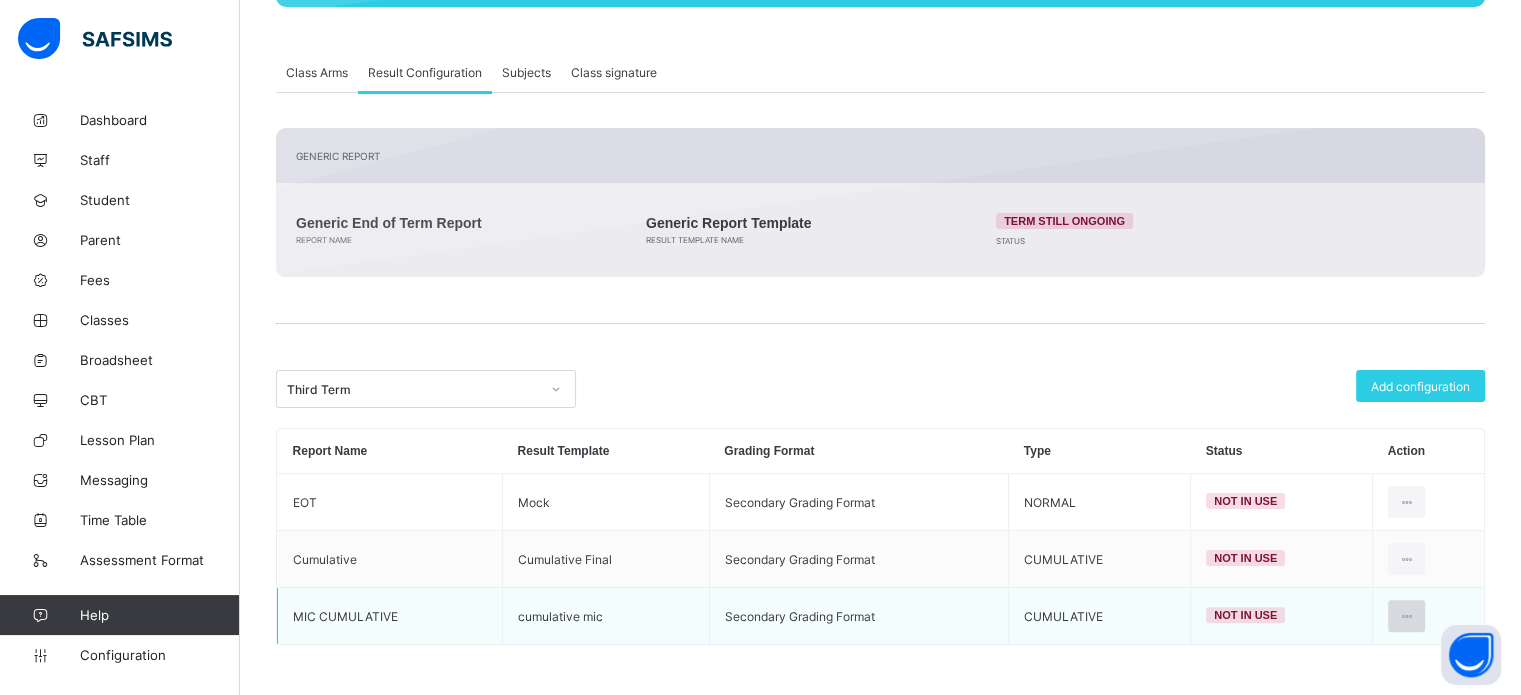 click at bounding box center (1406, 616) 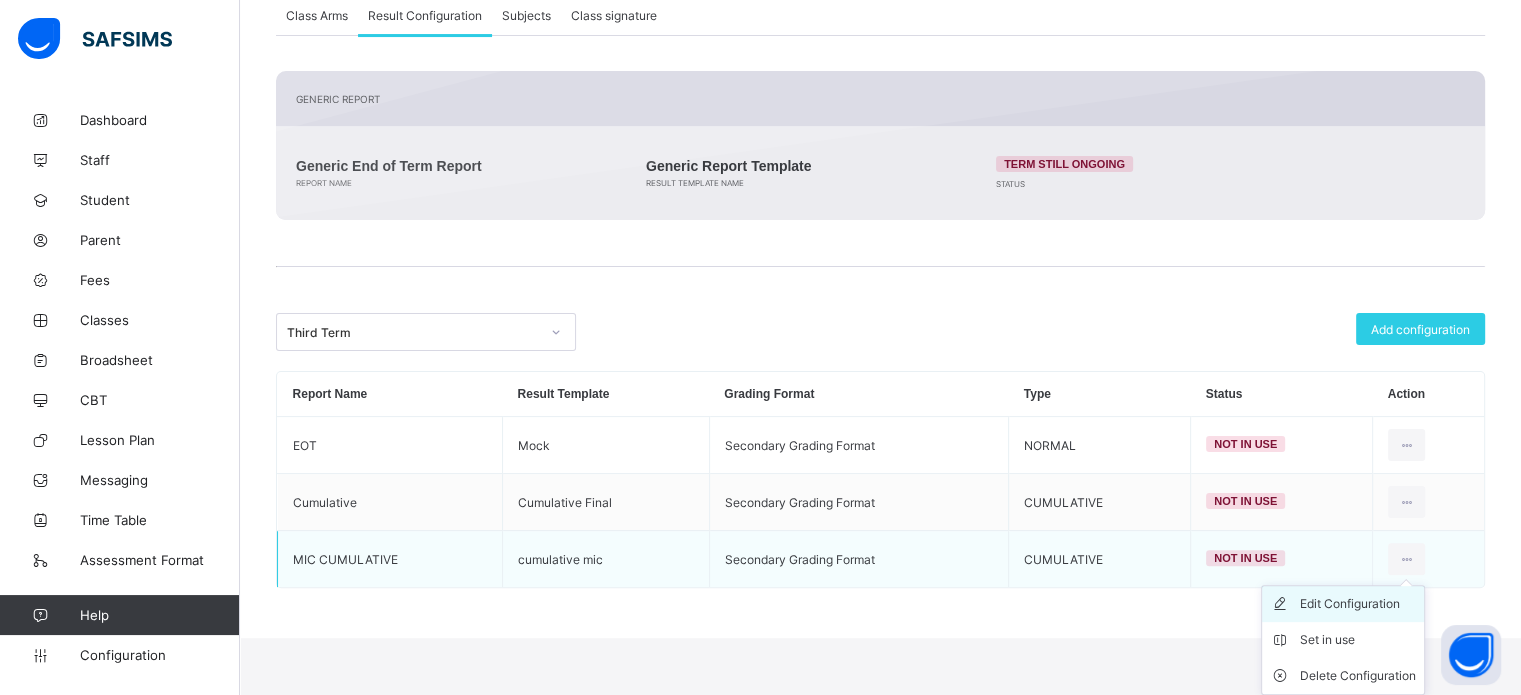 click on "Edit Configuration" at bounding box center [1358, 604] 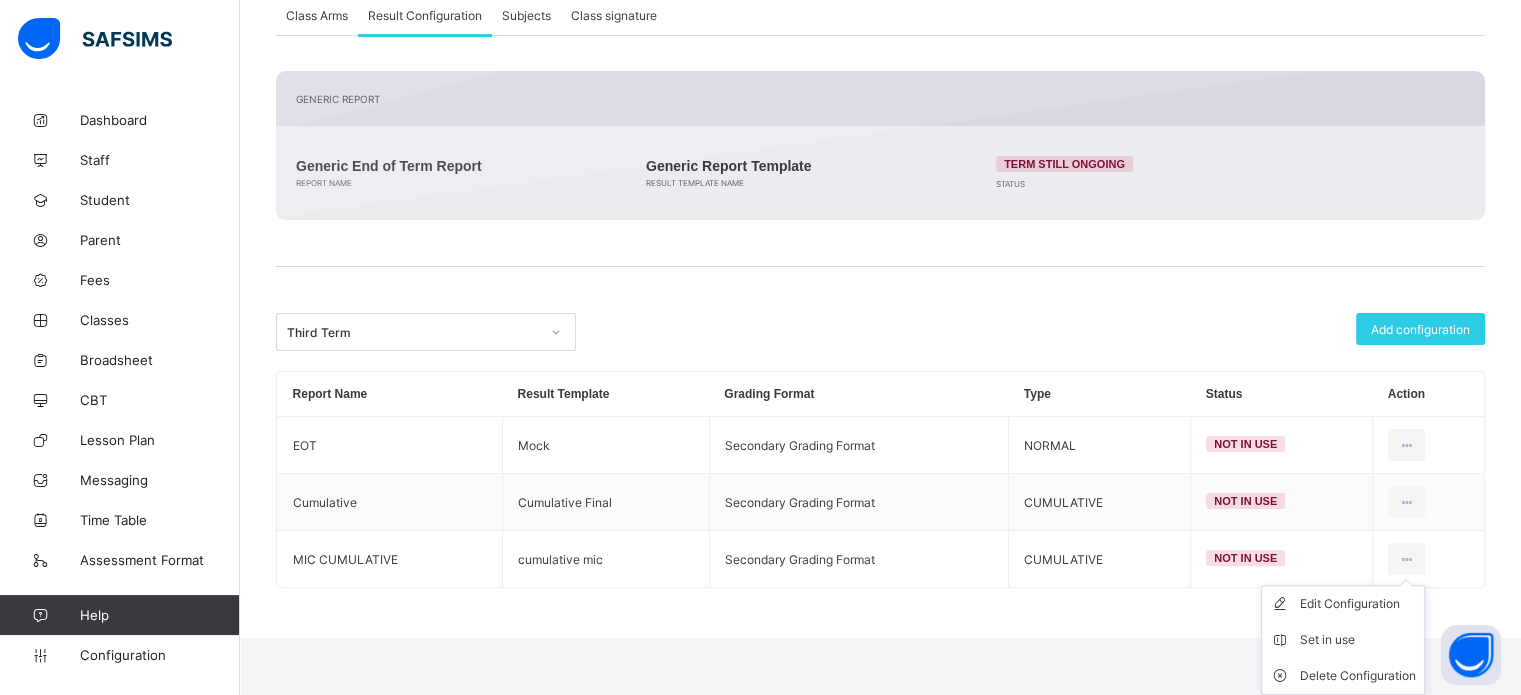 scroll, scrollTop: 358, scrollLeft: 0, axis: vertical 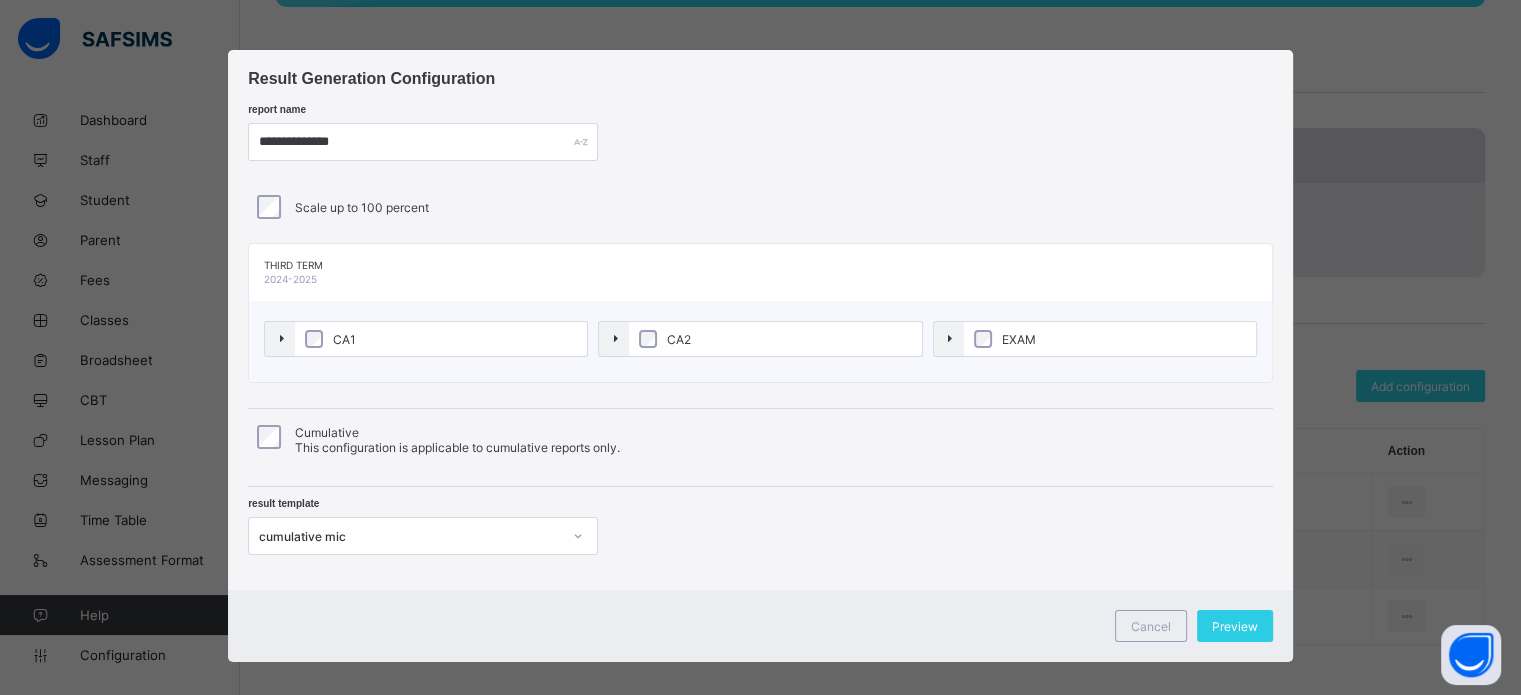 click on "cumulative mic" at bounding box center [423, 536] 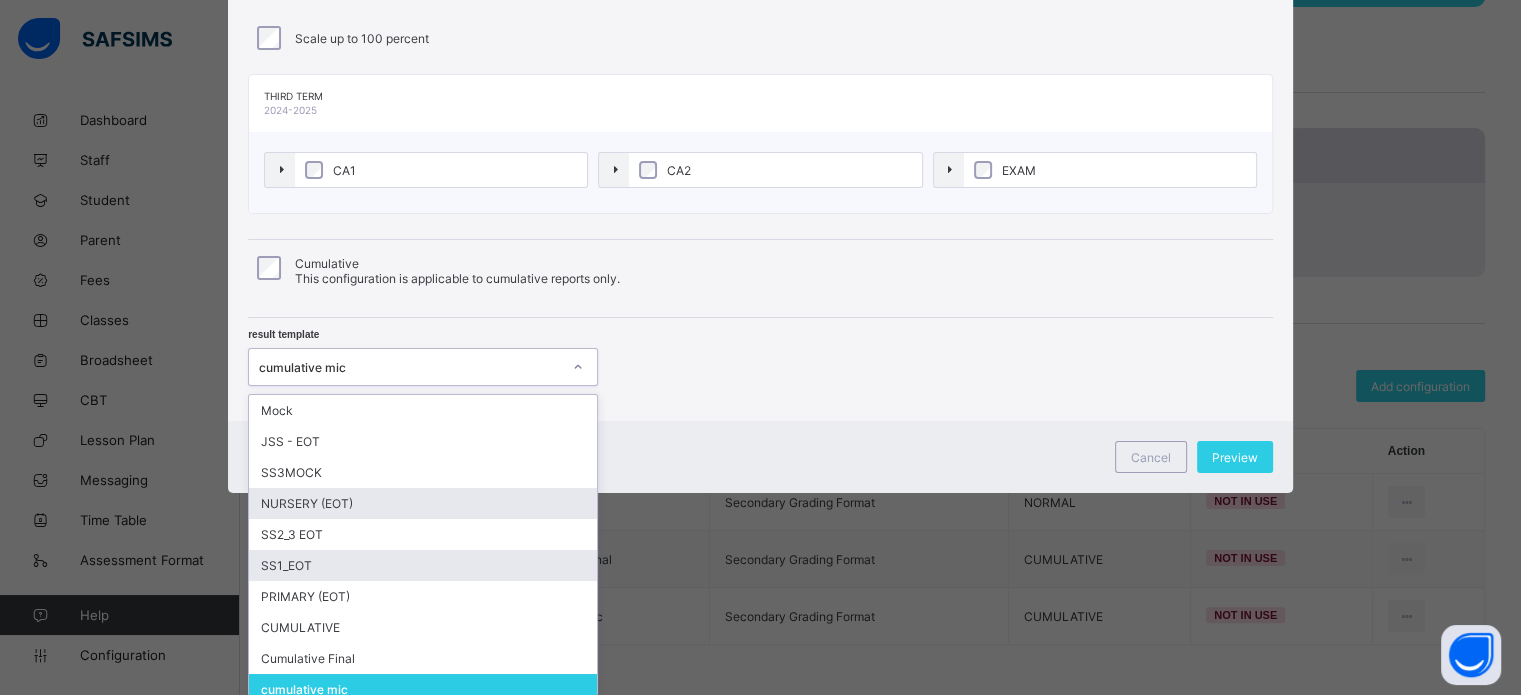scroll, scrollTop: 43, scrollLeft: 0, axis: vertical 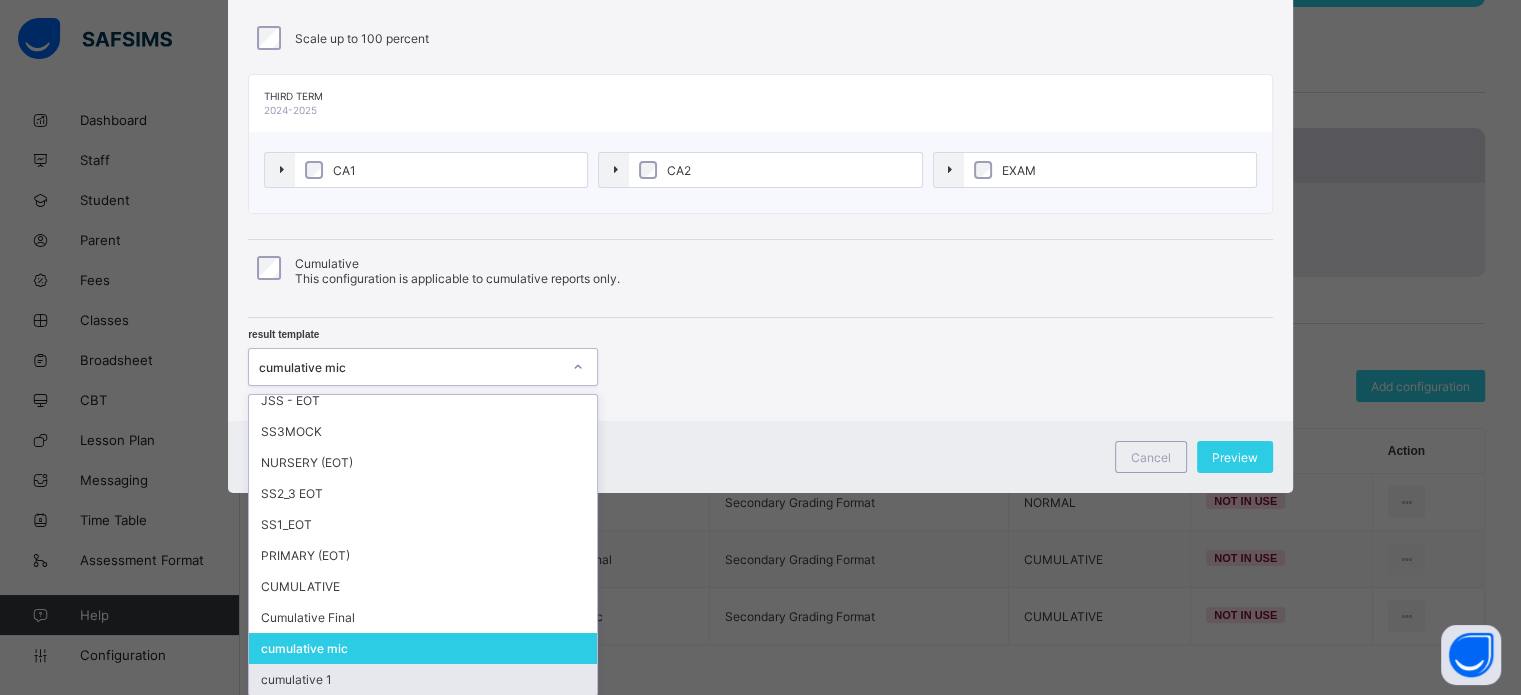 click on "cumulative 1" at bounding box center (423, 679) 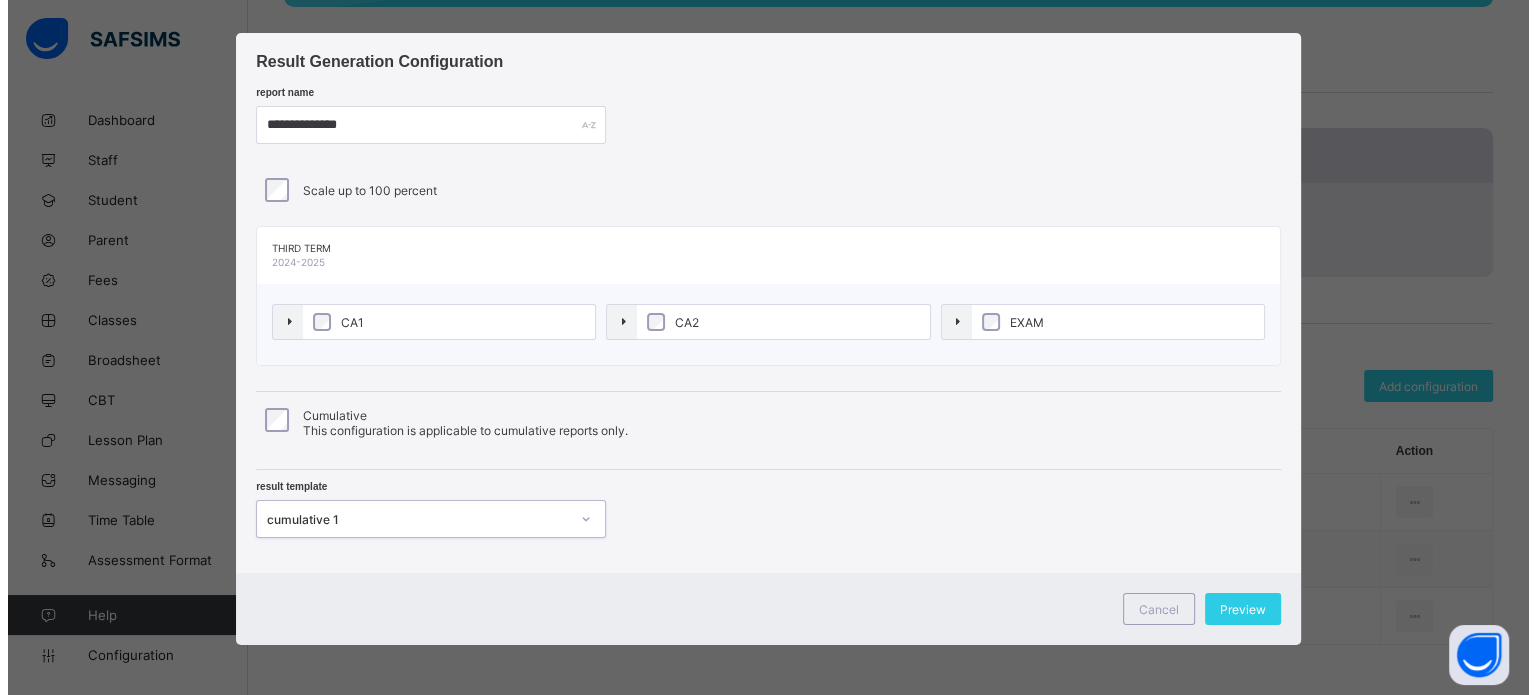 scroll, scrollTop: 16, scrollLeft: 0, axis: vertical 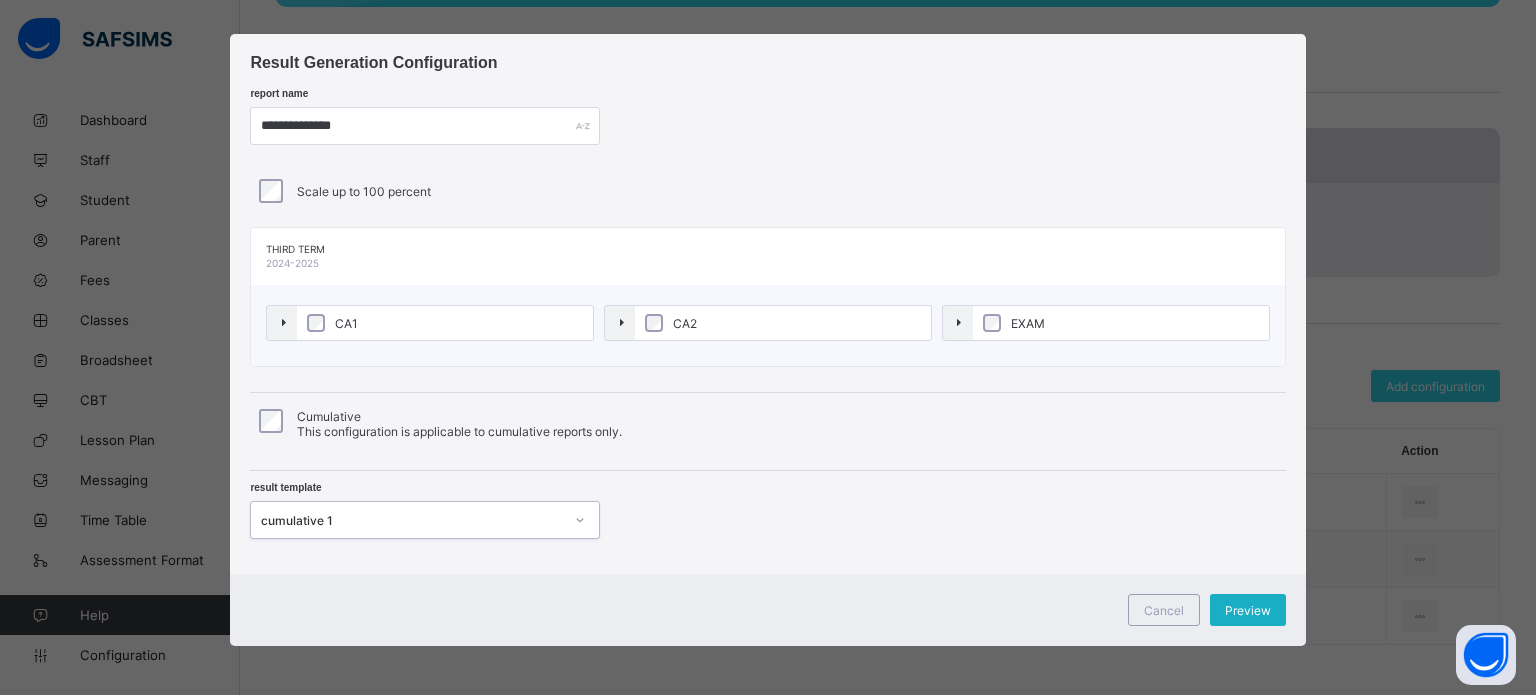 click on "Preview" at bounding box center [1248, 610] 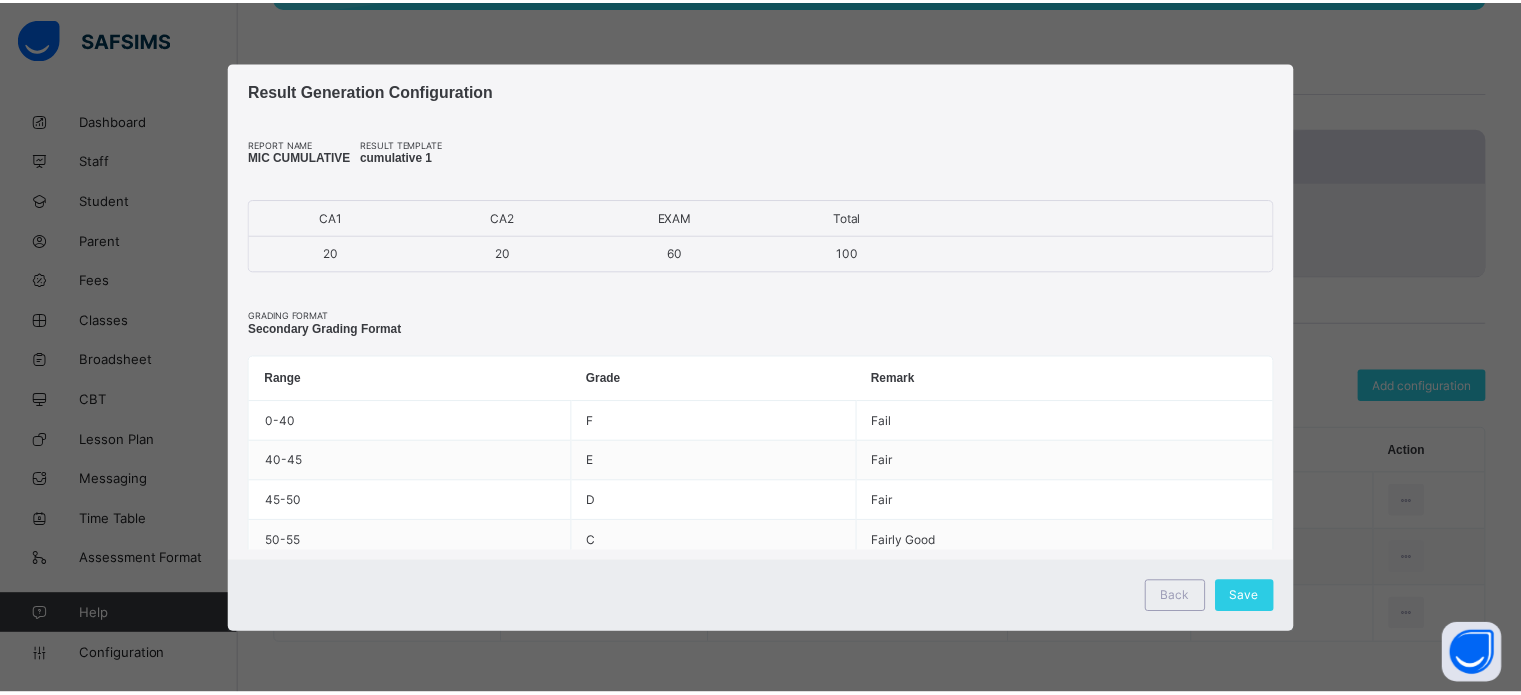 scroll, scrollTop: 0, scrollLeft: 0, axis: both 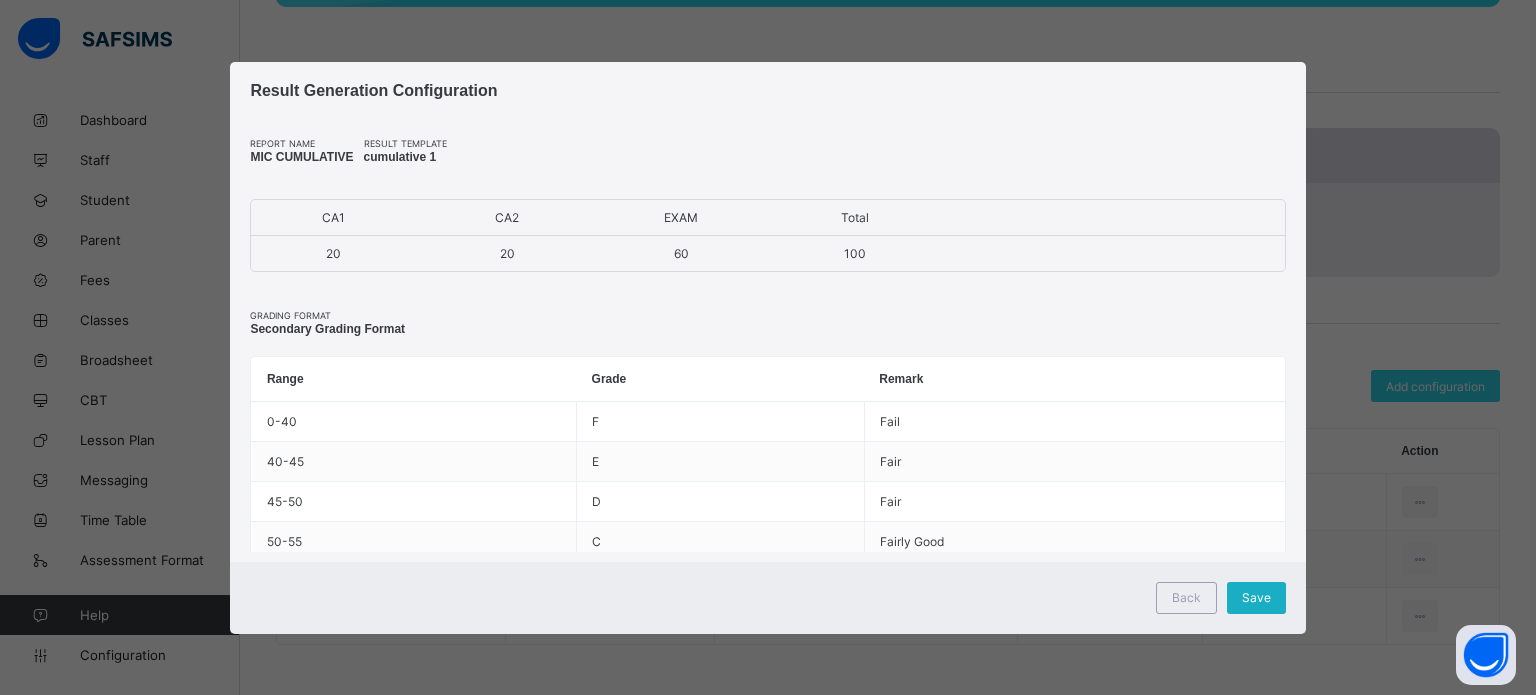 click on "Save" at bounding box center [1256, 597] 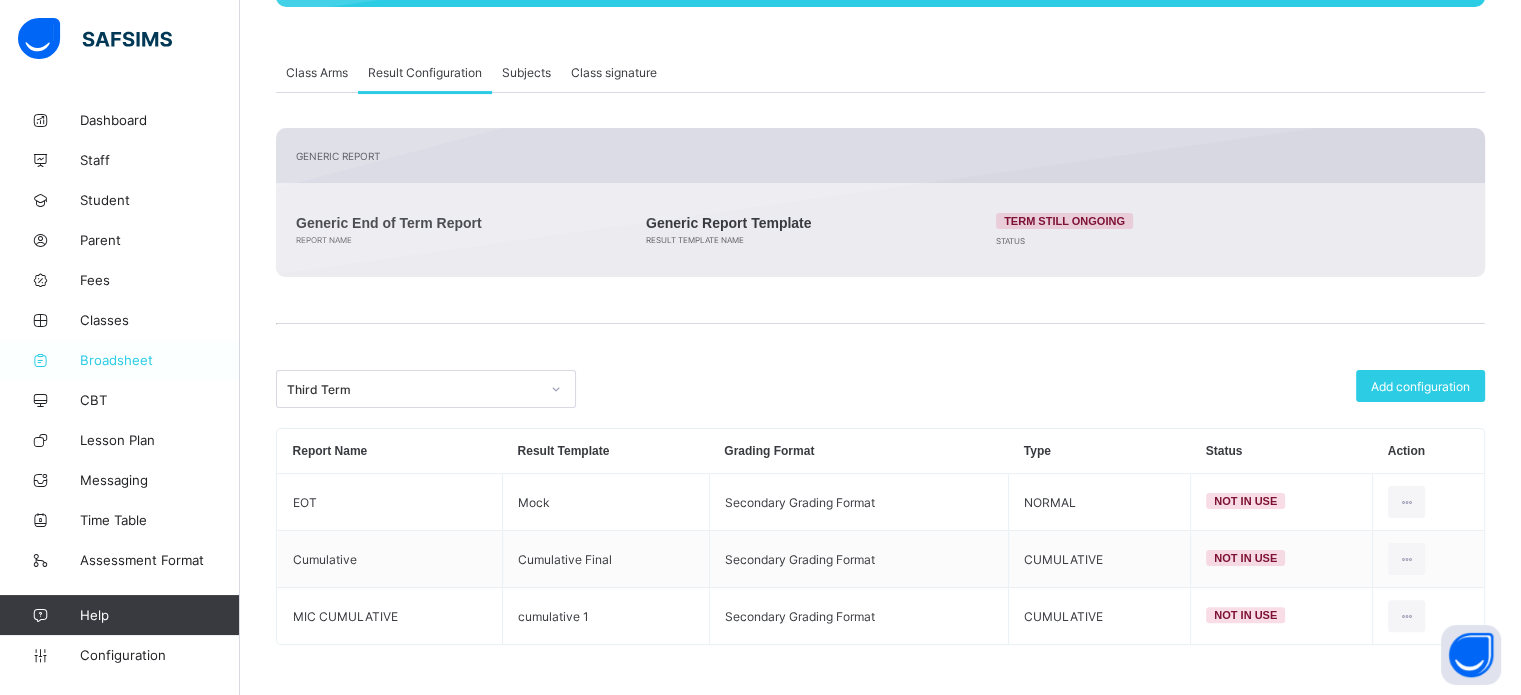 click on "Broadsheet" at bounding box center [160, 360] 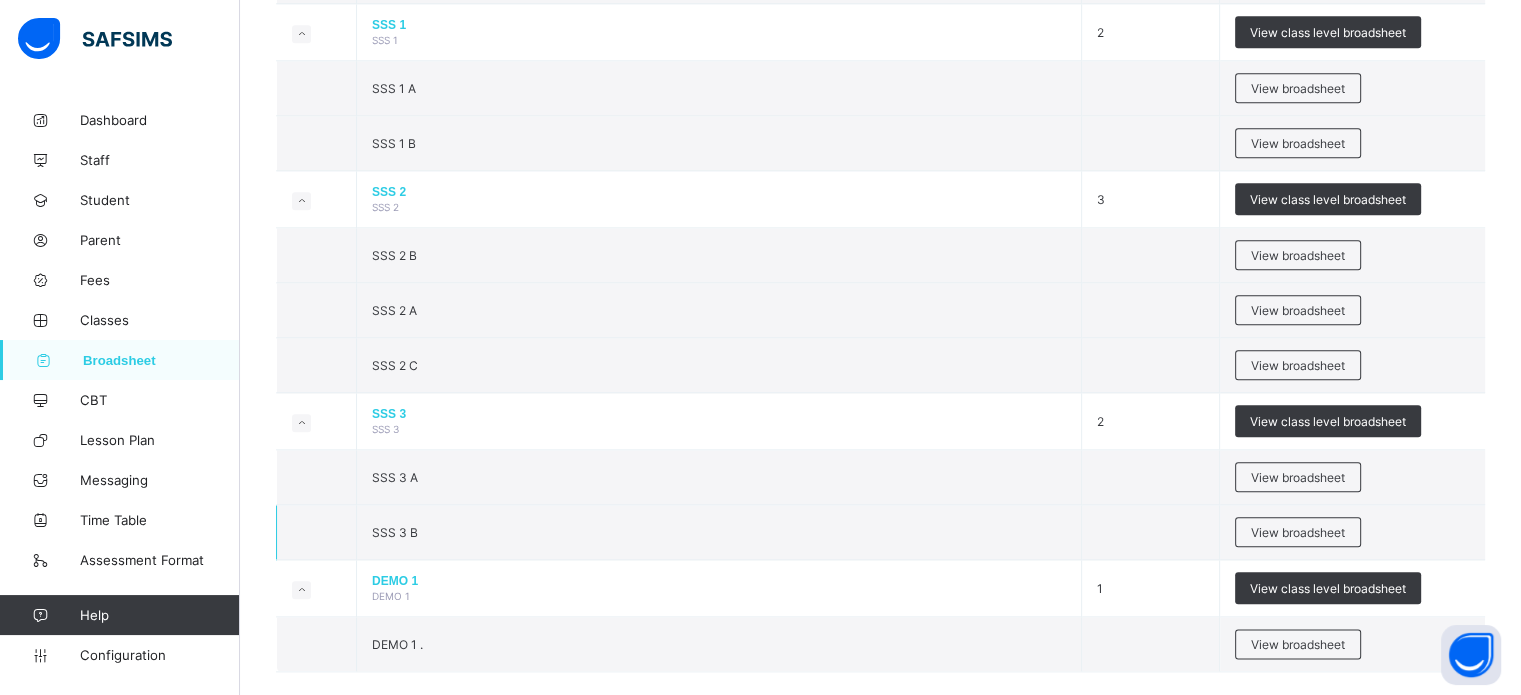 scroll, scrollTop: 2252, scrollLeft: 0, axis: vertical 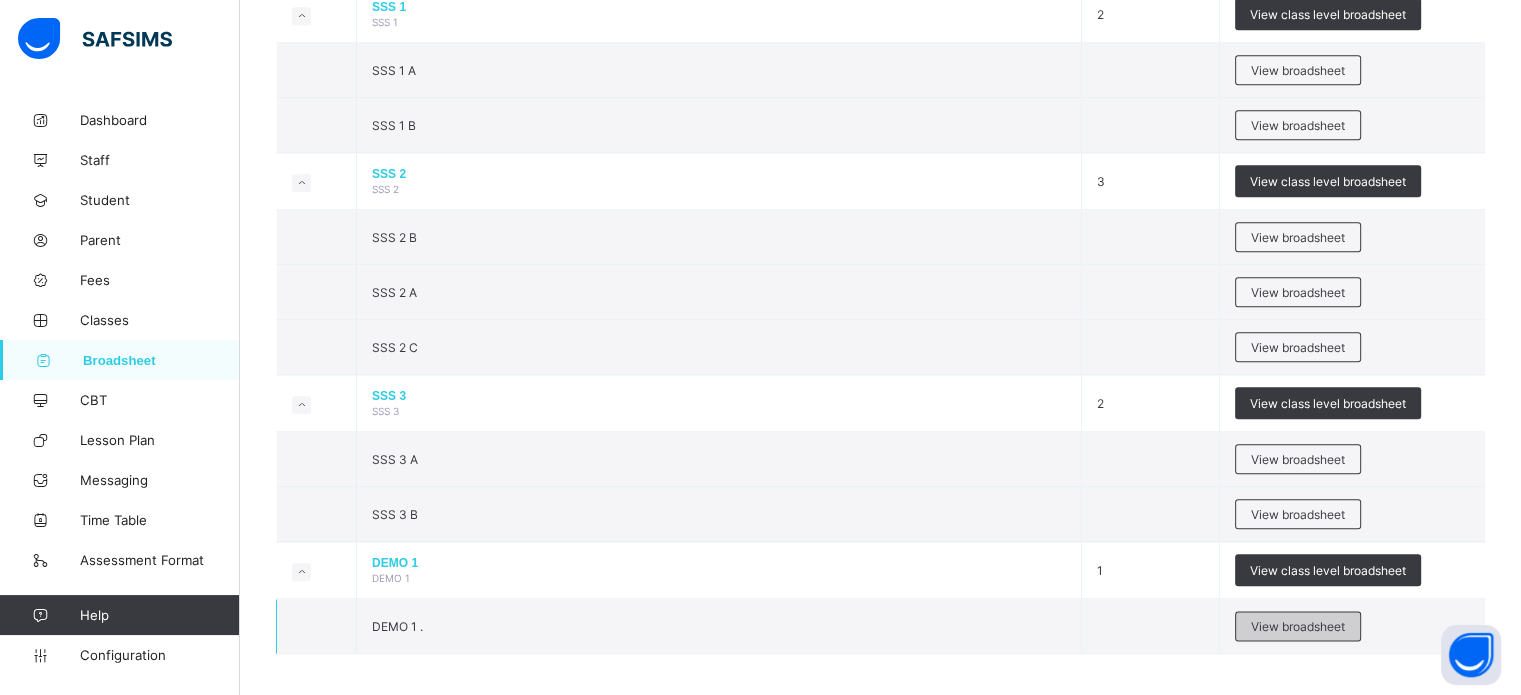 click on "View broadsheet" at bounding box center (1298, 626) 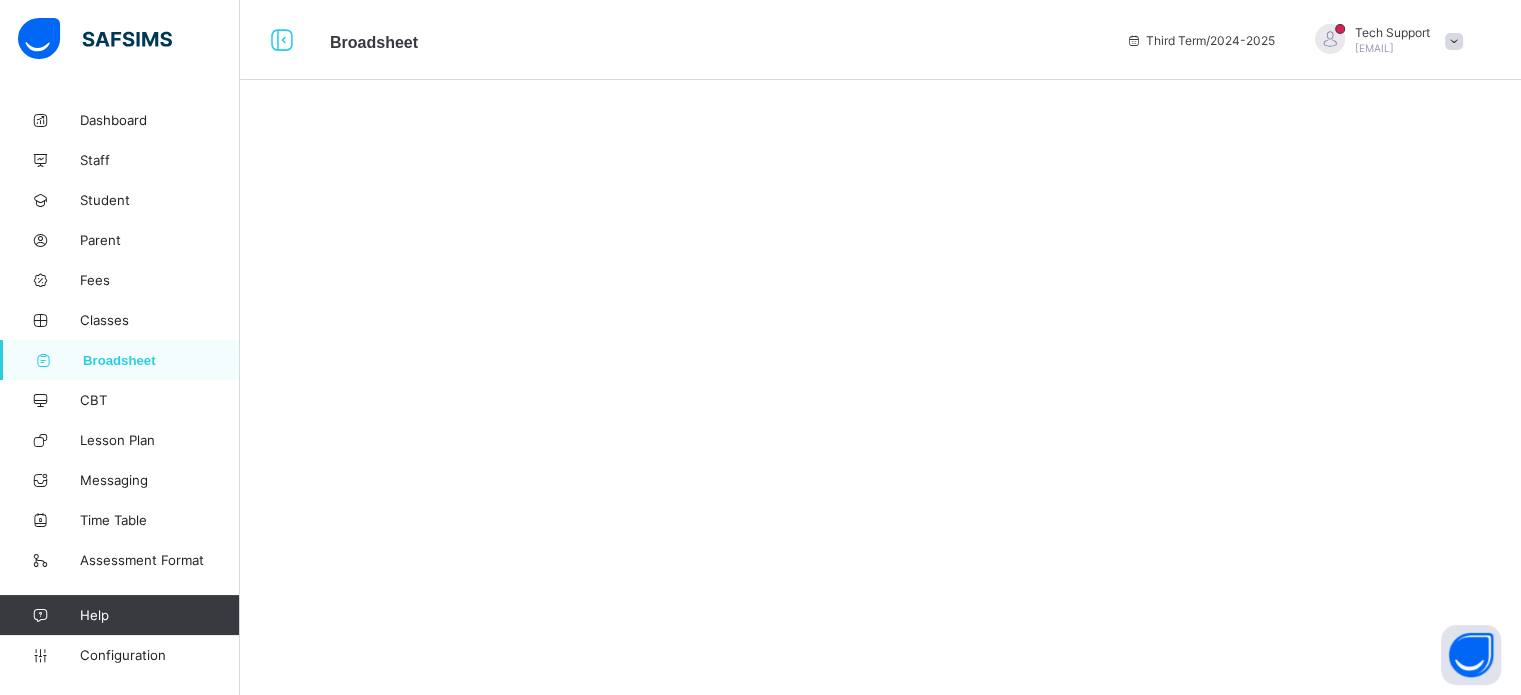 scroll, scrollTop: 0, scrollLeft: 0, axis: both 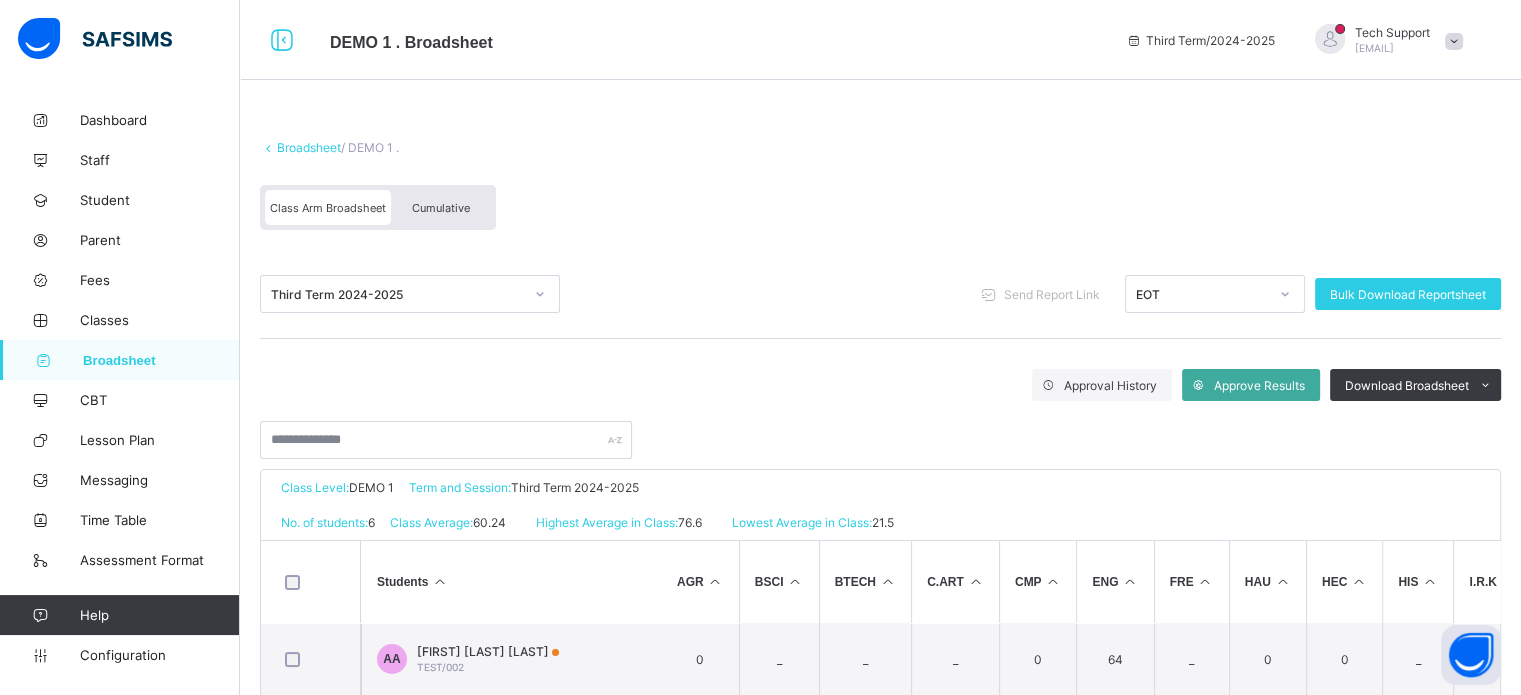 click on "Cumulative" at bounding box center [441, 208] 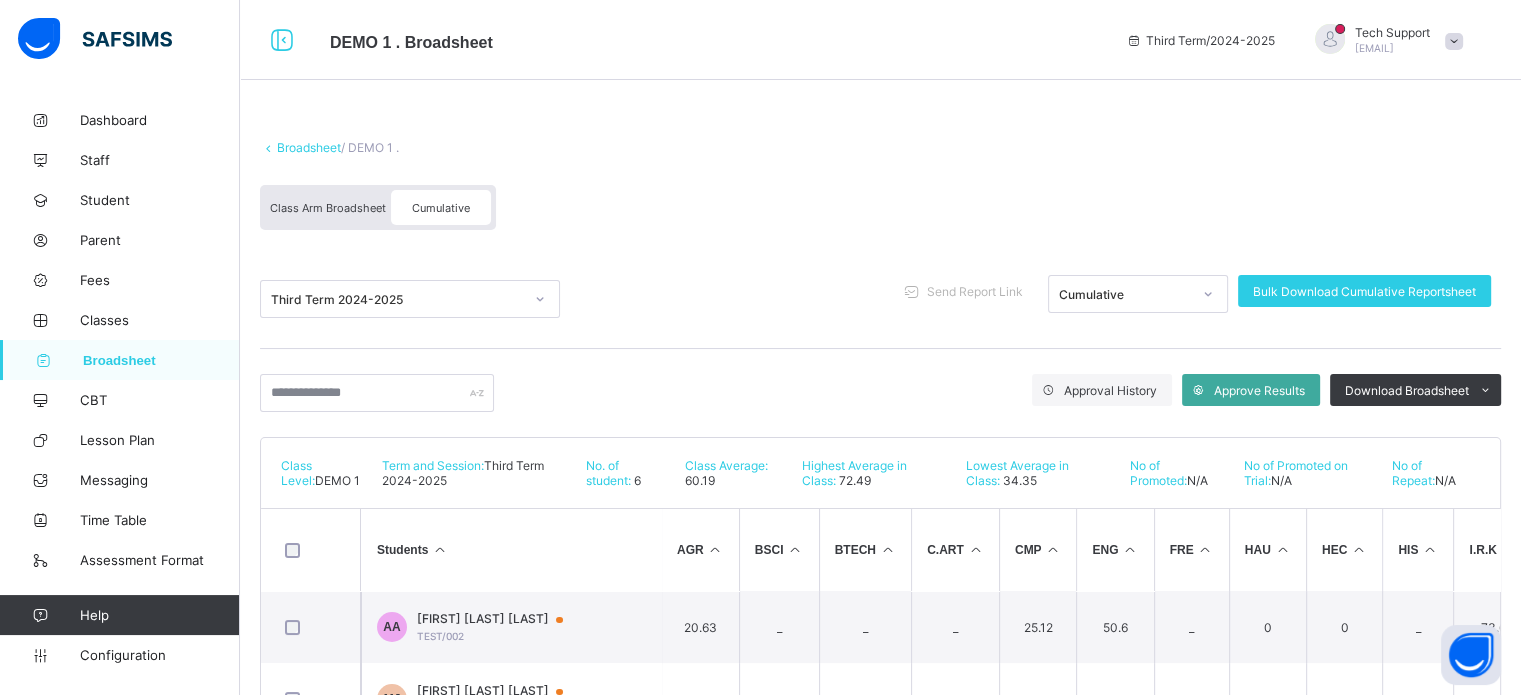 click on "Cumulative" at bounding box center [441, 208] 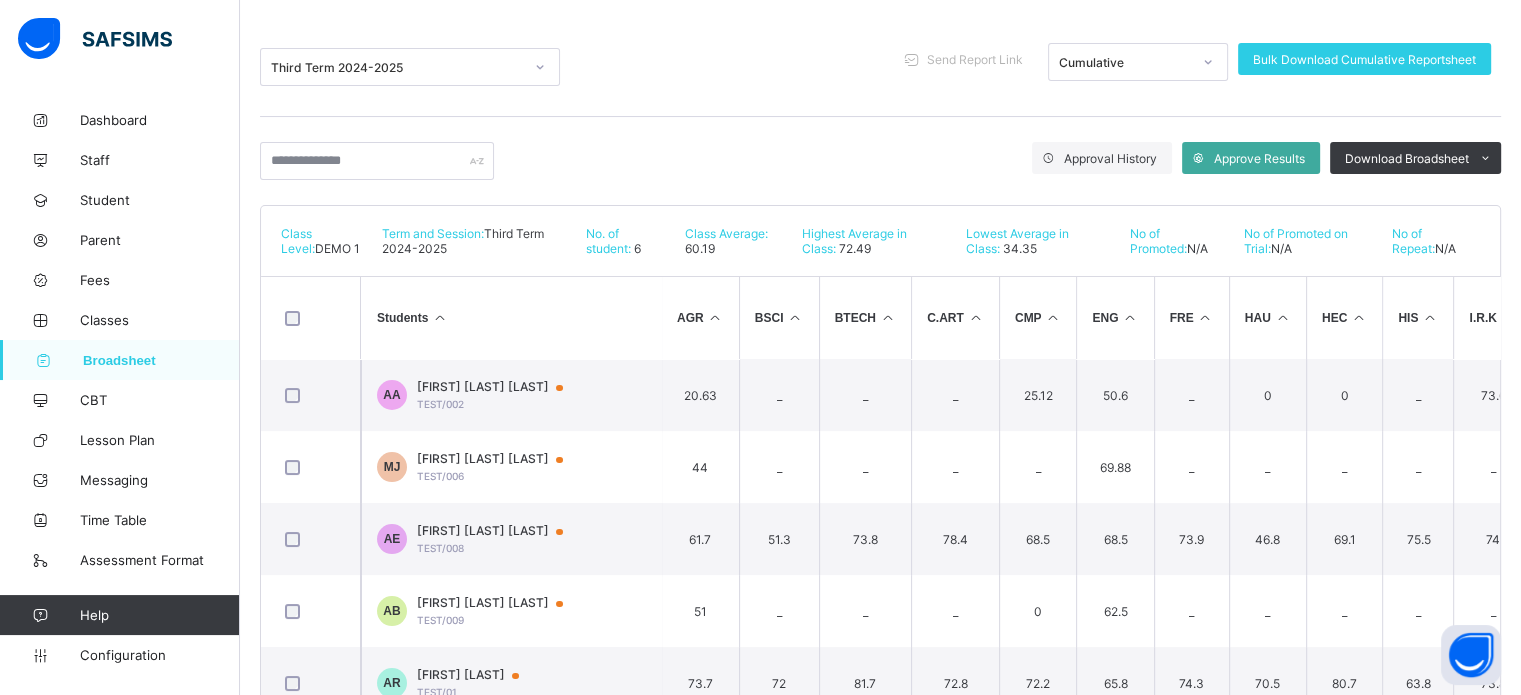 scroll, scrollTop: 354, scrollLeft: 0, axis: vertical 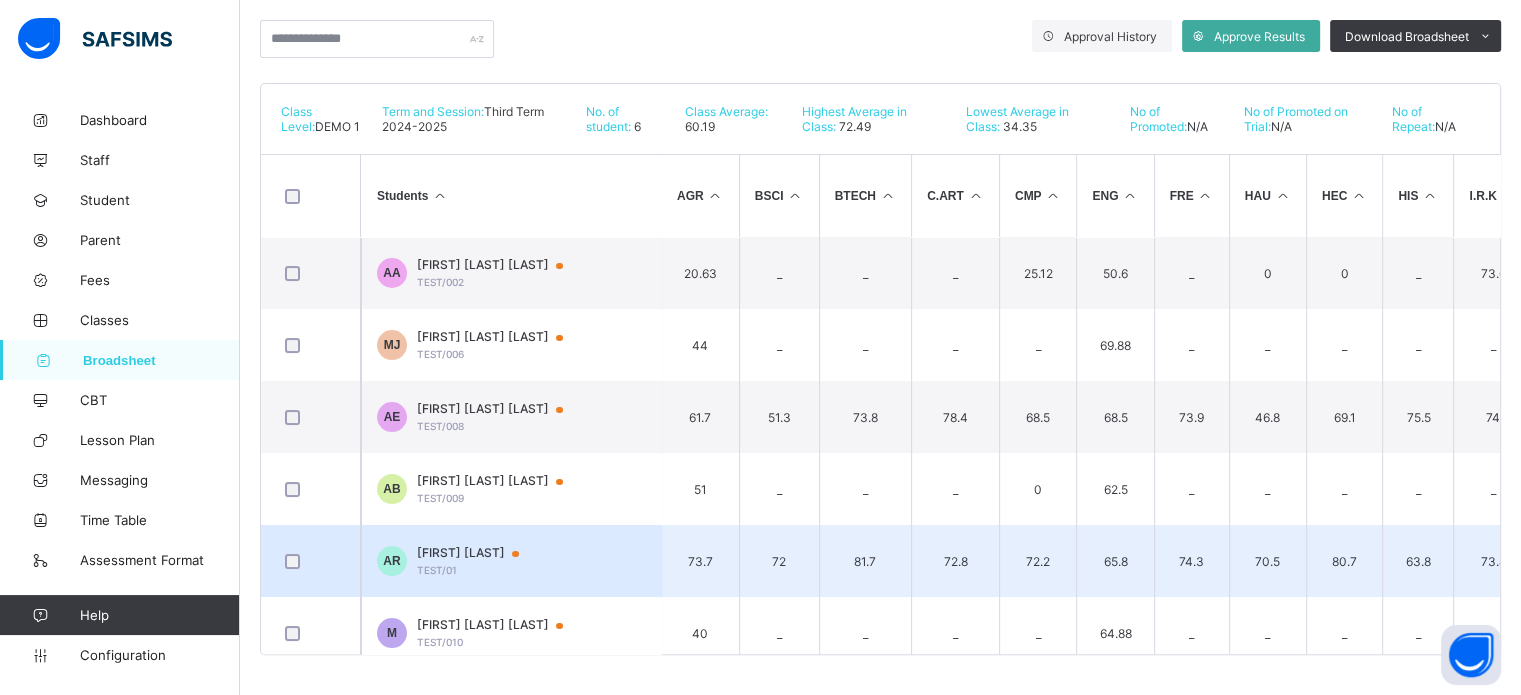 click on "Abiodun  Rufai     TEST/01" at bounding box center (477, 560) 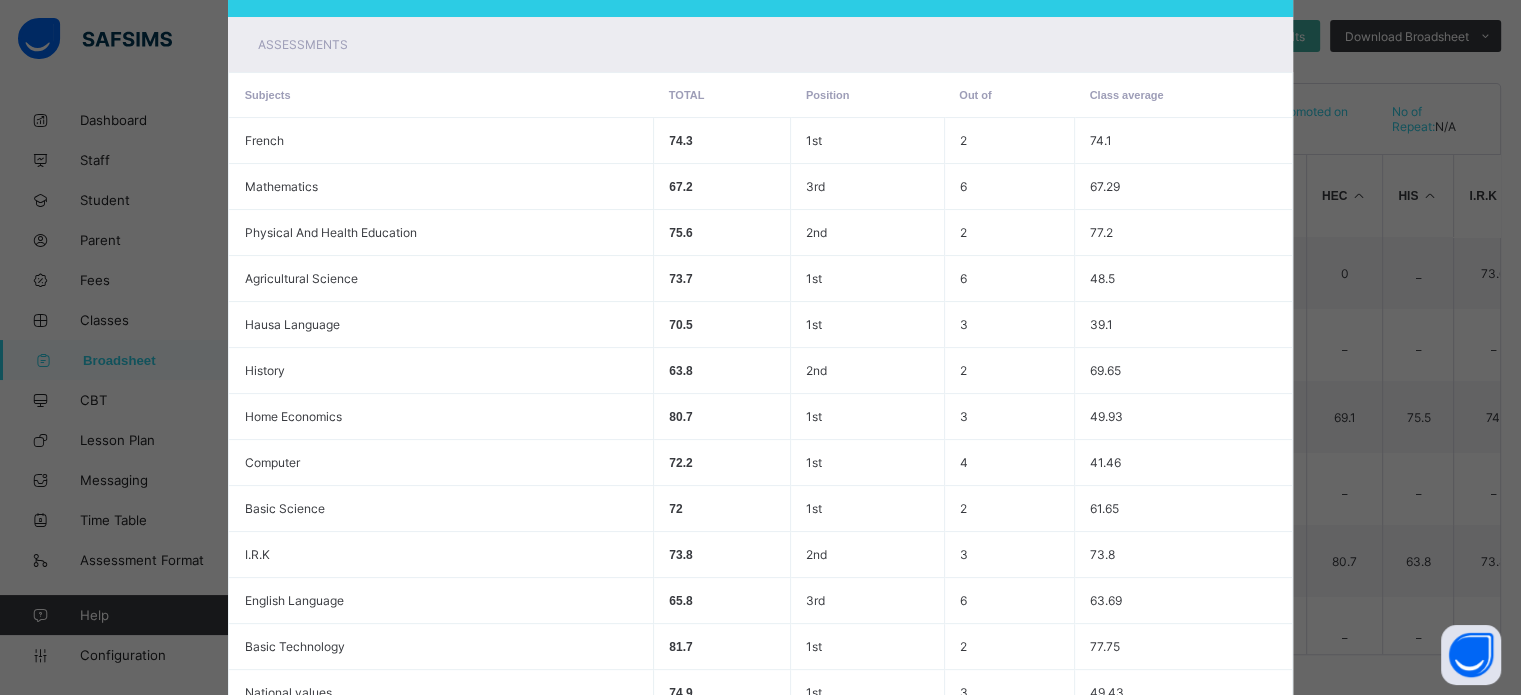 scroll, scrollTop: 658, scrollLeft: 0, axis: vertical 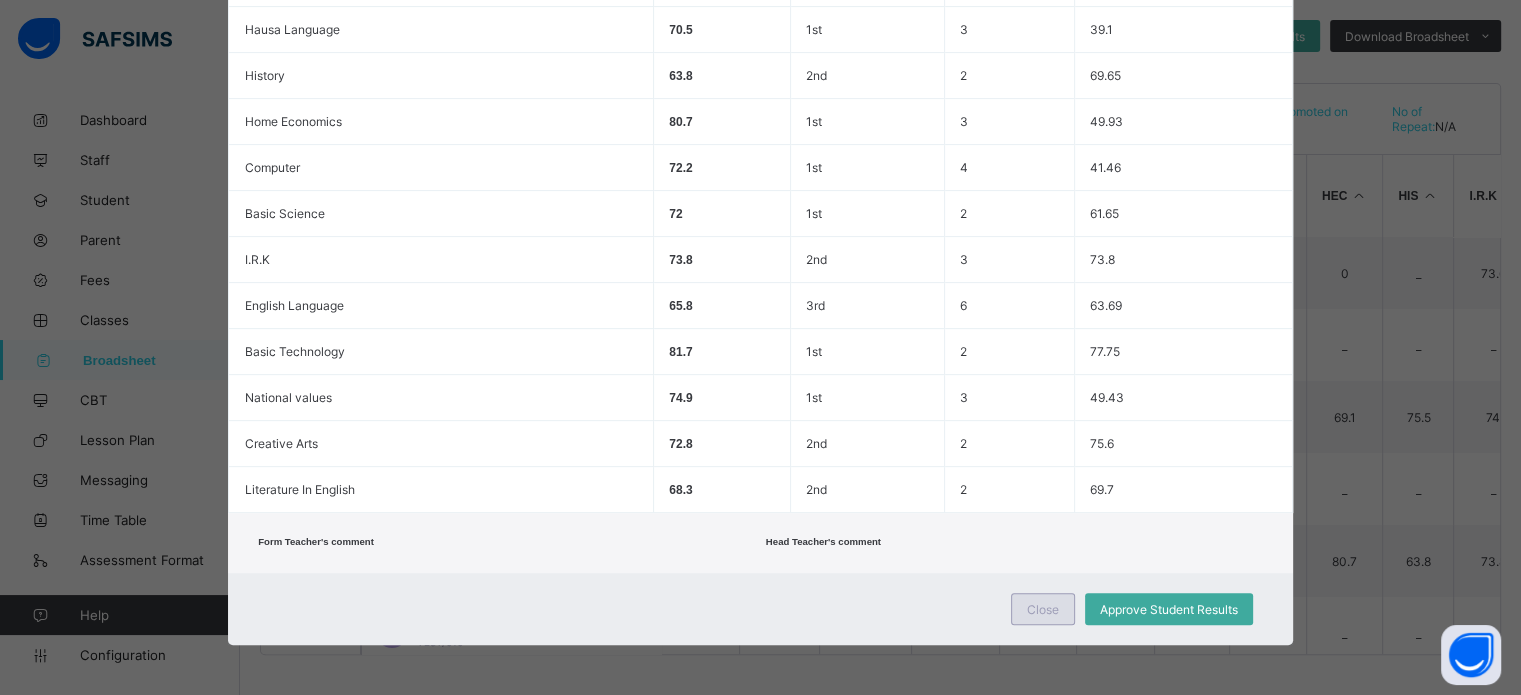 click on "Close" at bounding box center [1043, 609] 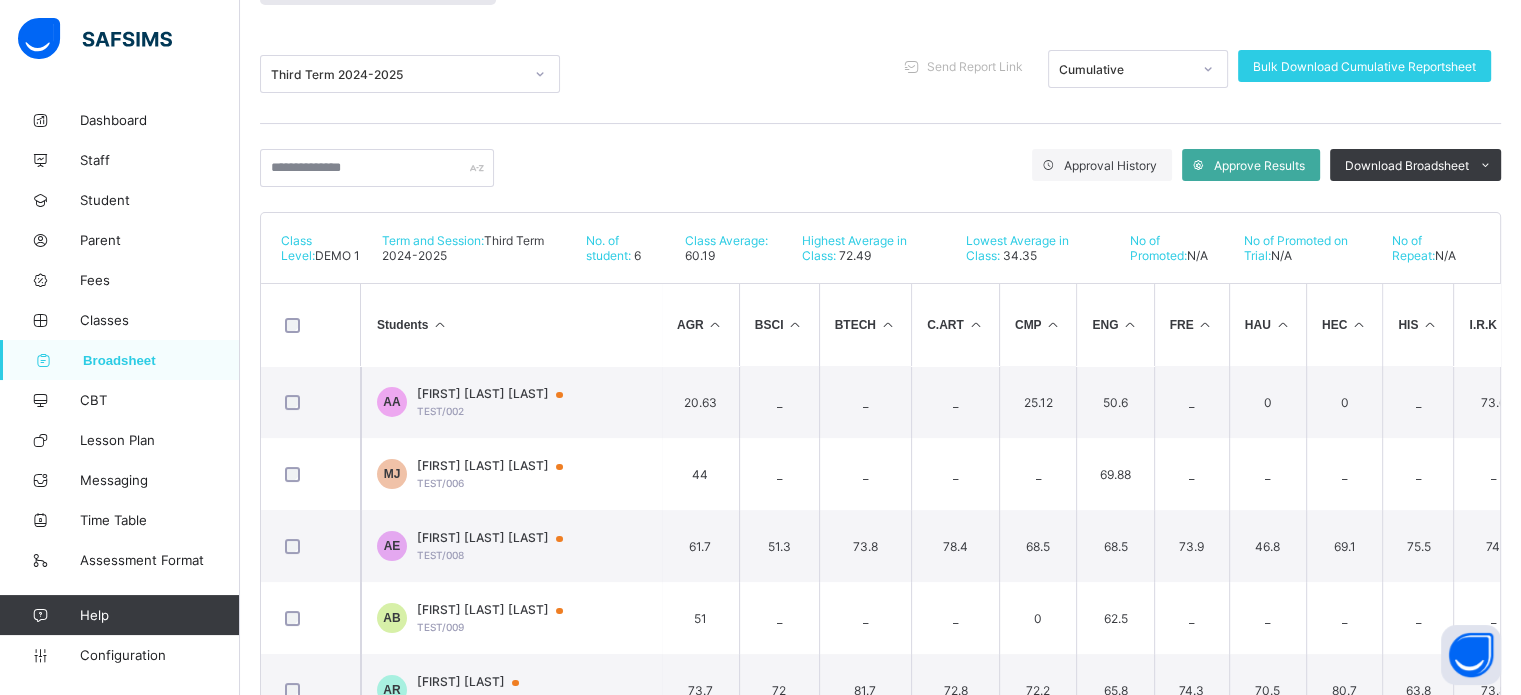 scroll, scrollTop: 354, scrollLeft: 0, axis: vertical 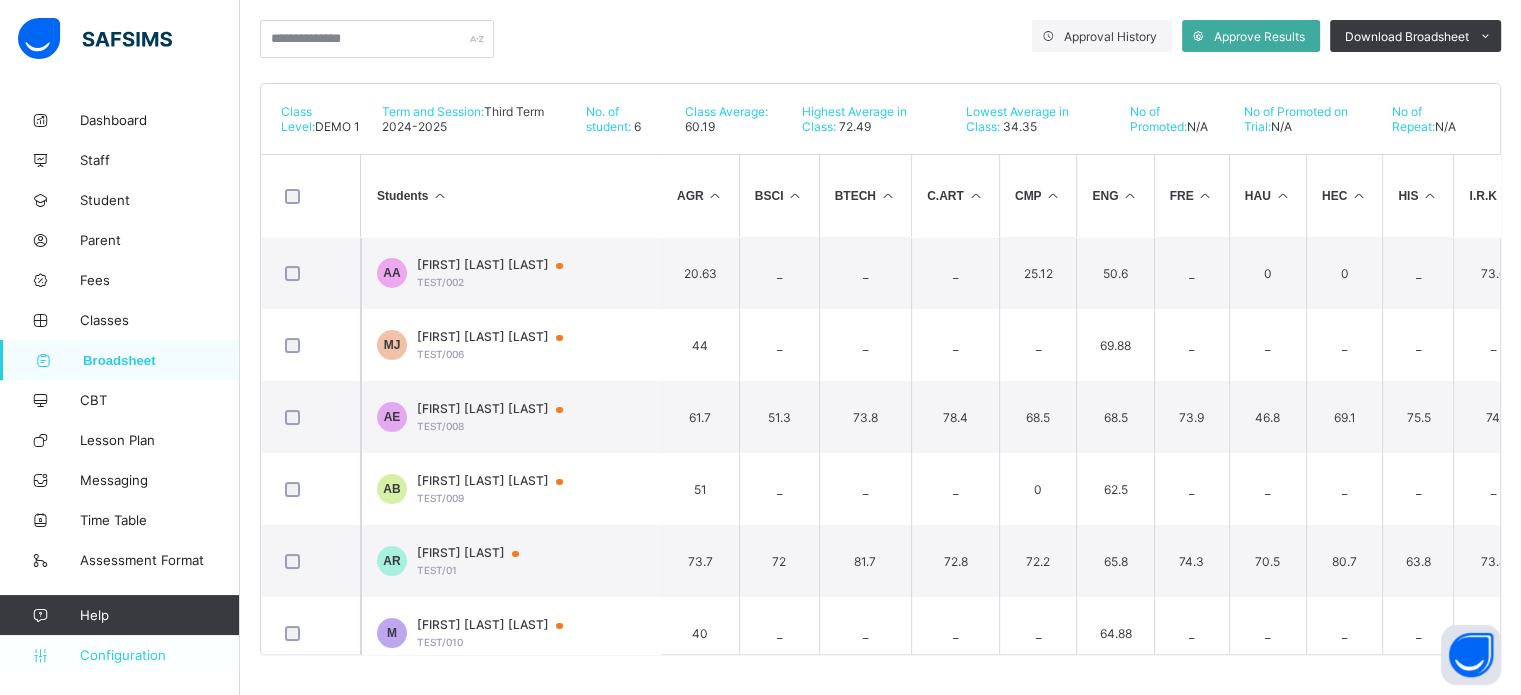click on "Configuration" at bounding box center [159, 655] 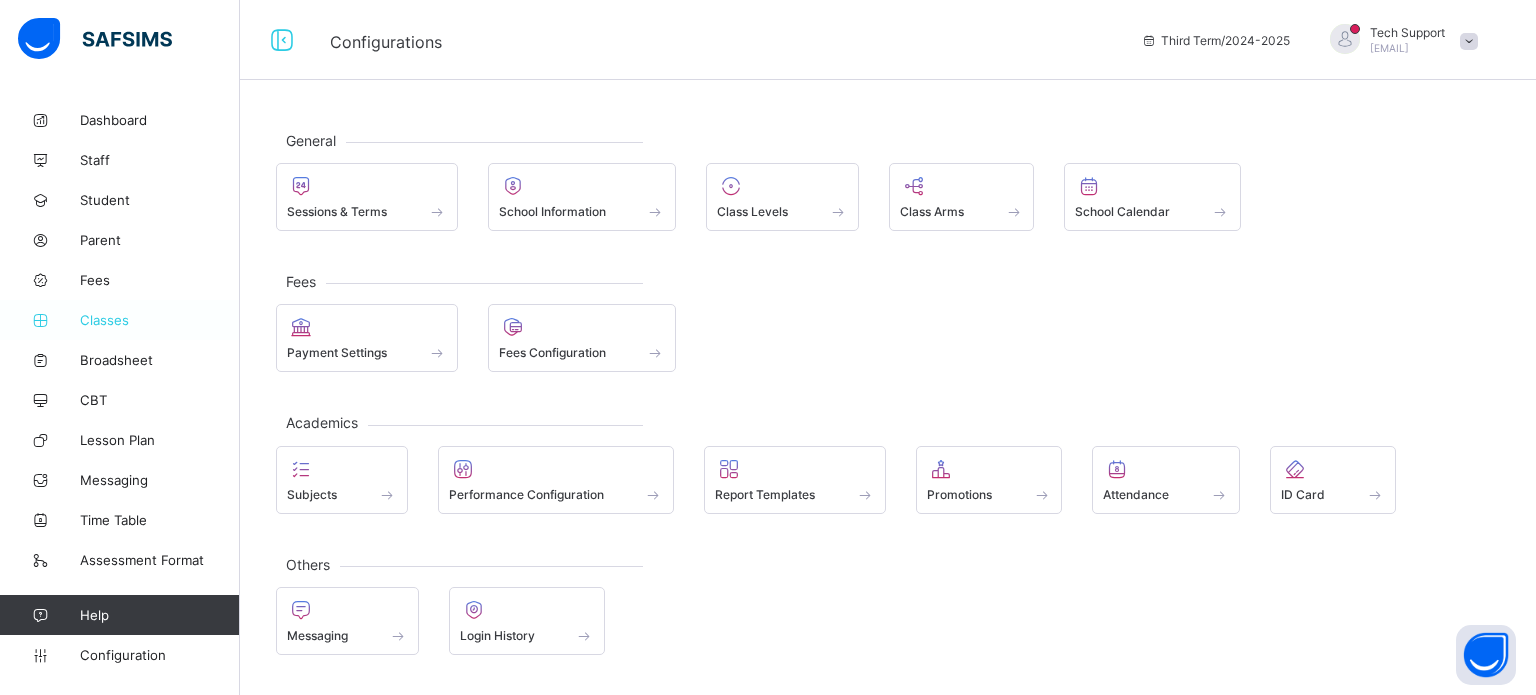 click on "Classes" at bounding box center [160, 320] 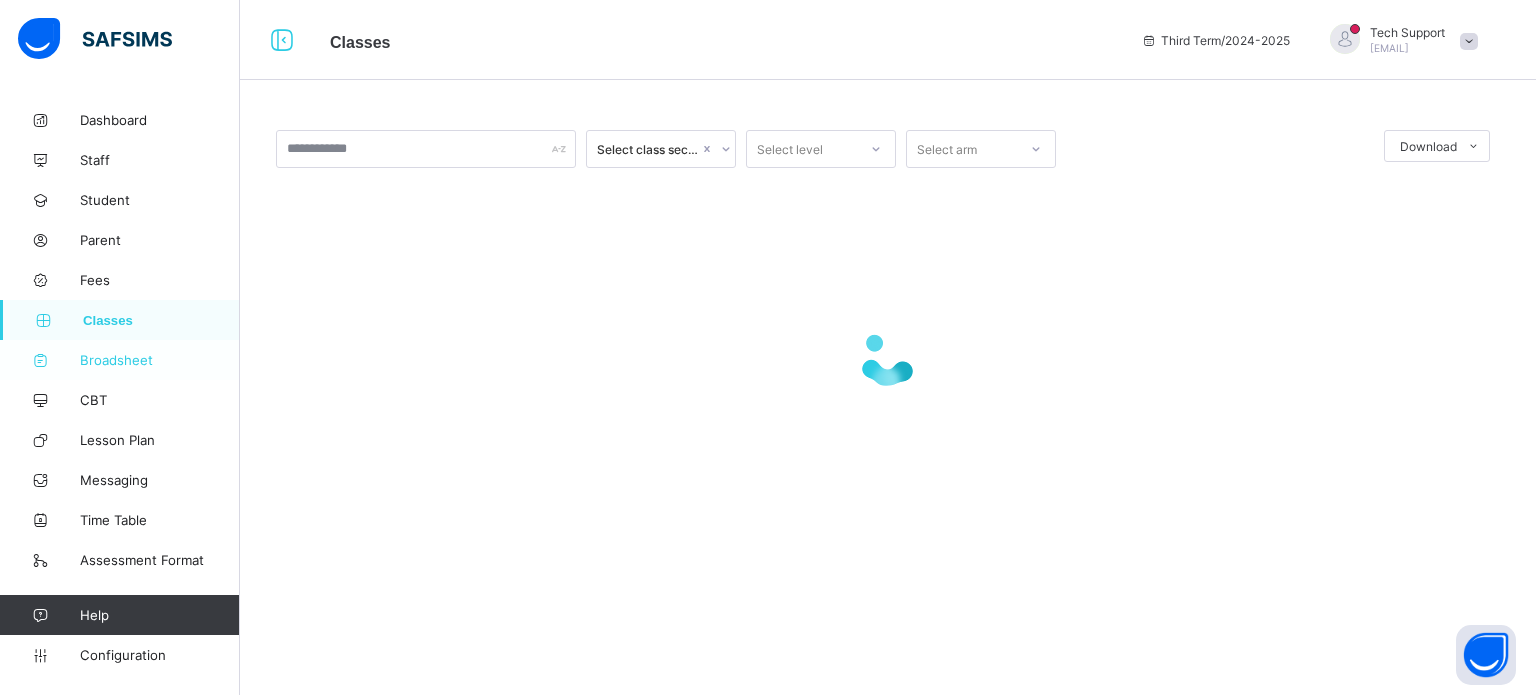 click on "Broadsheet" at bounding box center [160, 360] 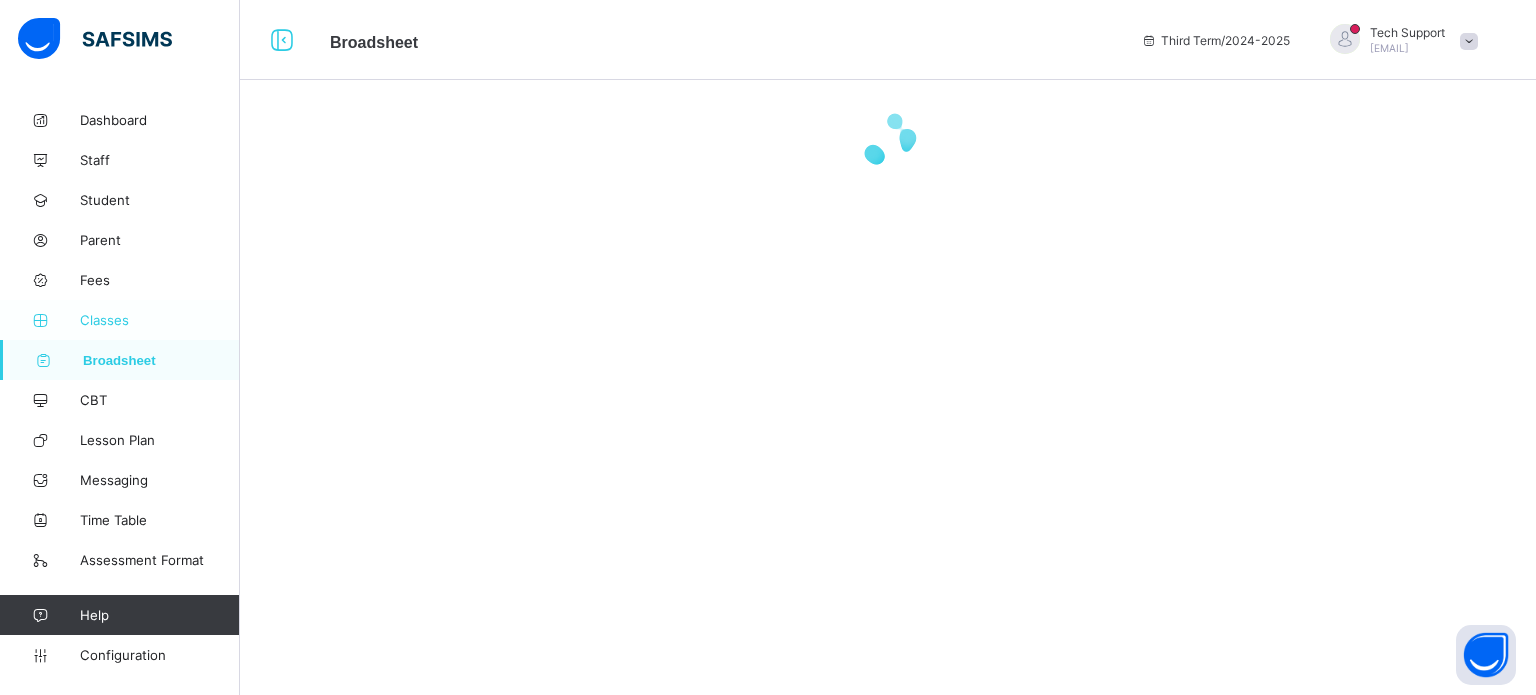 click on "Classes" at bounding box center [160, 320] 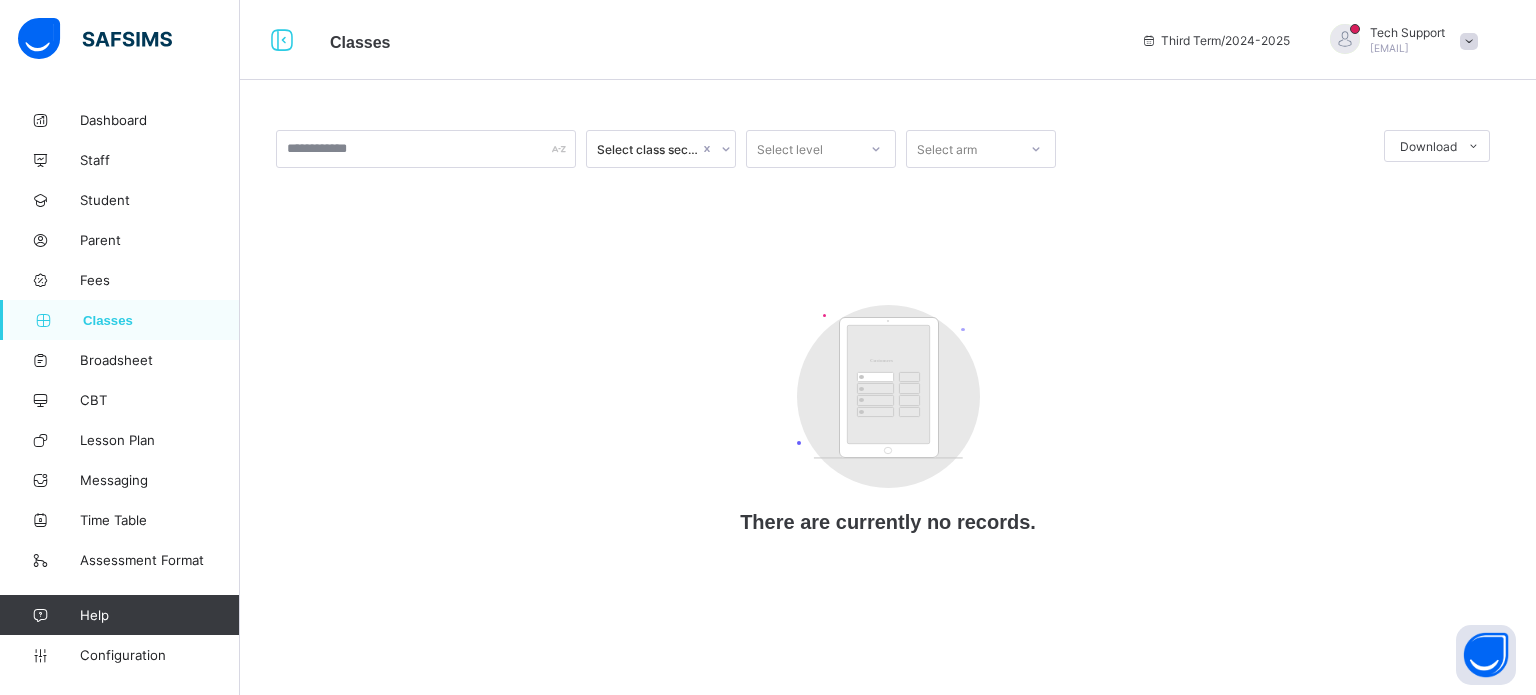 click on "Select level" at bounding box center (790, 149) 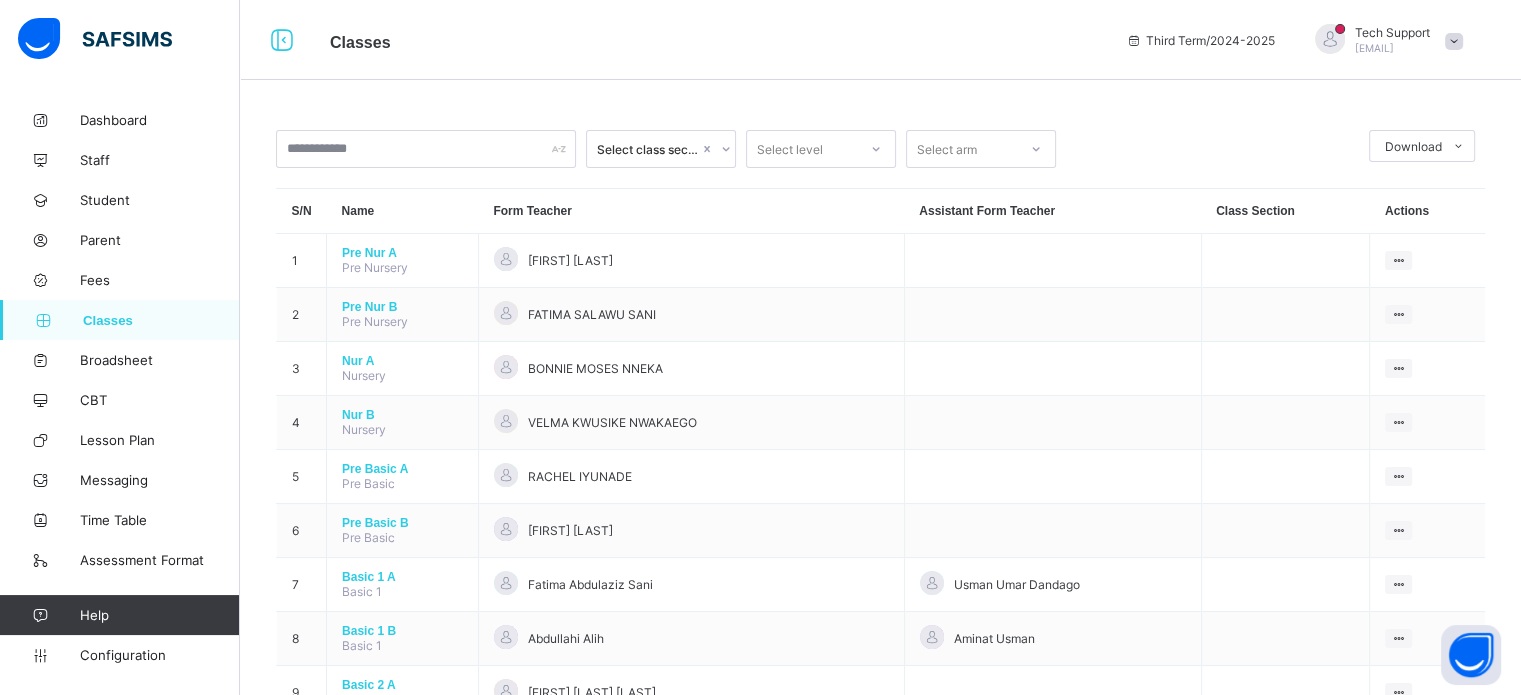 click on "Select class section Select level Select arm Download Pdf Report Excel Report S/N Name Form Teacher Assistant Form Teacher Class Section Actions 1 Pre Nur   A   Pre Nursery  FUNKE OYESANMI  View Class Assign form Teacher 2 Pre Nur   B   Pre Nursery  FATIMA SALAWU SANI View Class Assign form Teacher 3 Nur    A   Nursery  BONNIE MOSES NNEKA View Class Assign form Teacher 4 Nur    B   Nursery  VELMA KWUSIKE NWAKAEGO View Class Assign form Teacher 5 Pre Basic   A   Pre Basic  RACHEL IYUNADE  View Class Assign form Teacher 6 Pre Basic   B   Pre Basic  FUNKE  OLADOSU  View Class Assign form Teacher 7 Basic  1   A   Basic 1 Fatima Abdulaziz Sani Usman Umar Dandago View Class Assign form Teacher 8 Basic  1   B   Basic 1 Abdullahi Alih Aminat Usman View Class Assign form Teacher 9 Basic 2   A   Basic 2 Zainab Maikaba Kabir View Class Assign form Teacher 10 Basic 2   B   Basic 2 Fatima Abubakar Suleiman View Class Assign form Teacher 11 Basic 3   A   Basic 3 Amina Ibrahim Gidado View Class Assign form Teacher 12   B" at bounding box center (880, 1056) 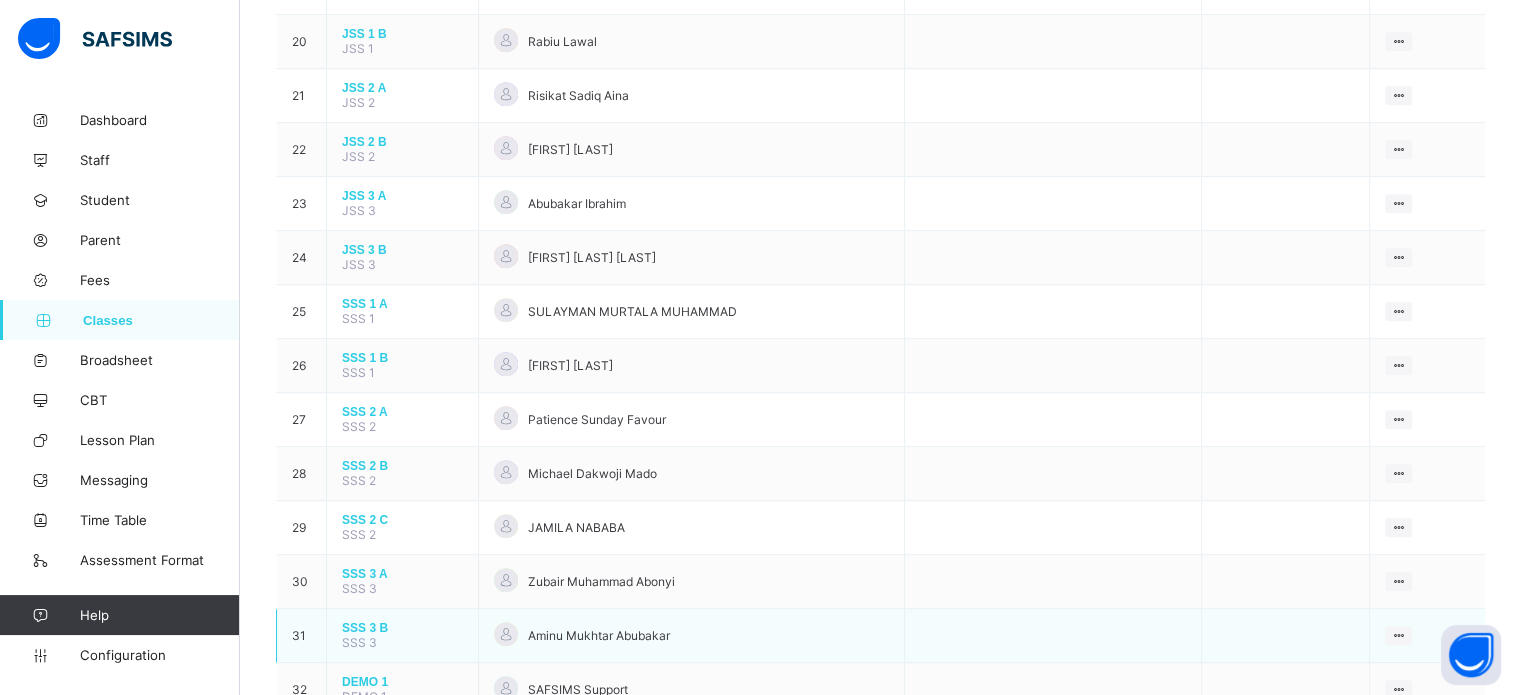 scroll, scrollTop: 1356, scrollLeft: 0, axis: vertical 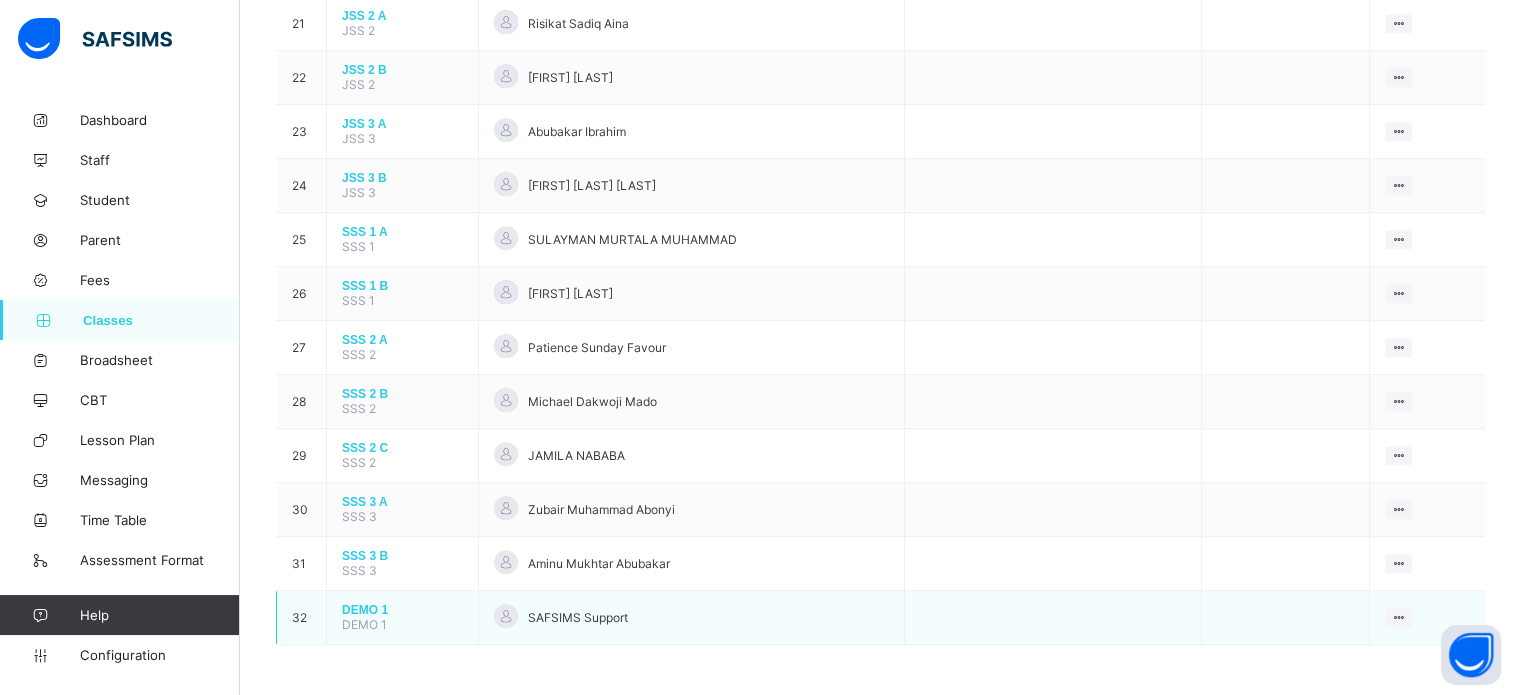 click on "DEMO 1     DEMO 1" at bounding box center (403, 618) 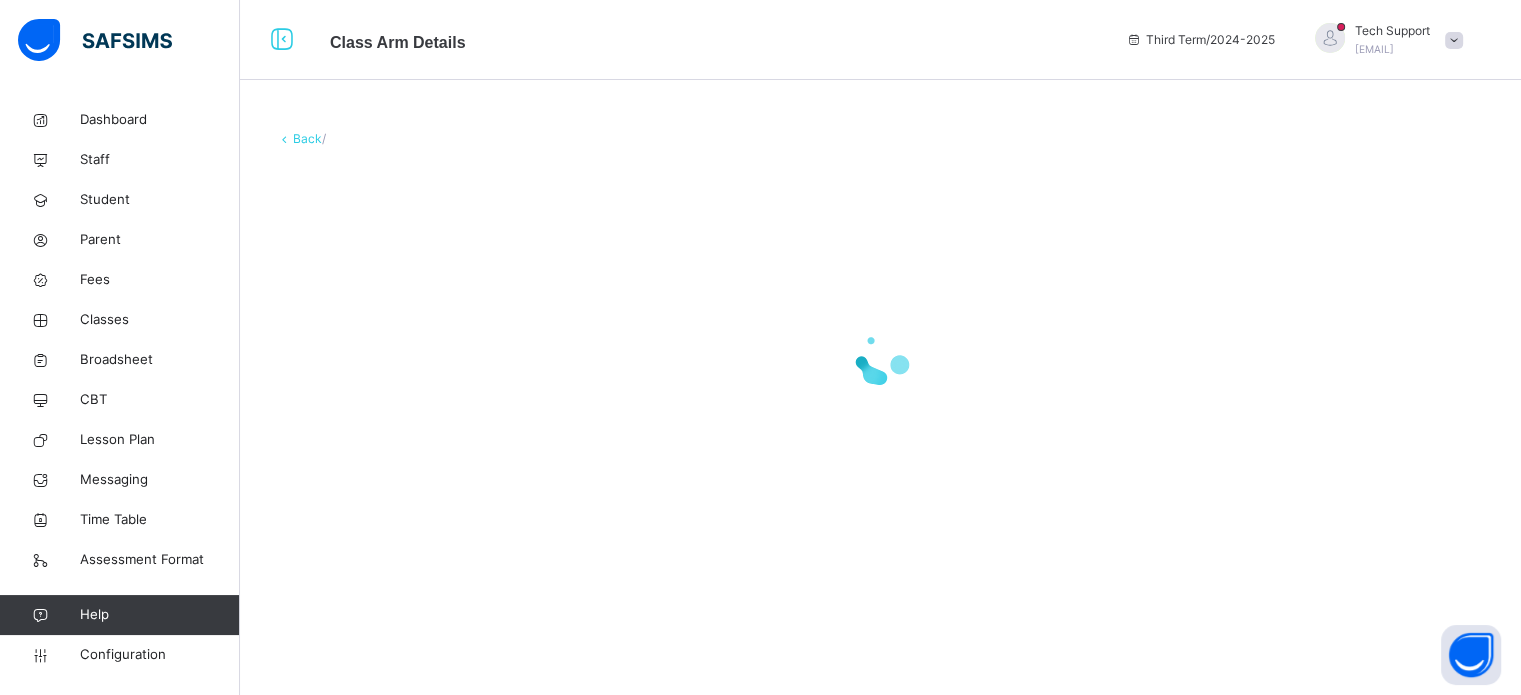 scroll, scrollTop: 0, scrollLeft: 0, axis: both 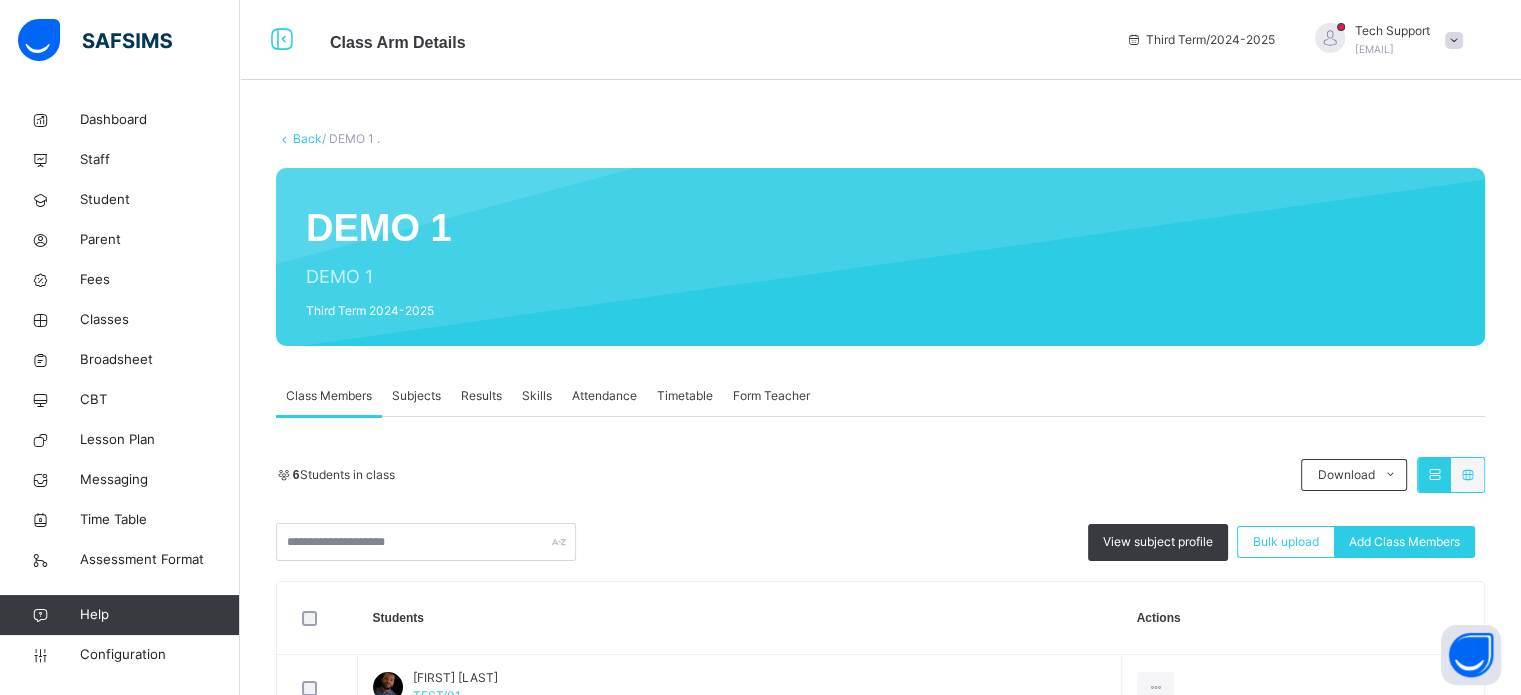 click on "Subjects" at bounding box center [416, 396] 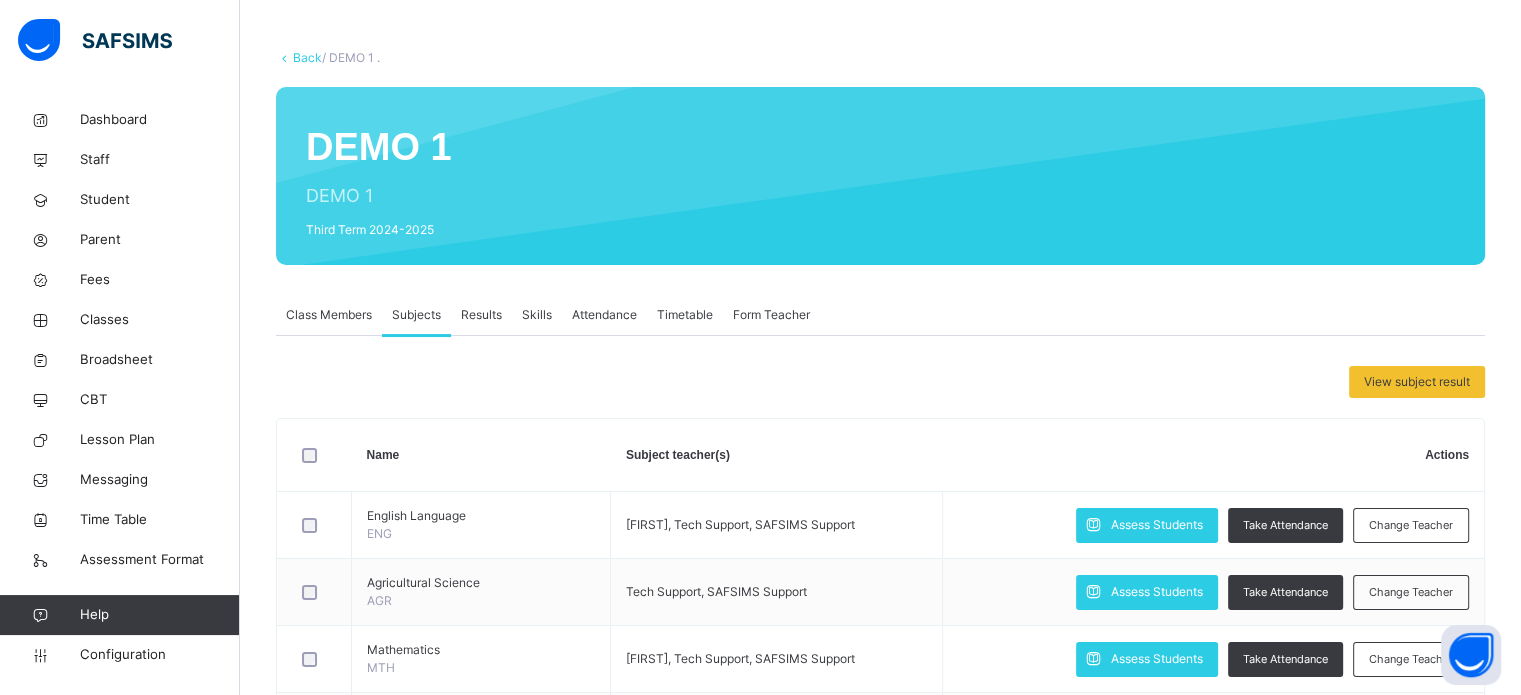 scroll, scrollTop: 0, scrollLeft: 0, axis: both 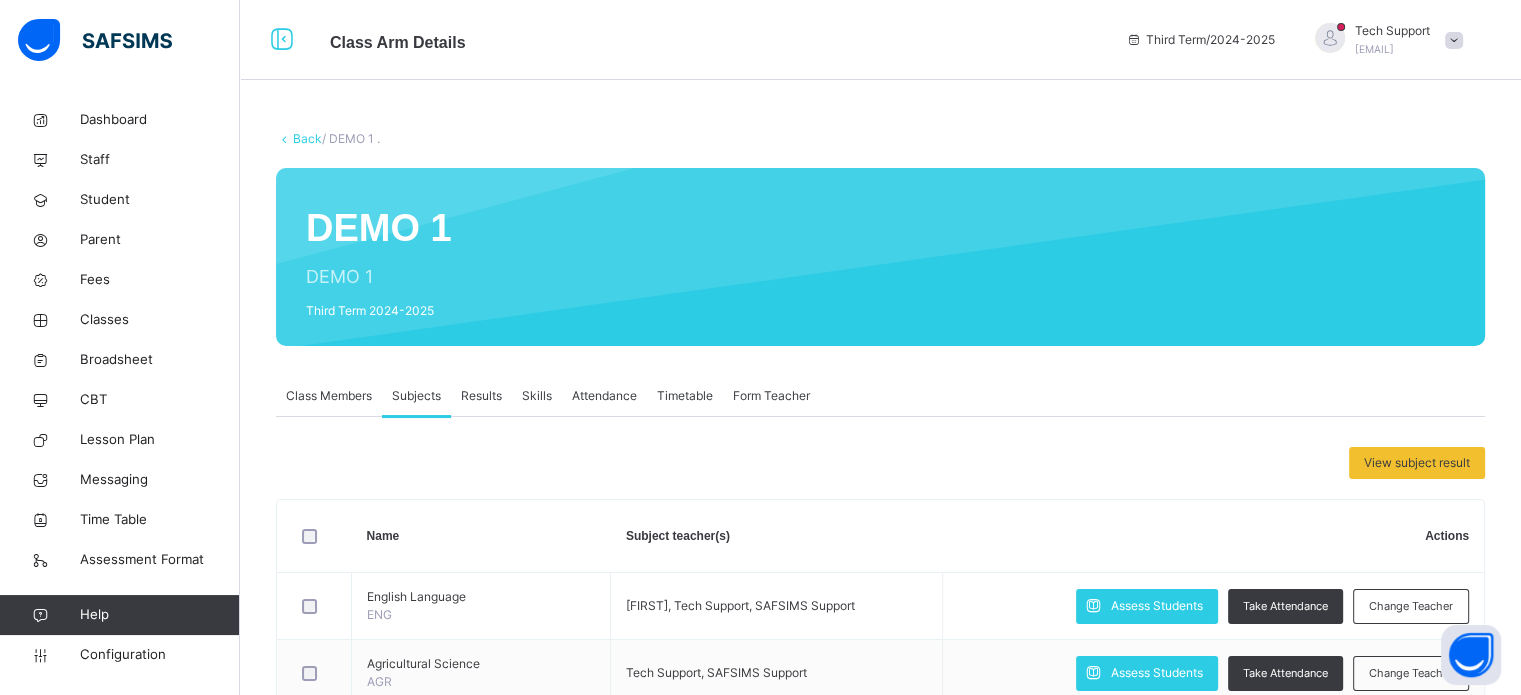 drag, startPoint x: 317, startPoint y: 390, endPoint x: 329, endPoint y: 392, distance: 12.165525 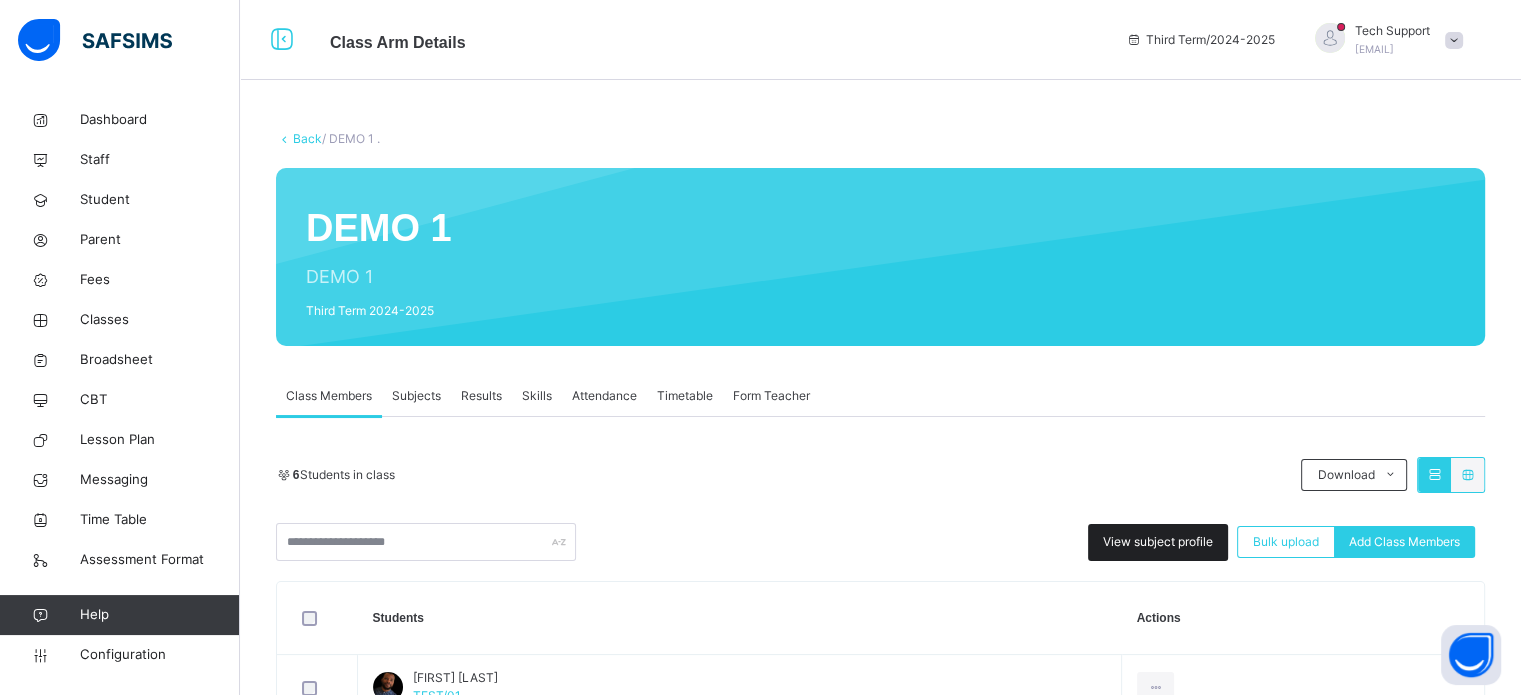 click on "View subject profile" at bounding box center (1158, 542) 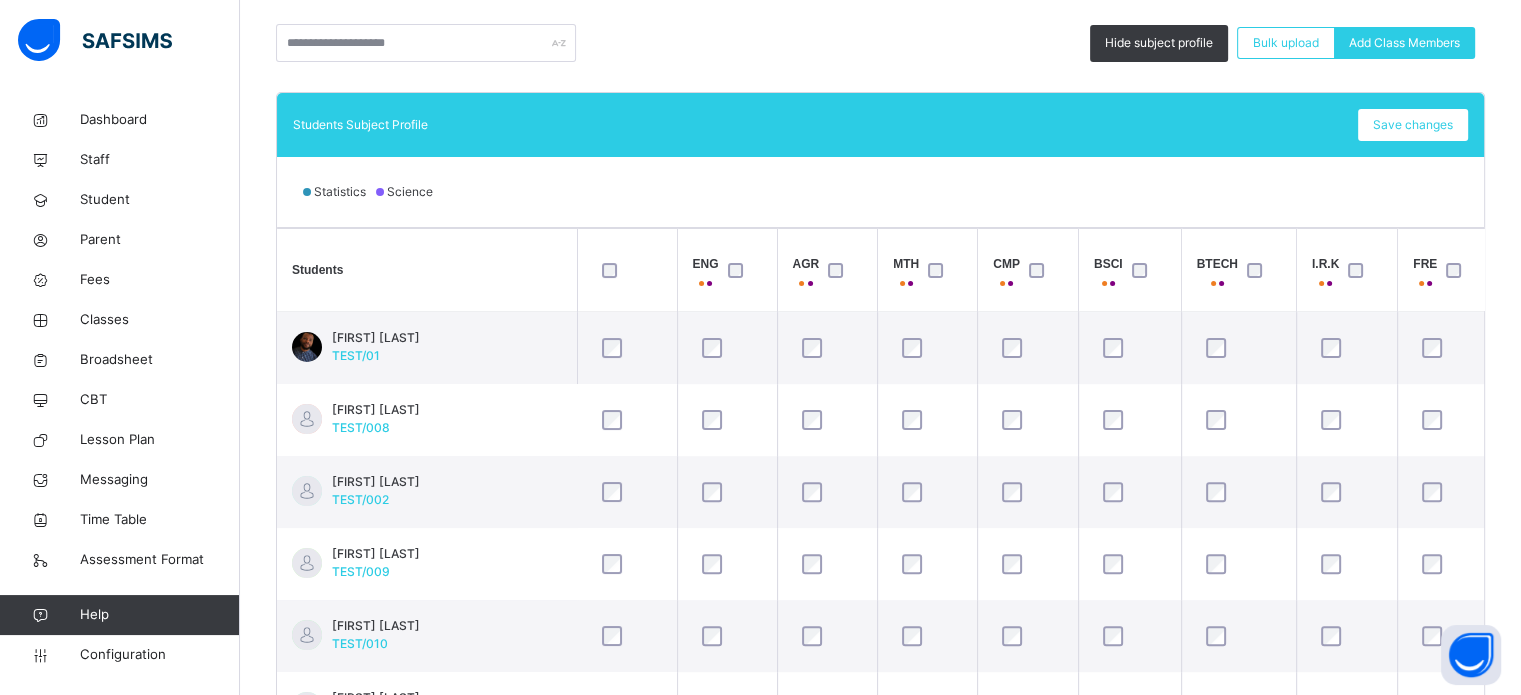 scroll, scrollTop: 500, scrollLeft: 0, axis: vertical 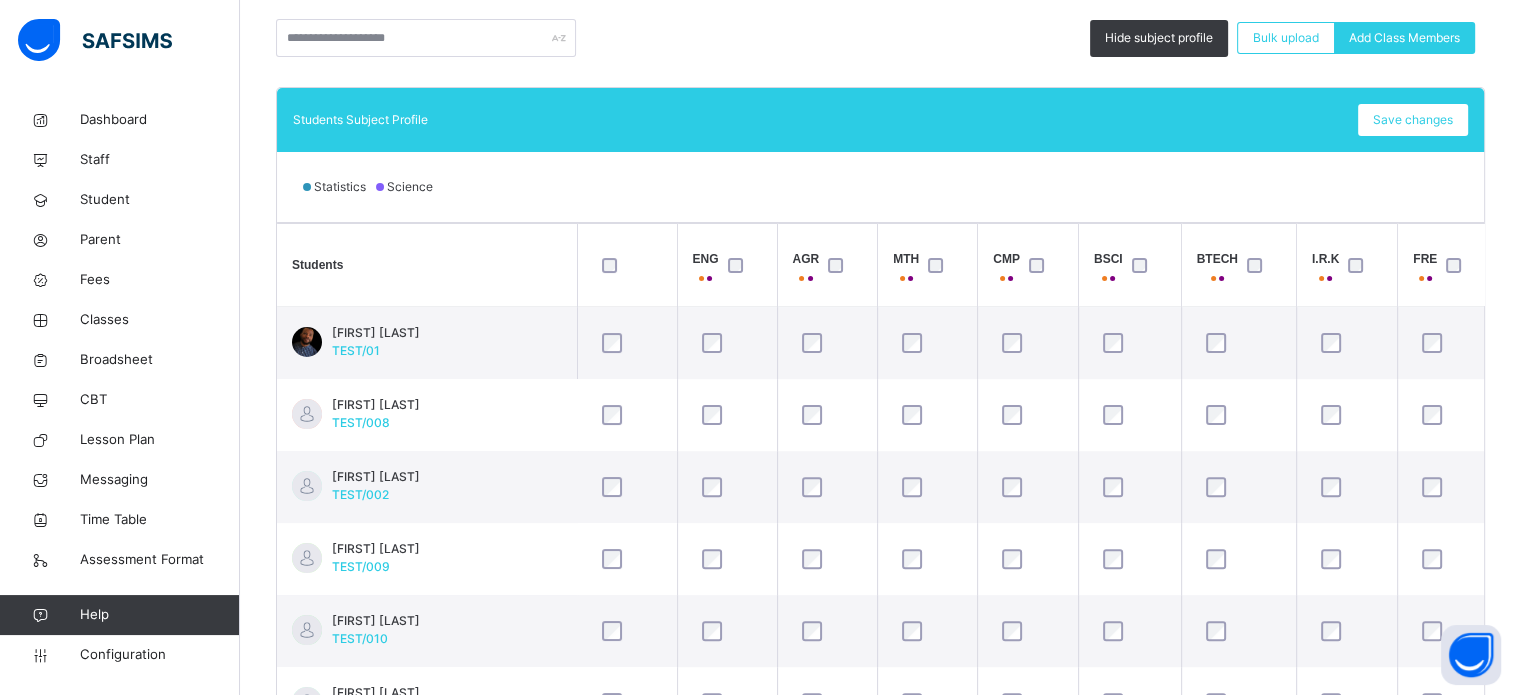 click on "Statistics   Science" at bounding box center [880, 187] 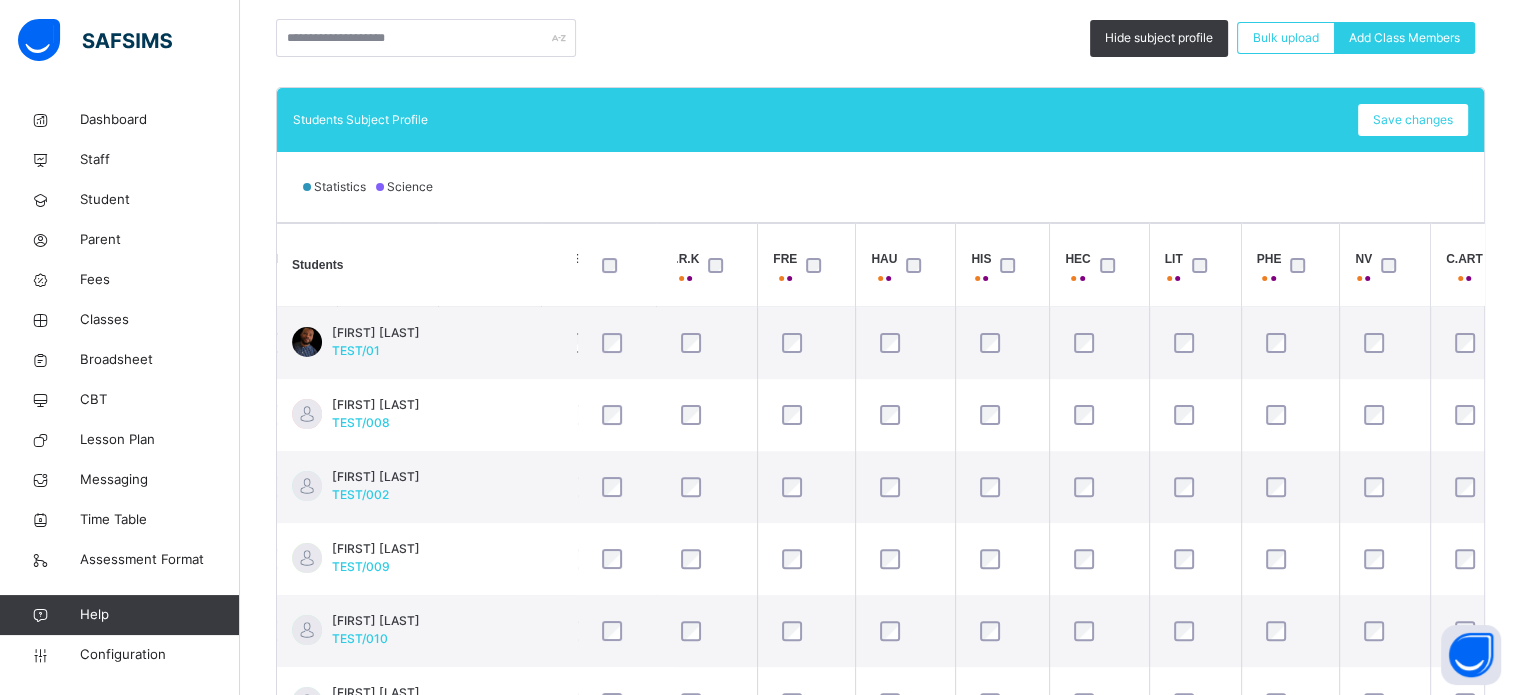 scroll, scrollTop: 0, scrollLeft: 695, axis: horizontal 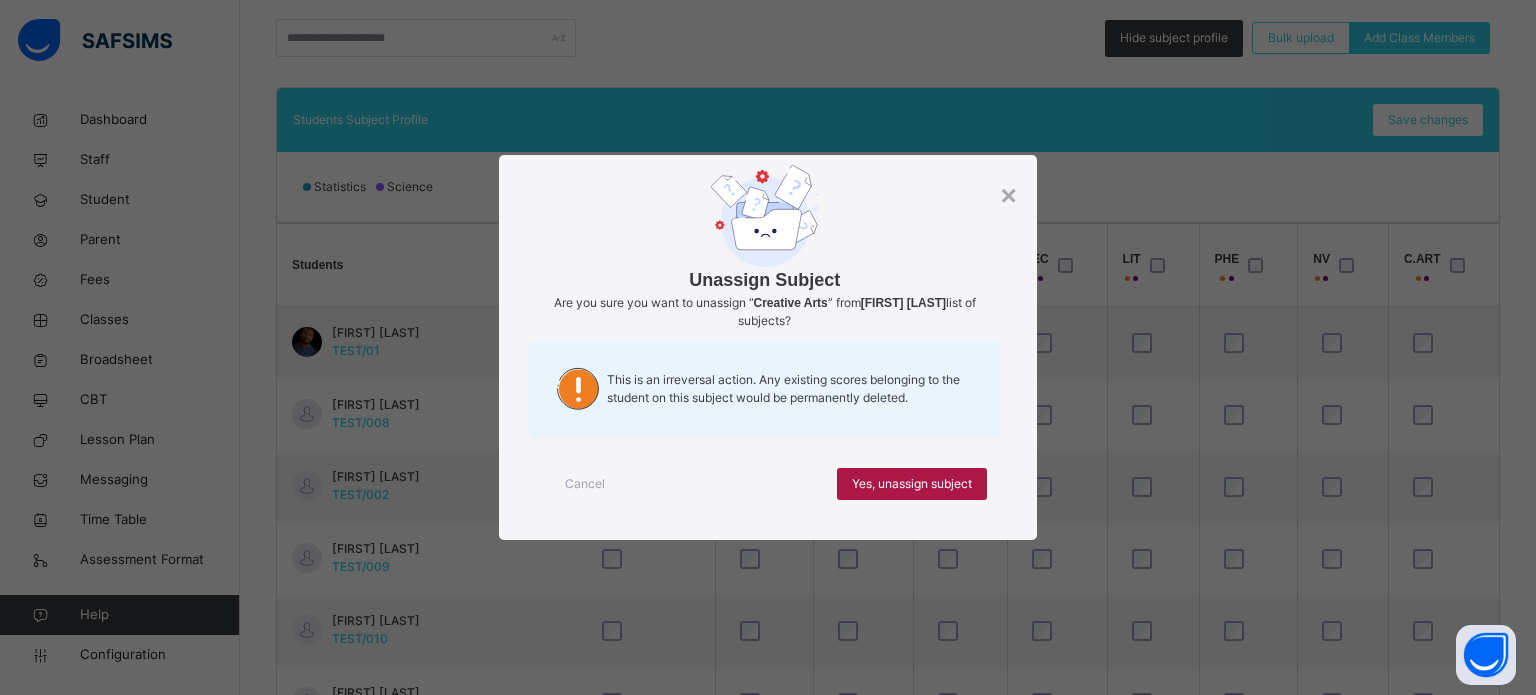 click on "Yes, unassign subject" at bounding box center [912, 484] 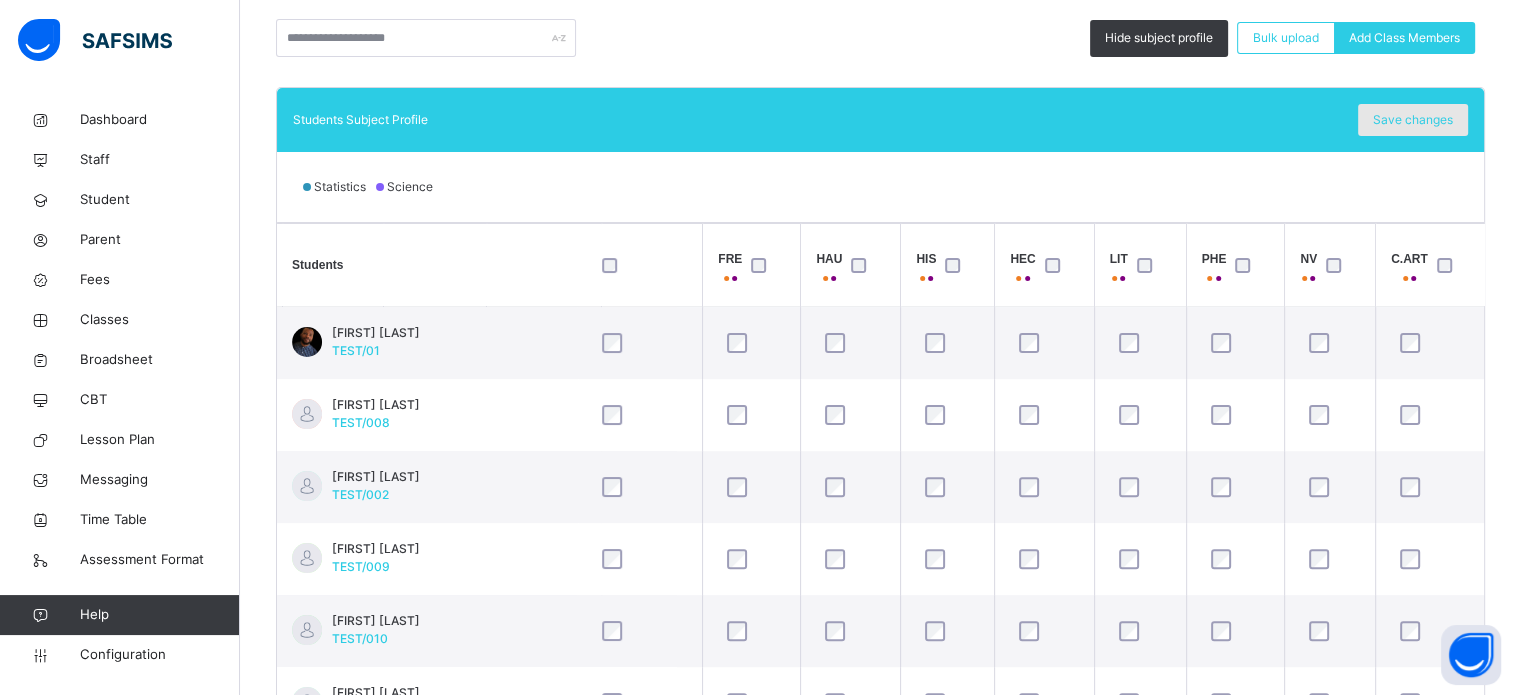 click on "Save changes" at bounding box center [1413, 120] 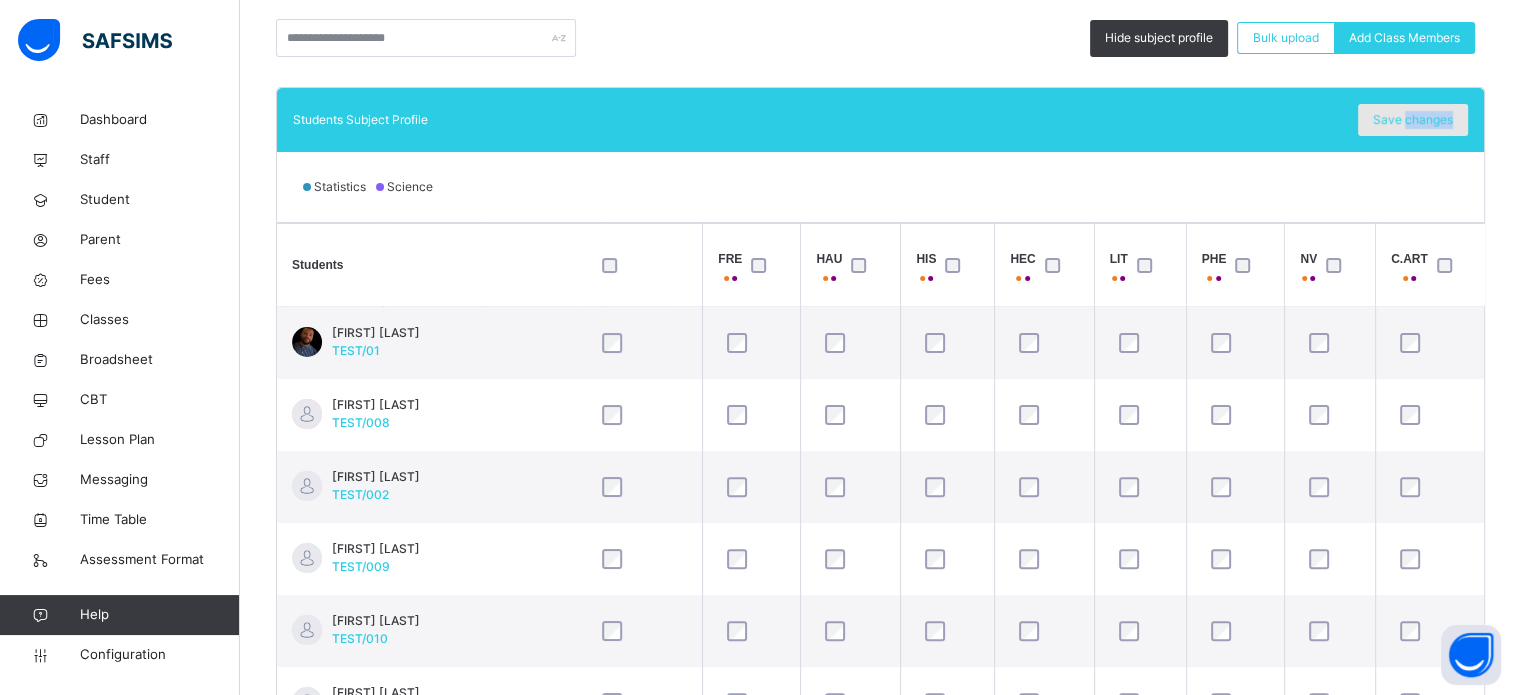 click on "Save changes" at bounding box center (1413, 120) 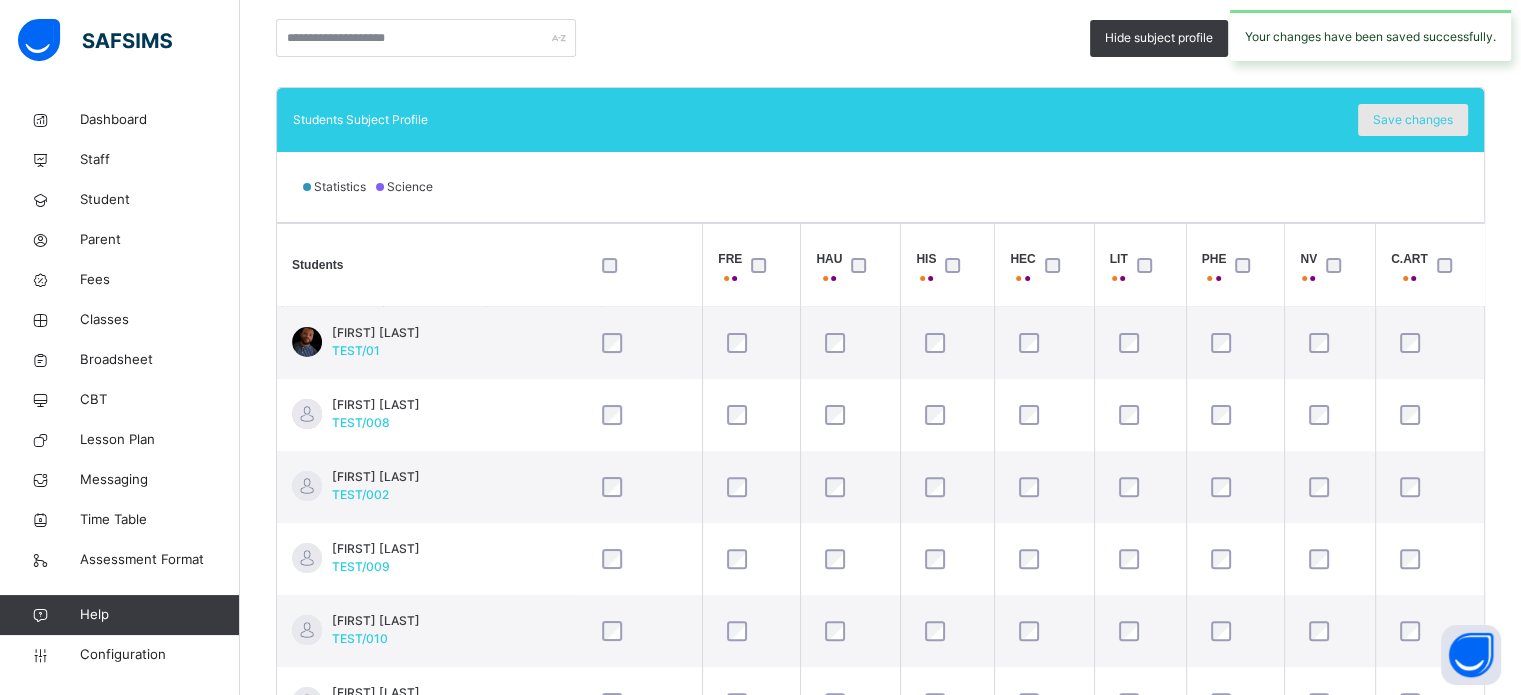 click on "Save changes" at bounding box center [1413, 120] 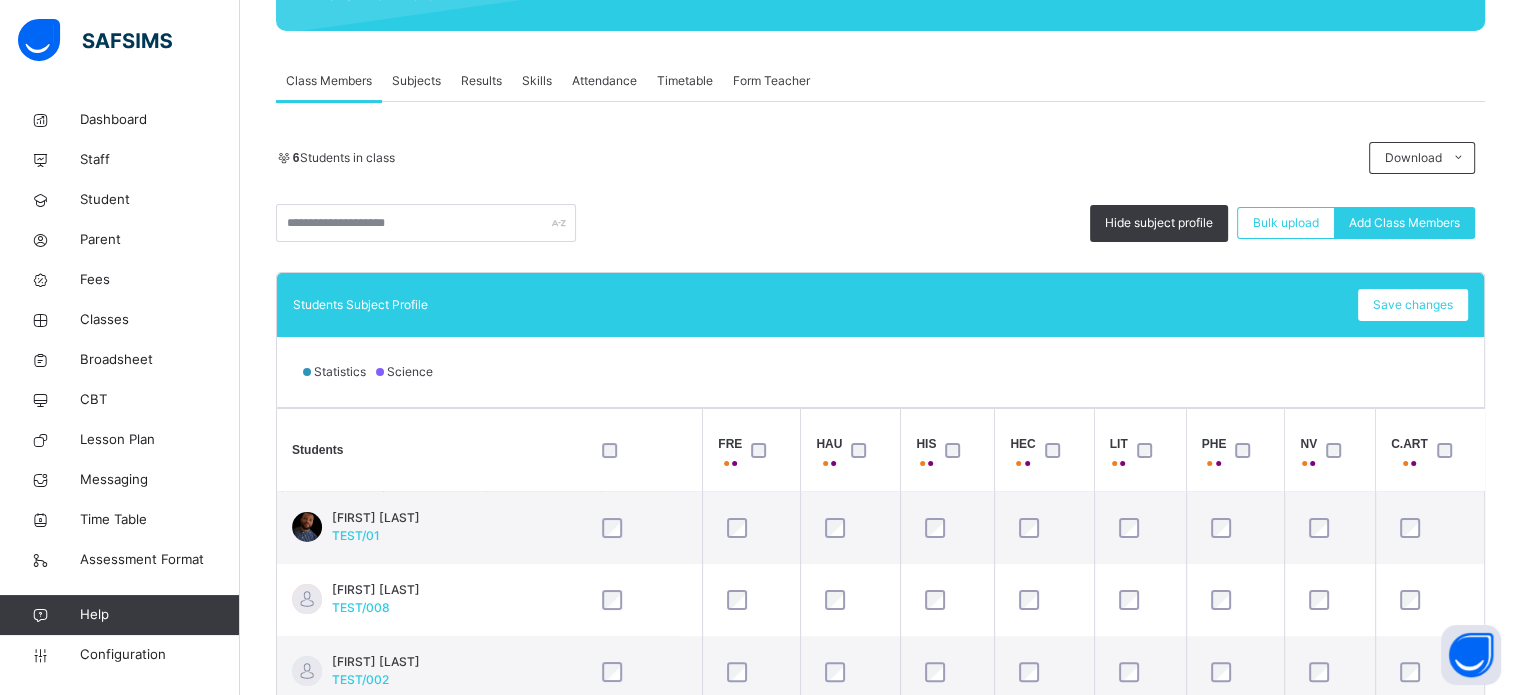 scroll, scrollTop: 100, scrollLeft: 0, axis: vertical 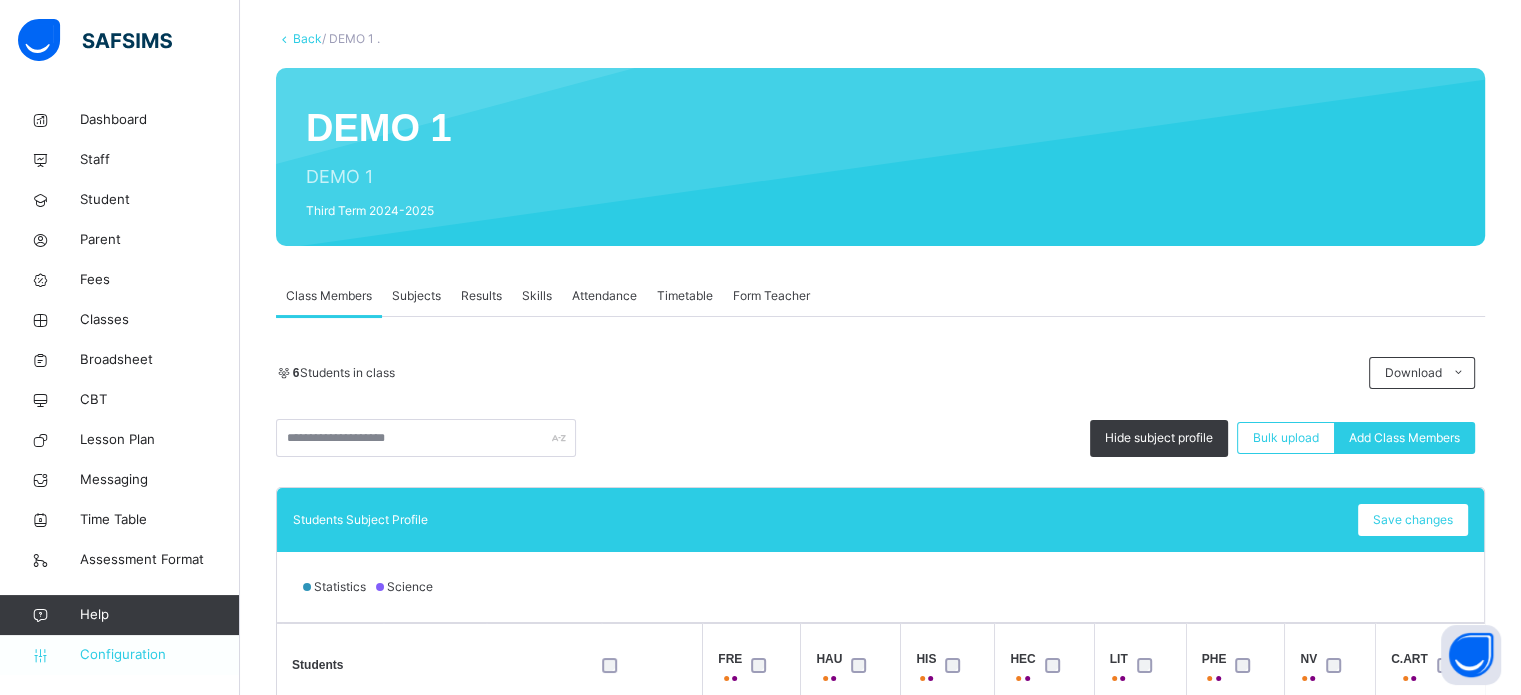 click on "Configuration" at bounding box center [159, 655] 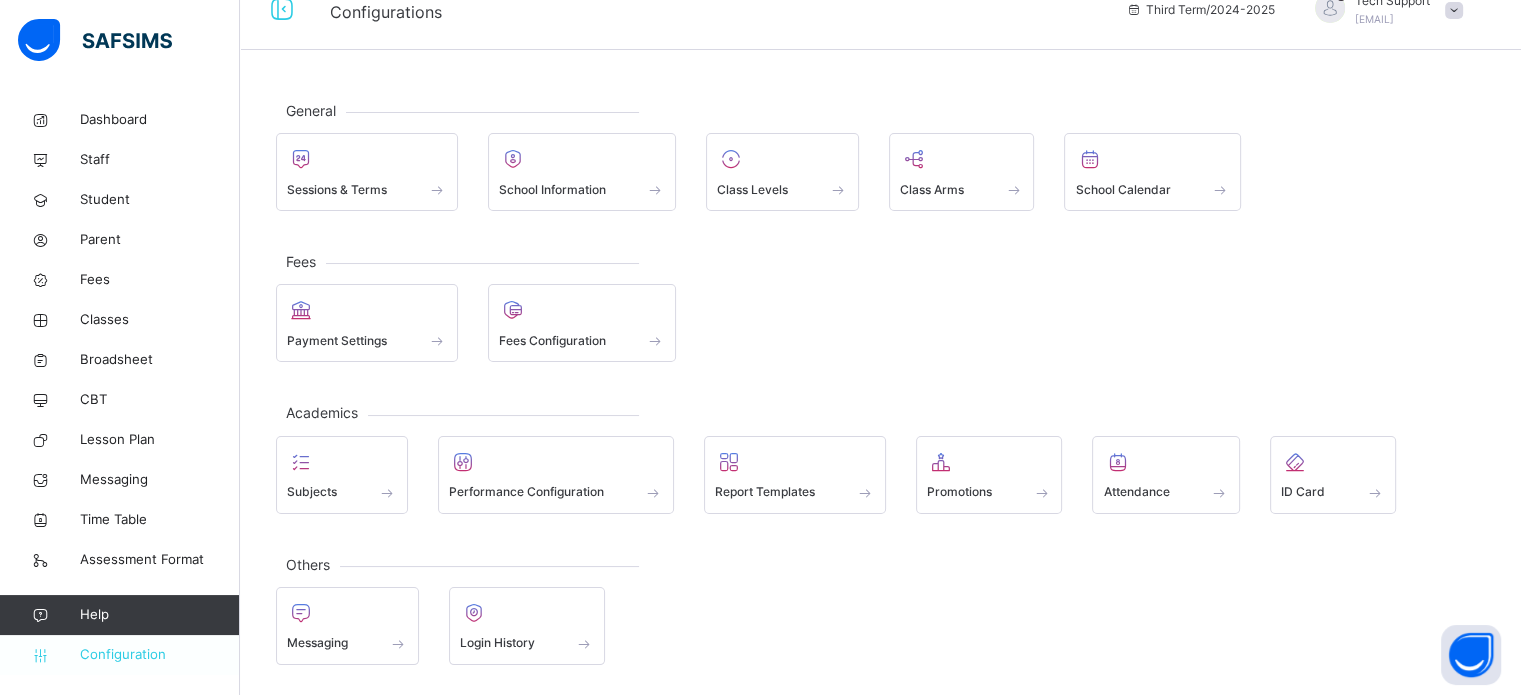 scroll, scrollTop: 26, scrollLeft: 0, axis: vertical 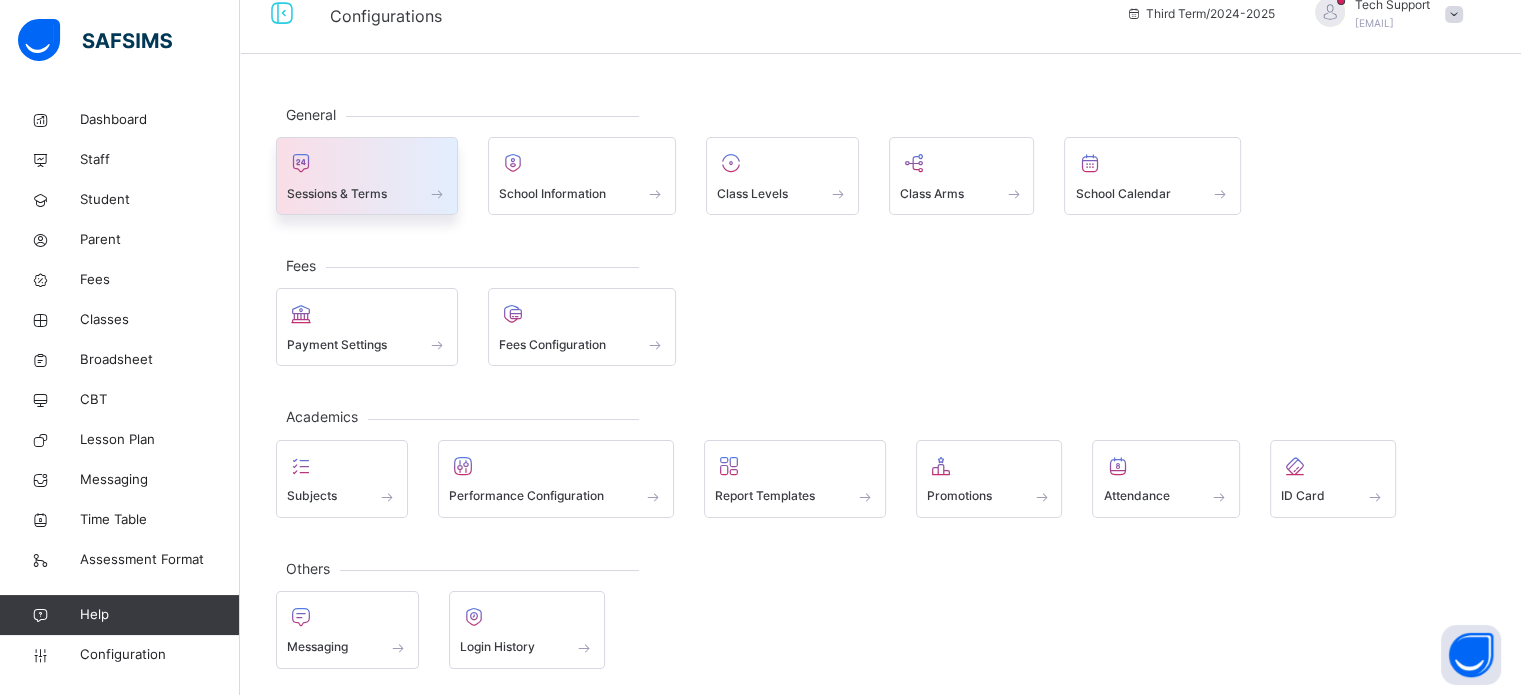 click at bounding box center [367, 163] 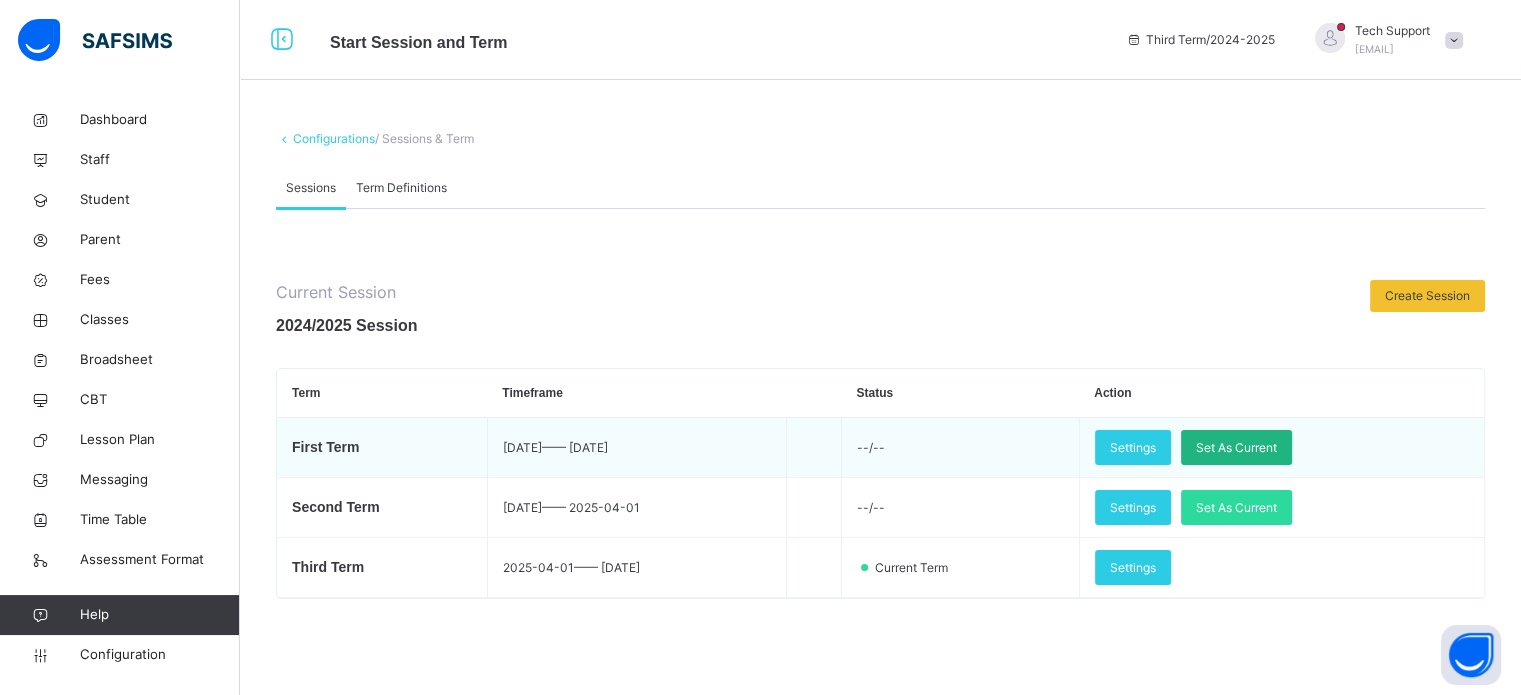 click on "Set As Current" at bounding box center (1236, 448) 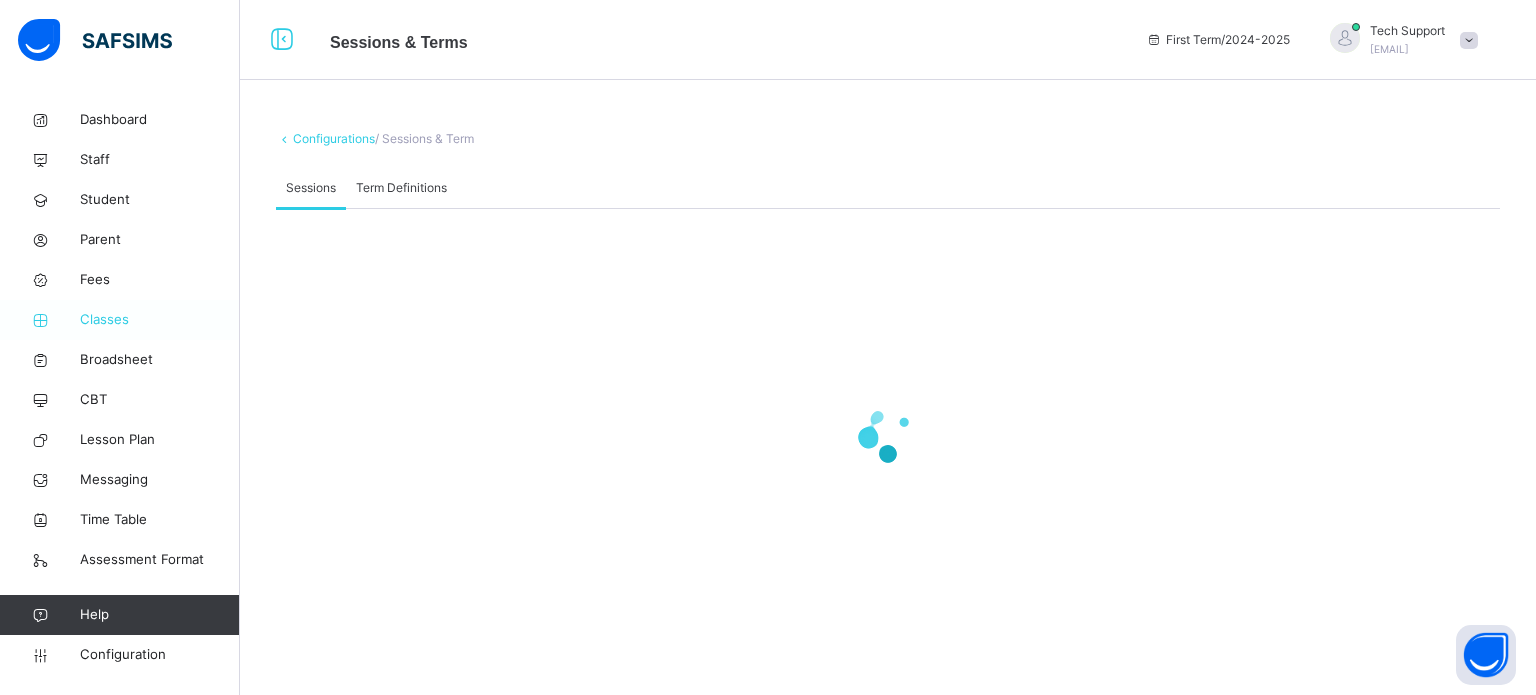 click on "Classes" at bounding box center (160, 320) 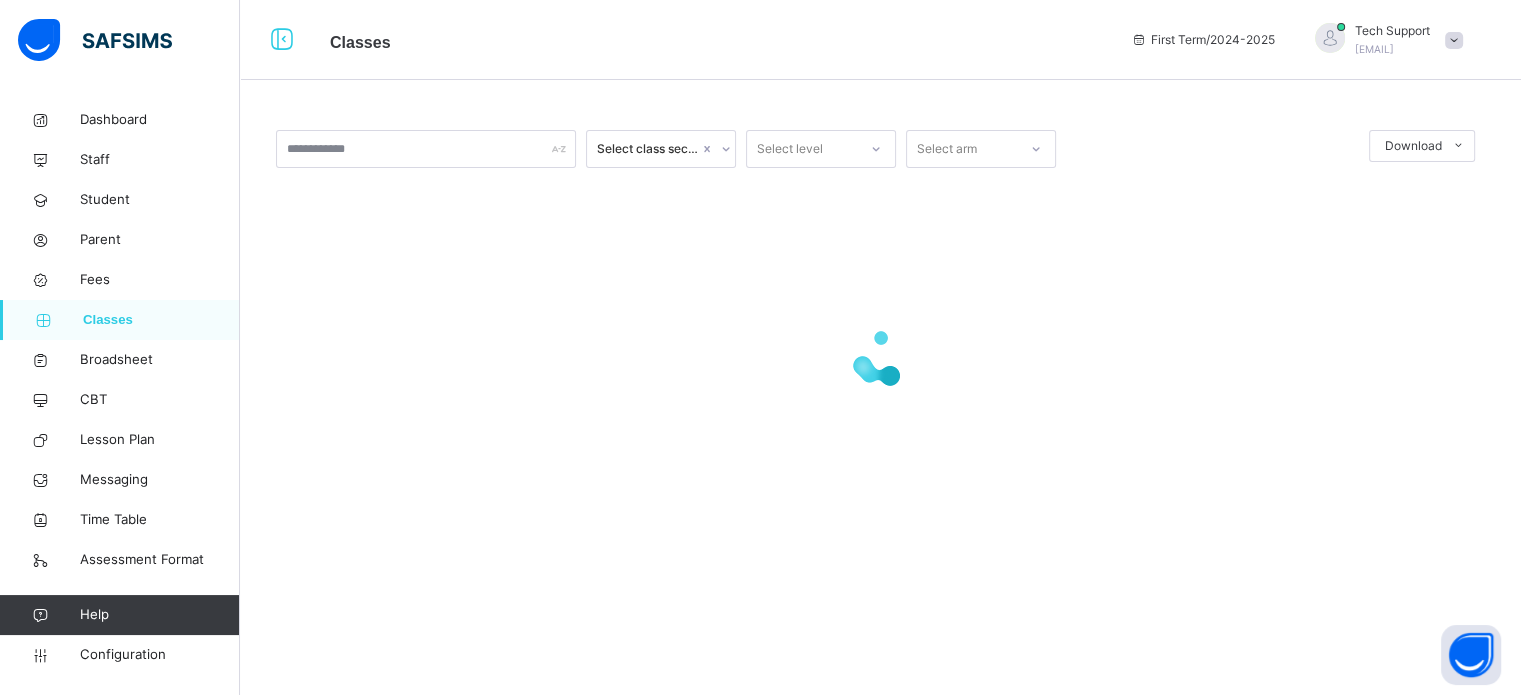 click on "Select level" at bounding box center [802, 149] 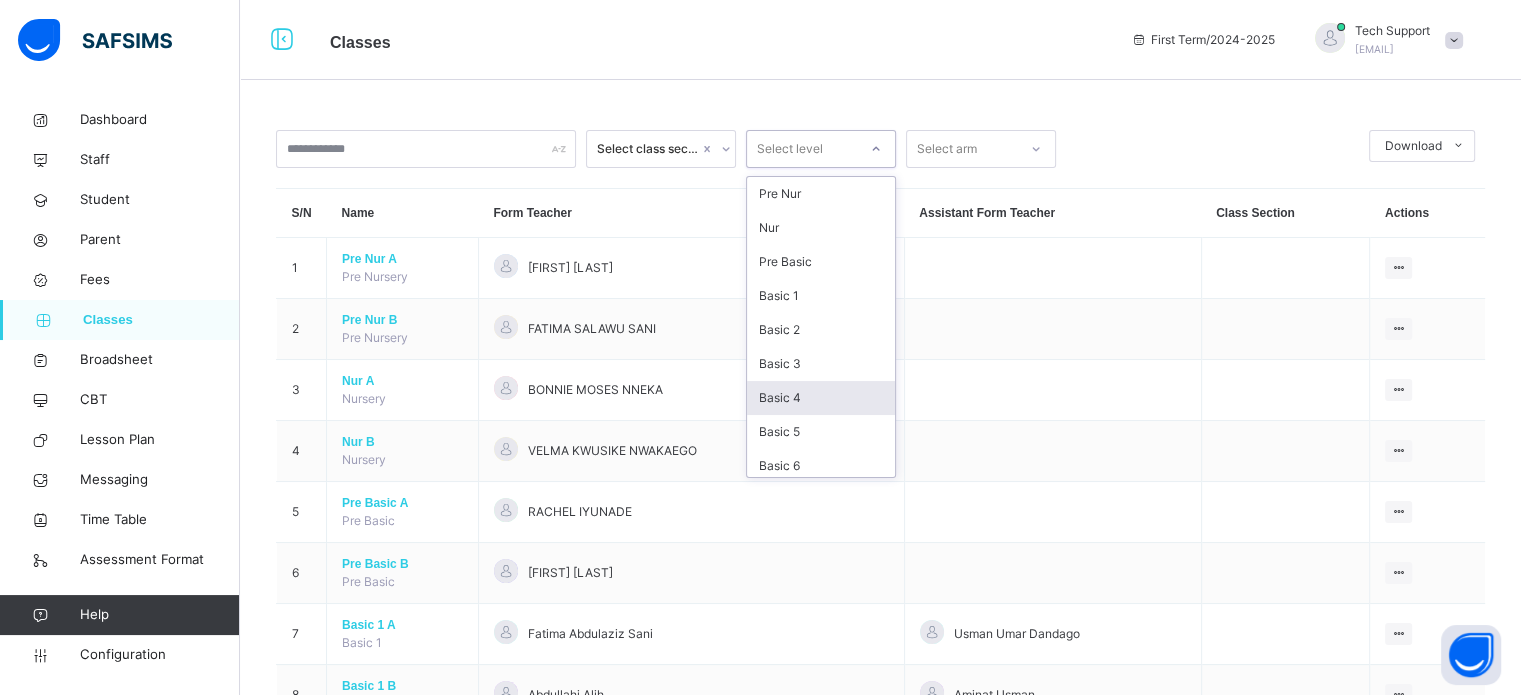 scroll, scrollTop: 244, scrollLeft: 0, axis: vertical 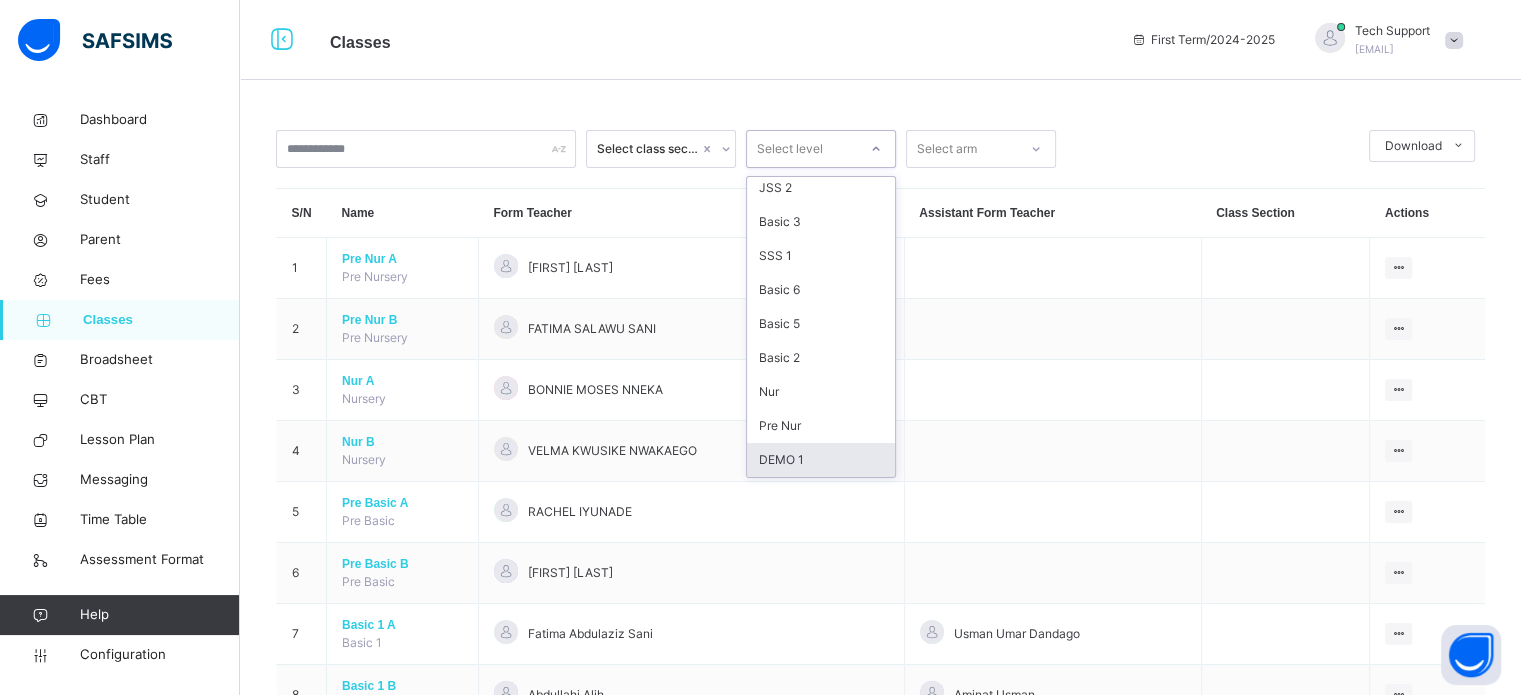 click on "DEMO 1" at bounding box center (821, 460) 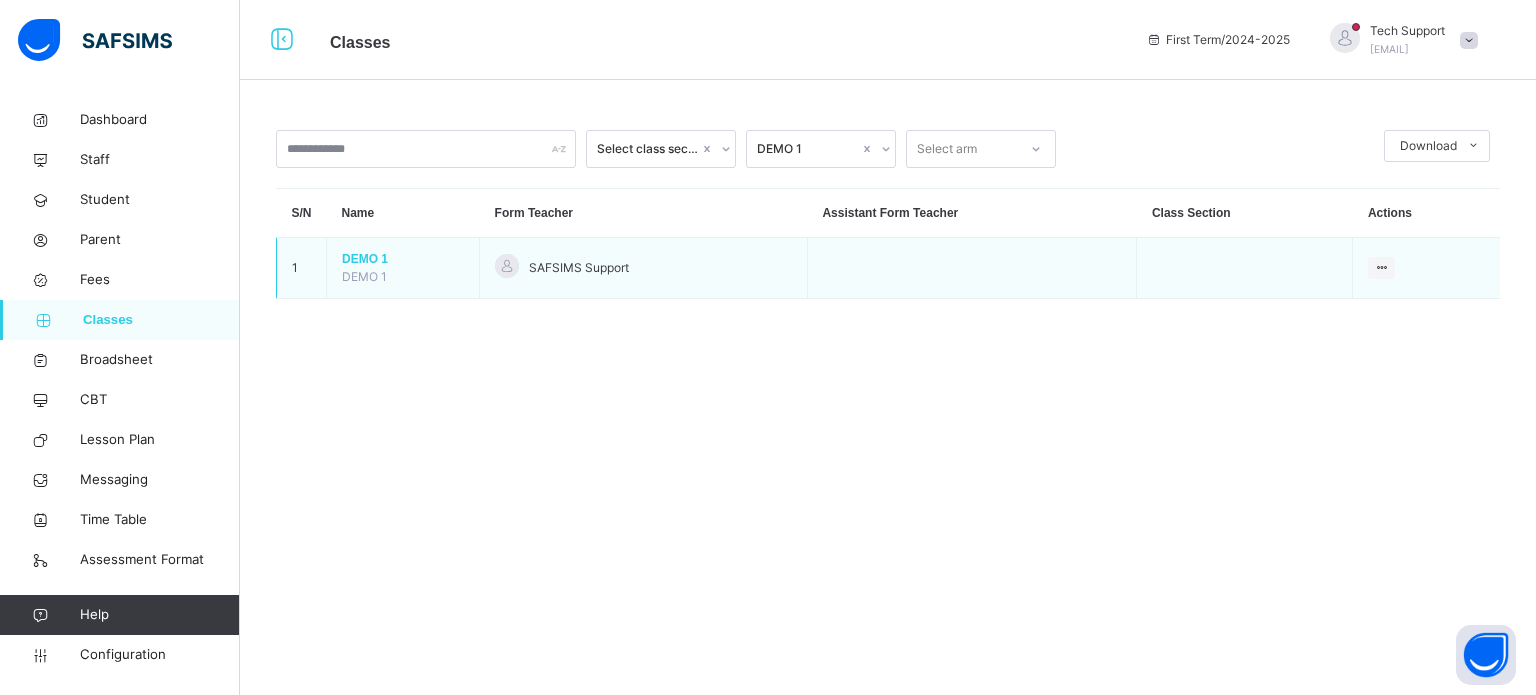 click on "DEMO 1" at bounding box center (403, 259) 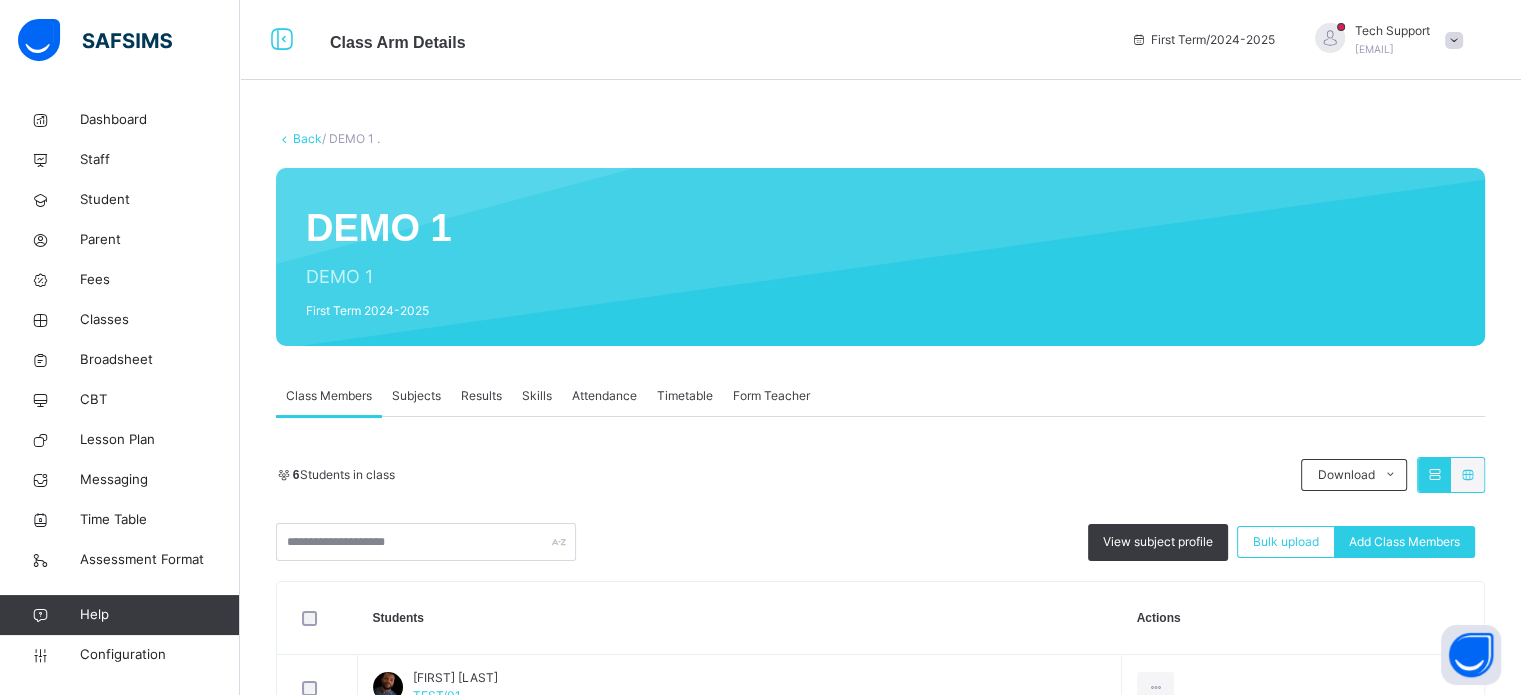click on "Subjects" at bounding box center [416, 396] 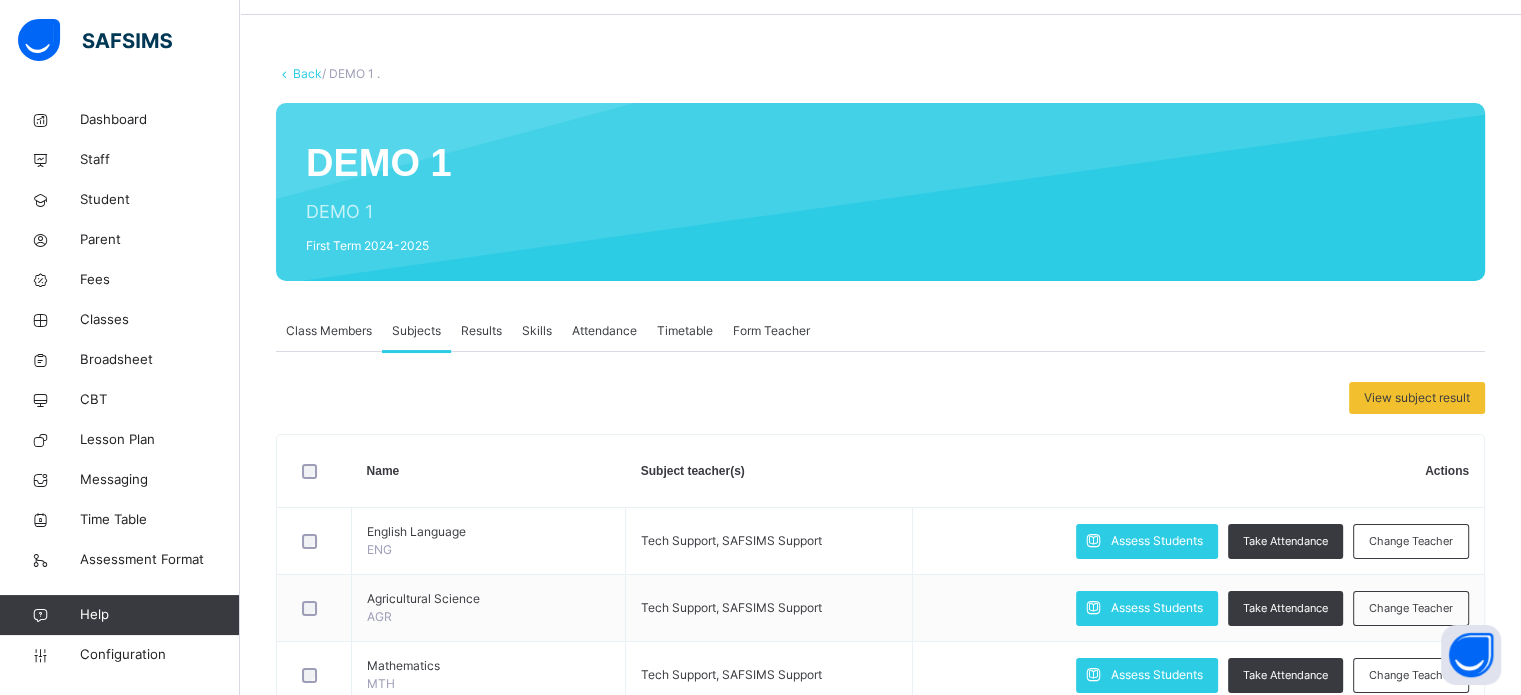 scroll, scrollTop: 100, scrollLeft: 0, axis: vertical 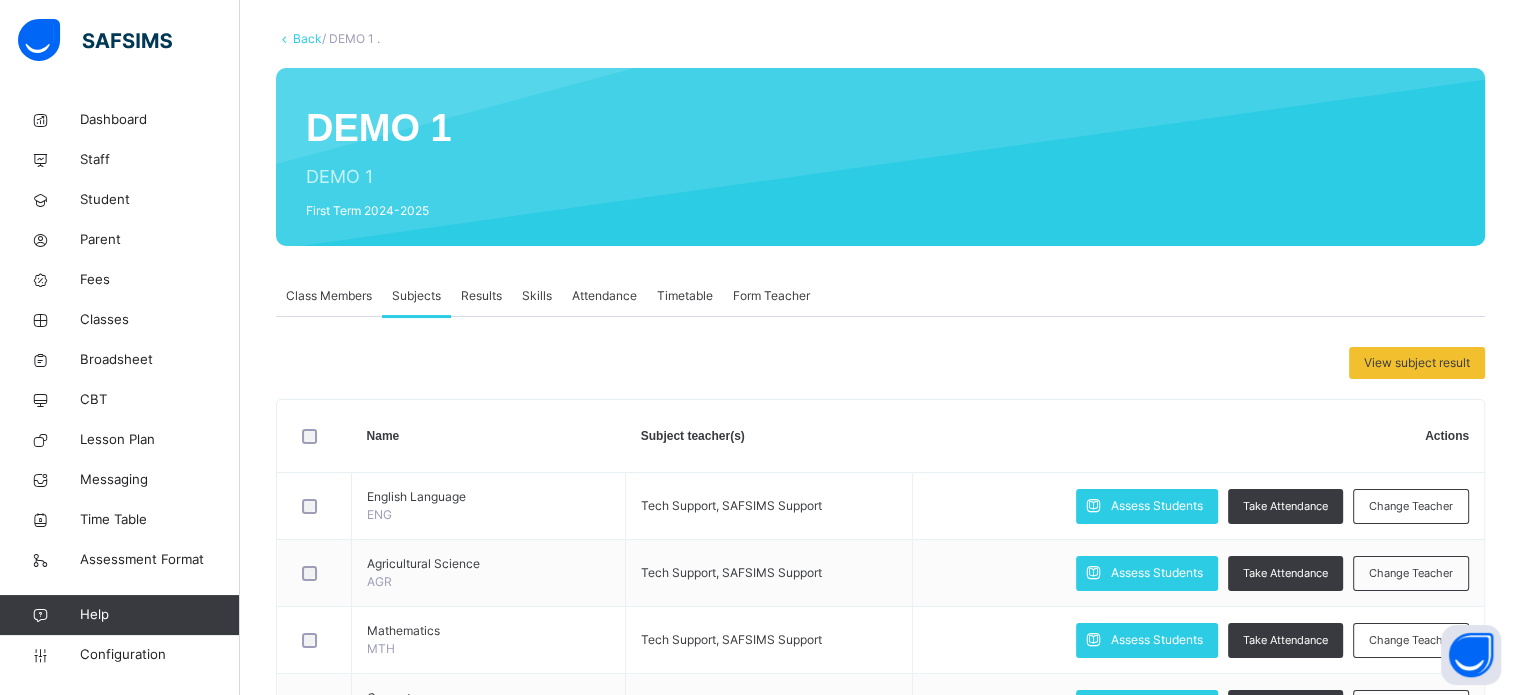 click on "Class Members" at bounding box center (329, 296) 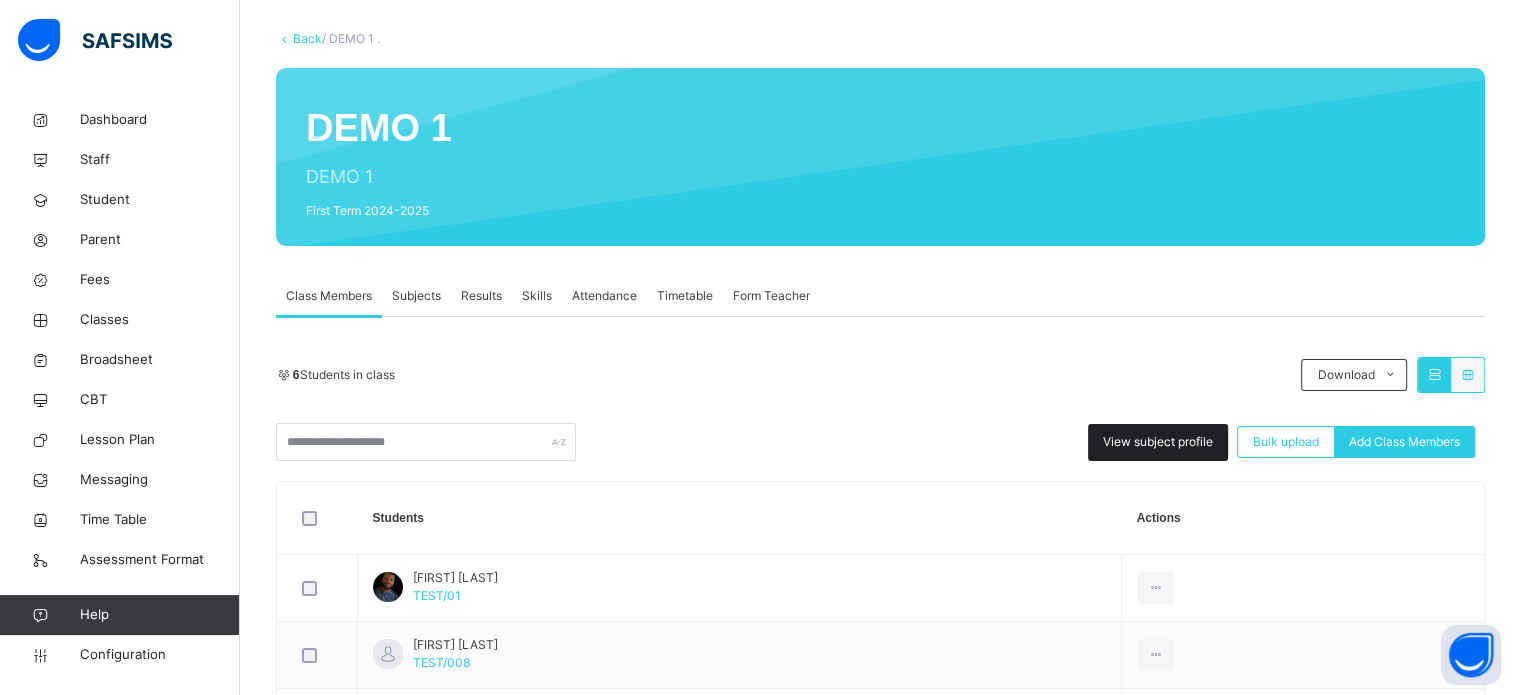 click on "View subject profile" at bounding box center [1158, 442] 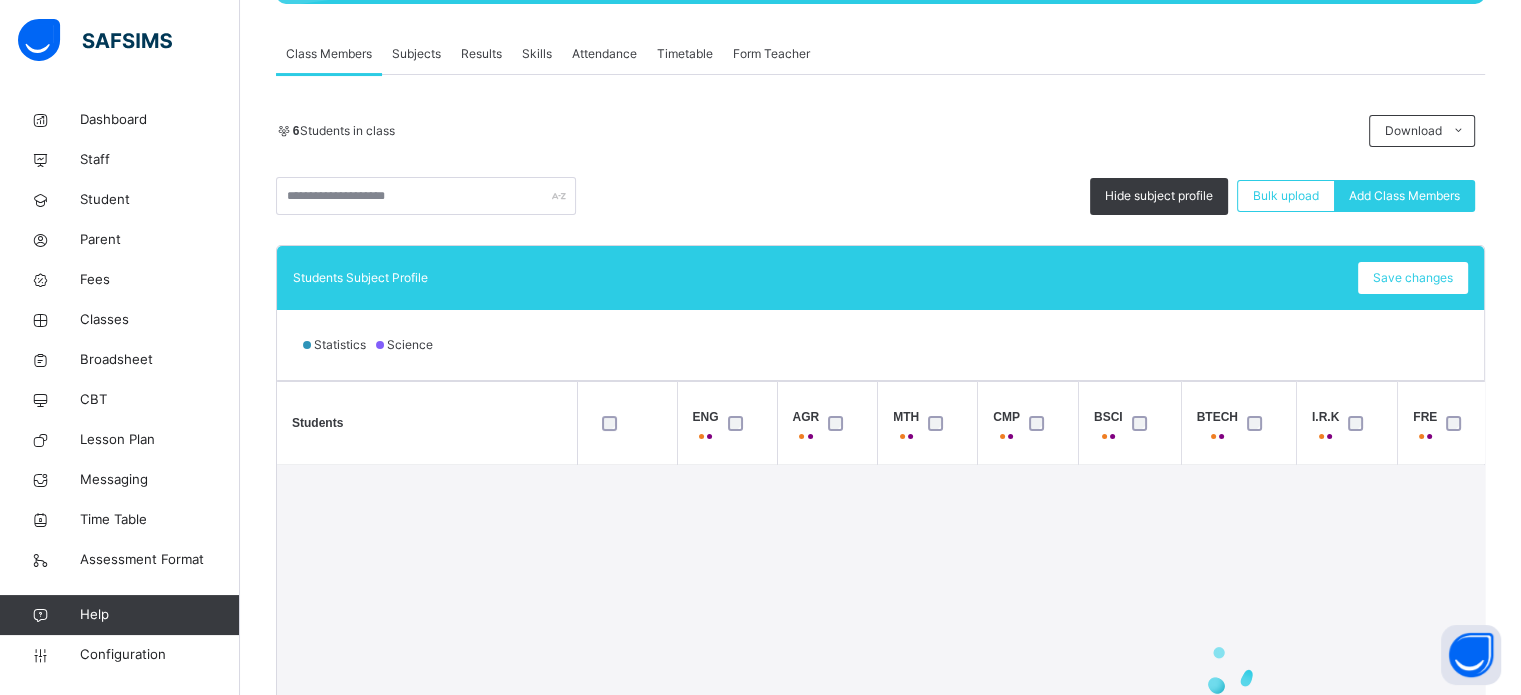 scroll, scrollTop: 400, scrollLeft: 0, axis: vertical 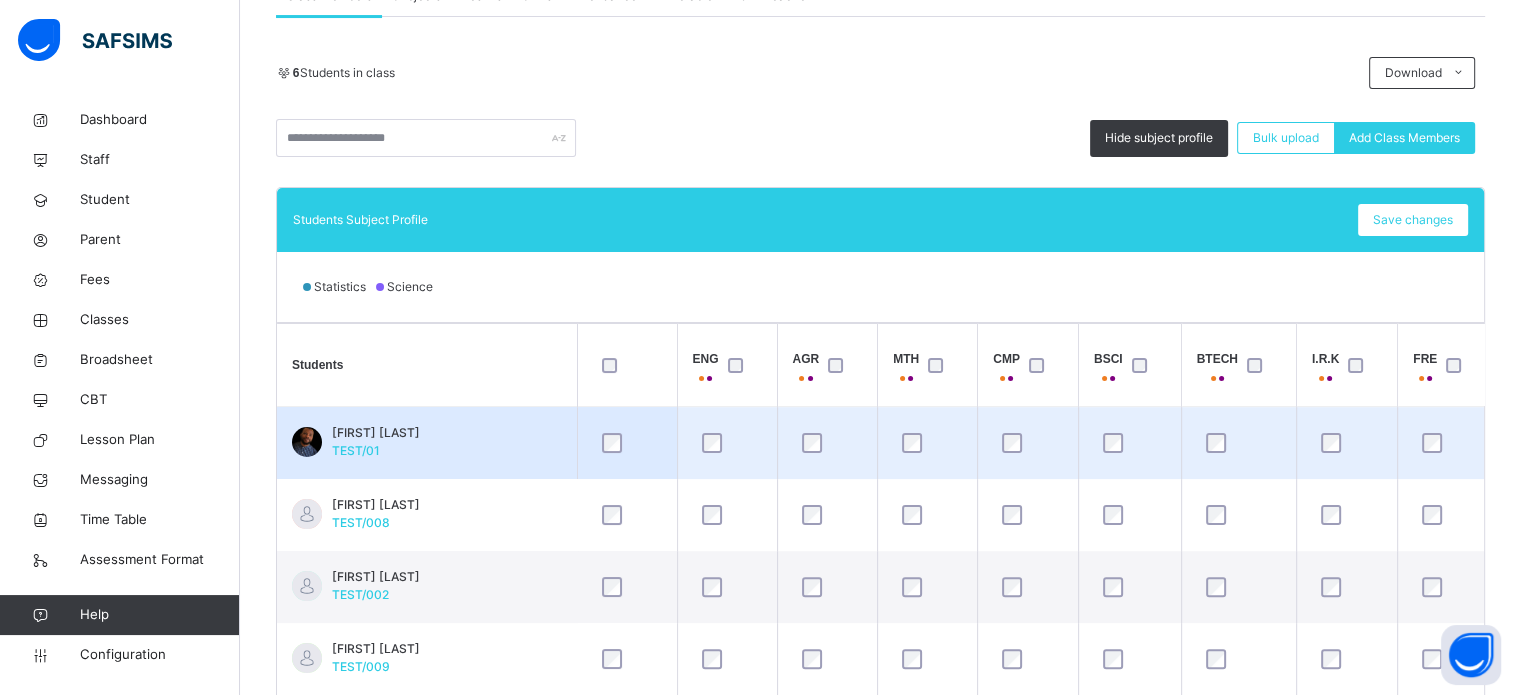 click at bounding box center (928, 443) 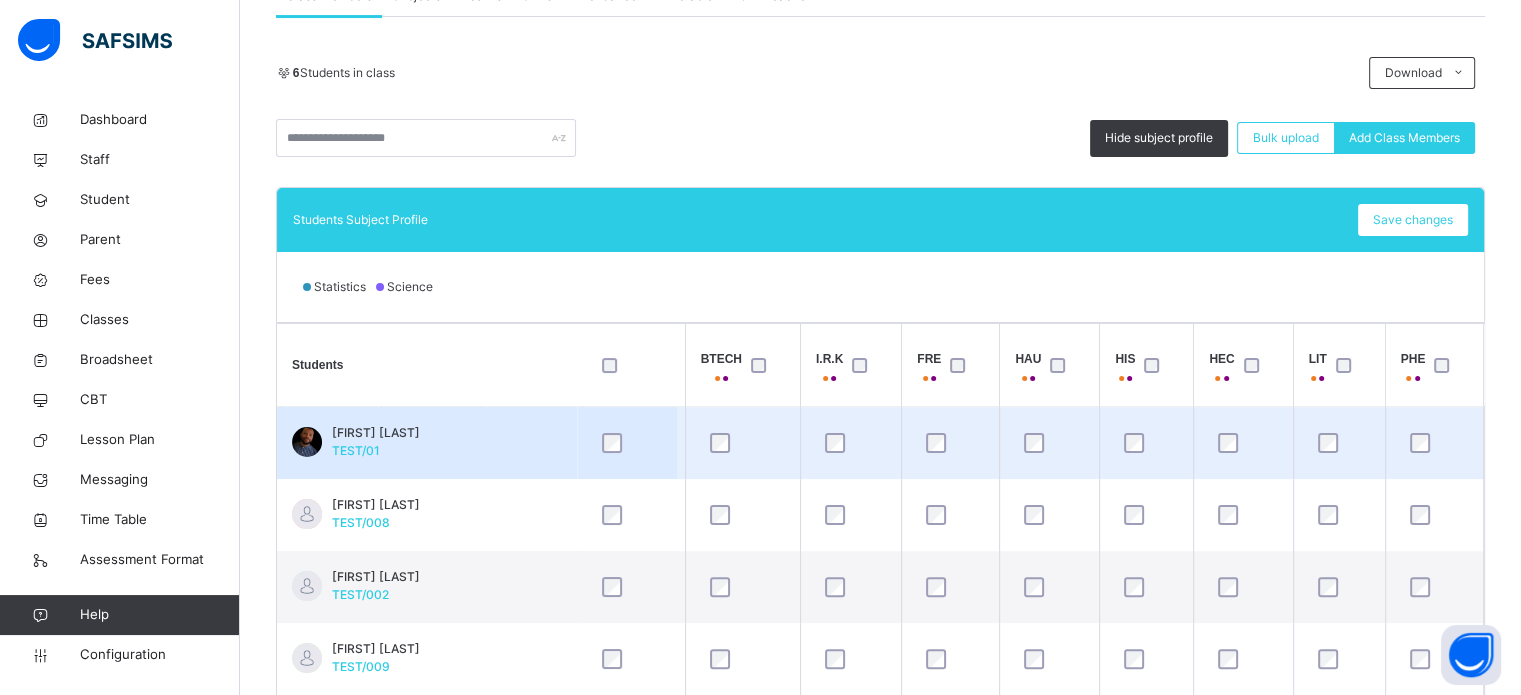 scroll, scrollTop: 0, scrollLeft: 495, axis: horizontal 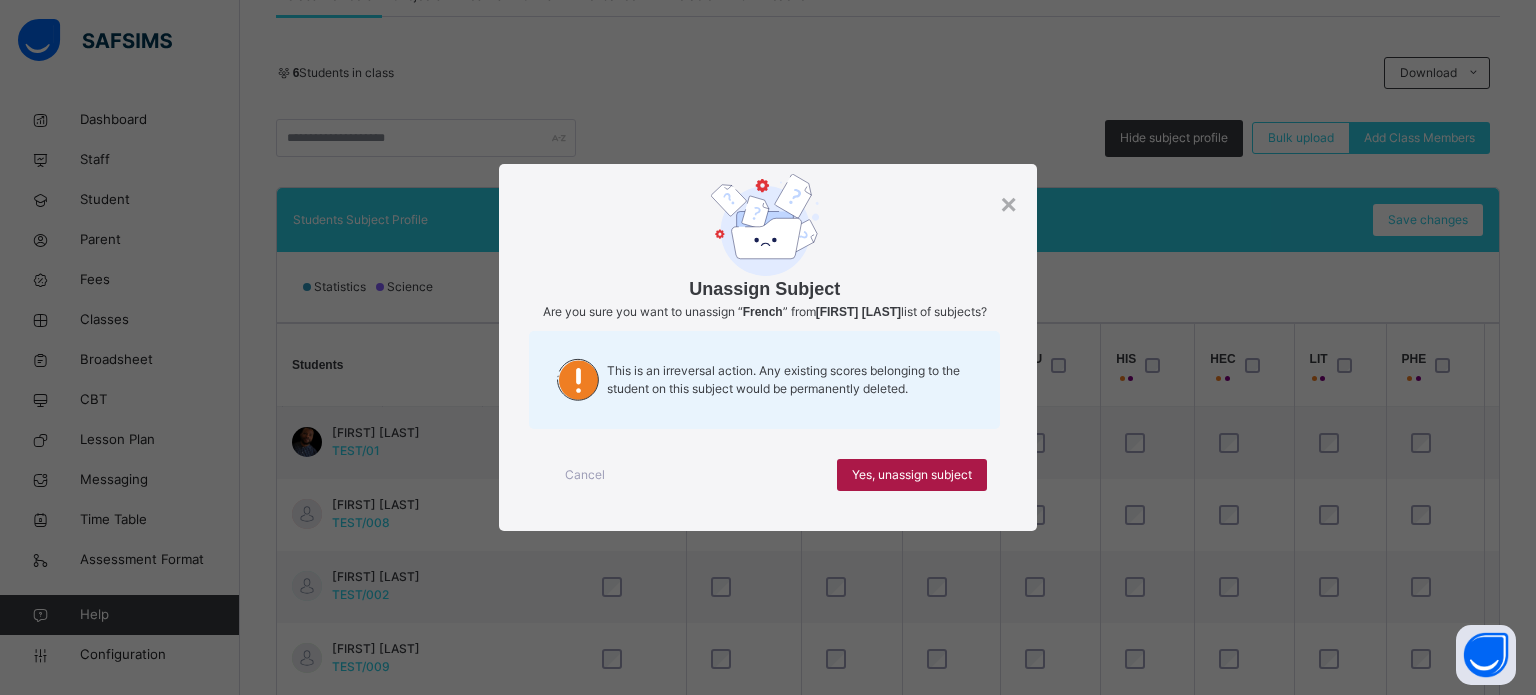 click on "Yes, unassign subject" at bounding box center [912, 475] 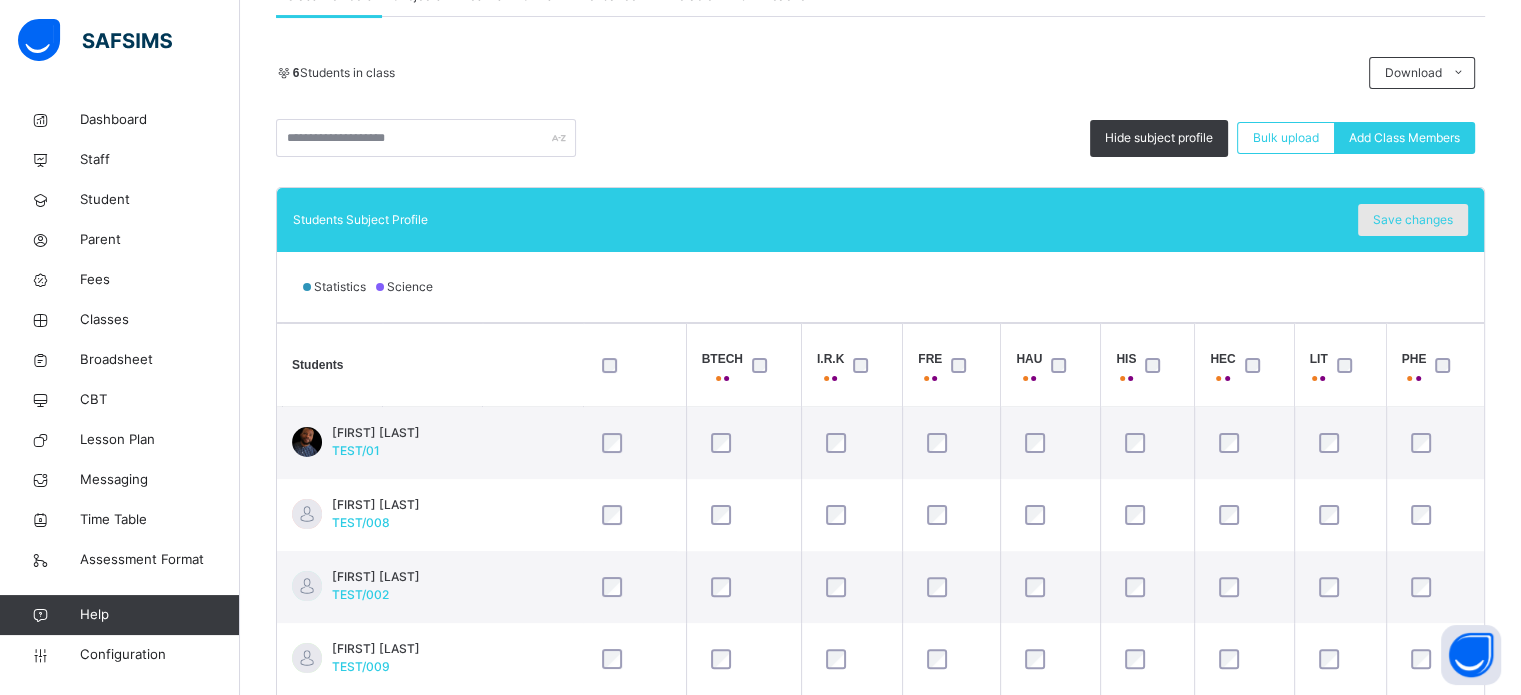 click on "Save changes" at bounding box center (1413, 220) 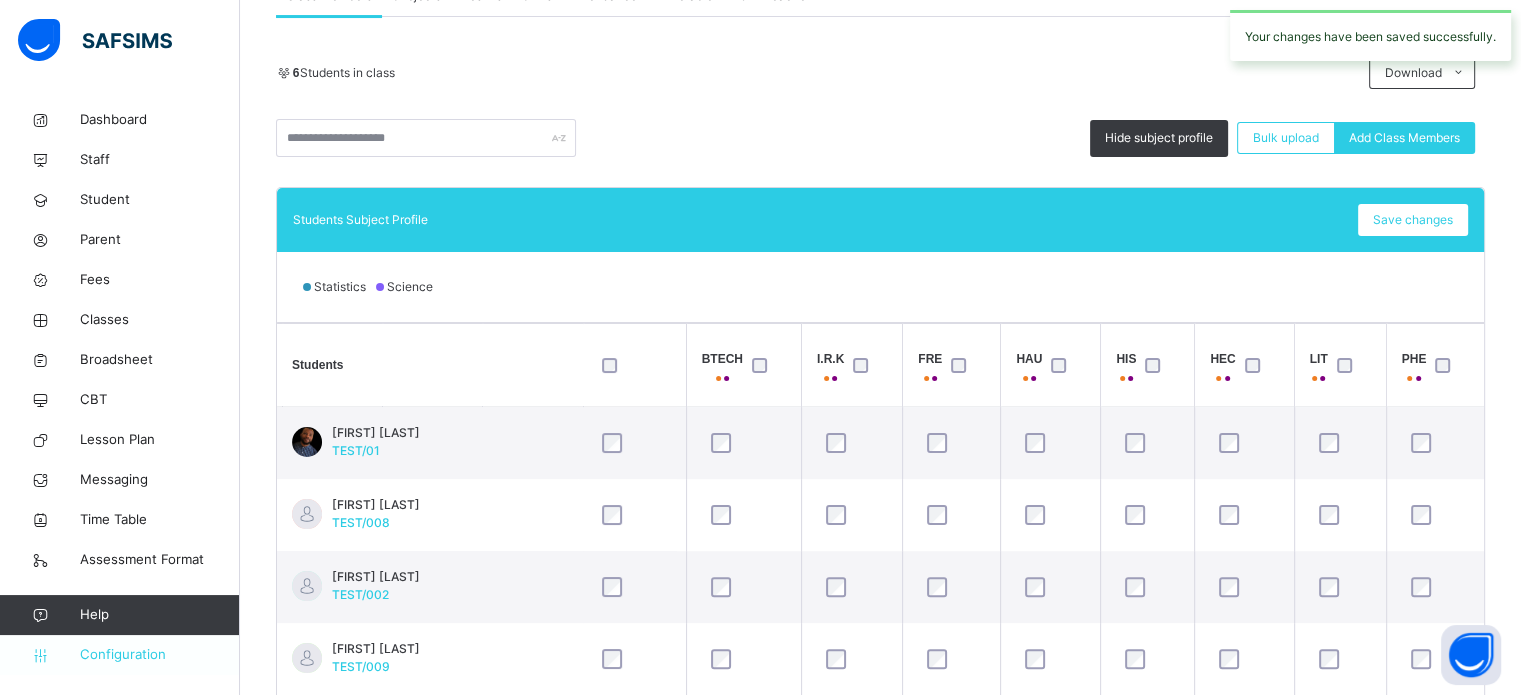 click on "Configuration" at bounding box center [159, 655] 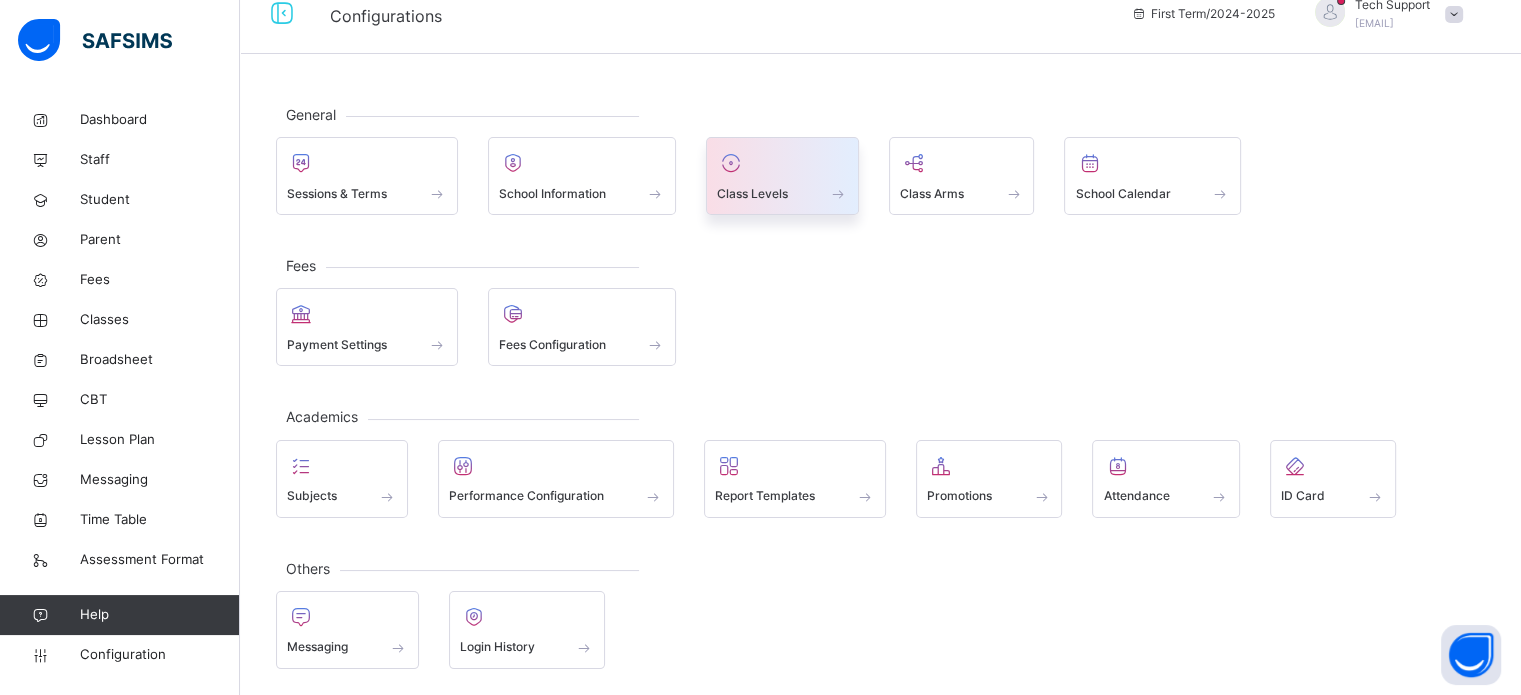 click on "Class Levels" at bounding box center (752, 194) 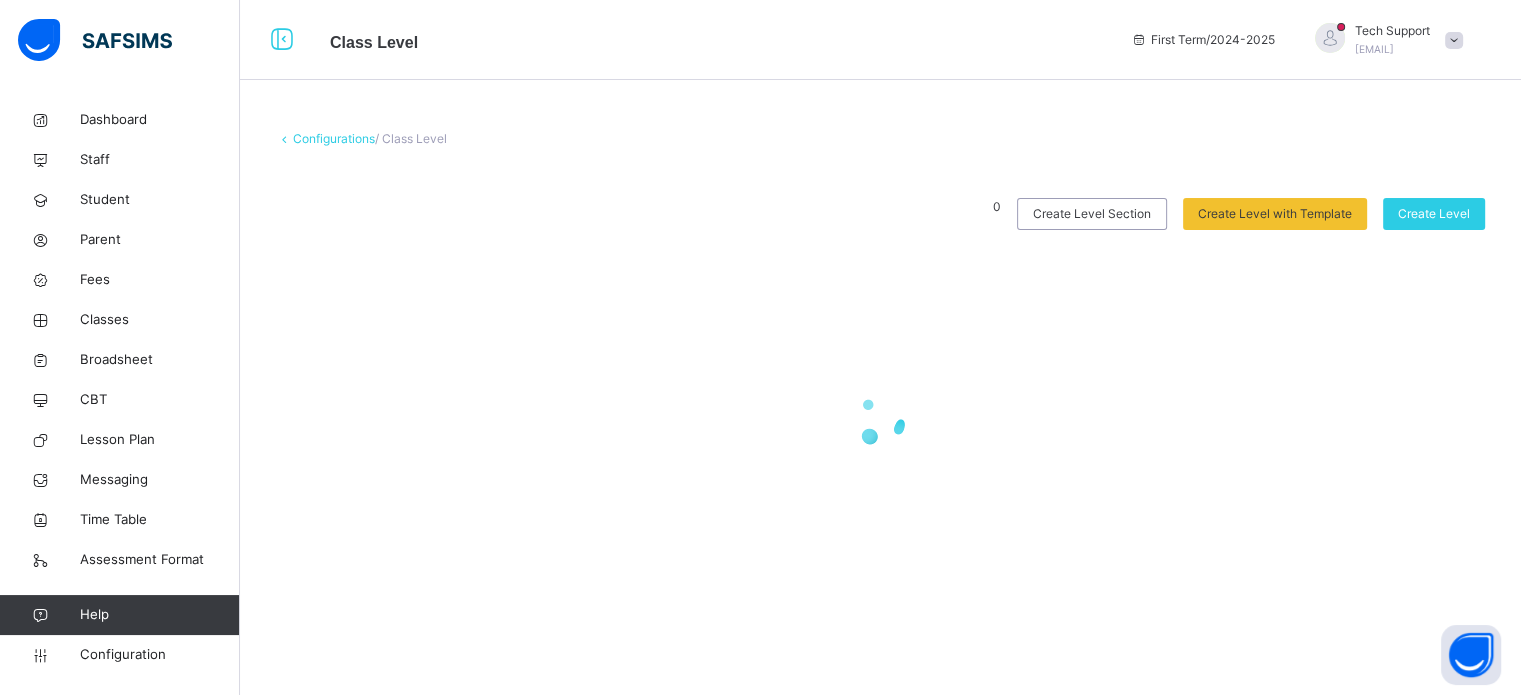 scroll, scrollTop: 0, scrollLeft: 0, axis: both 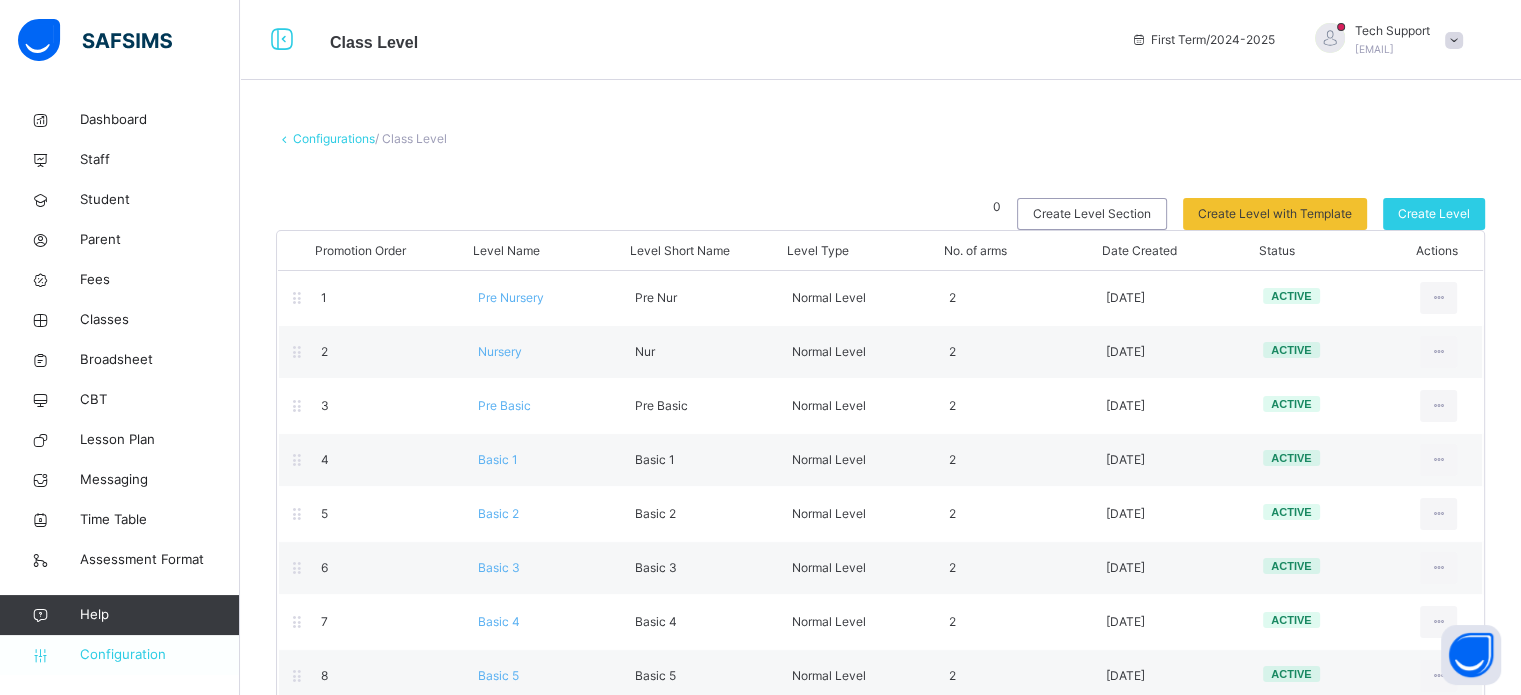 click on "Configuration" at bounding box center [159, 655] 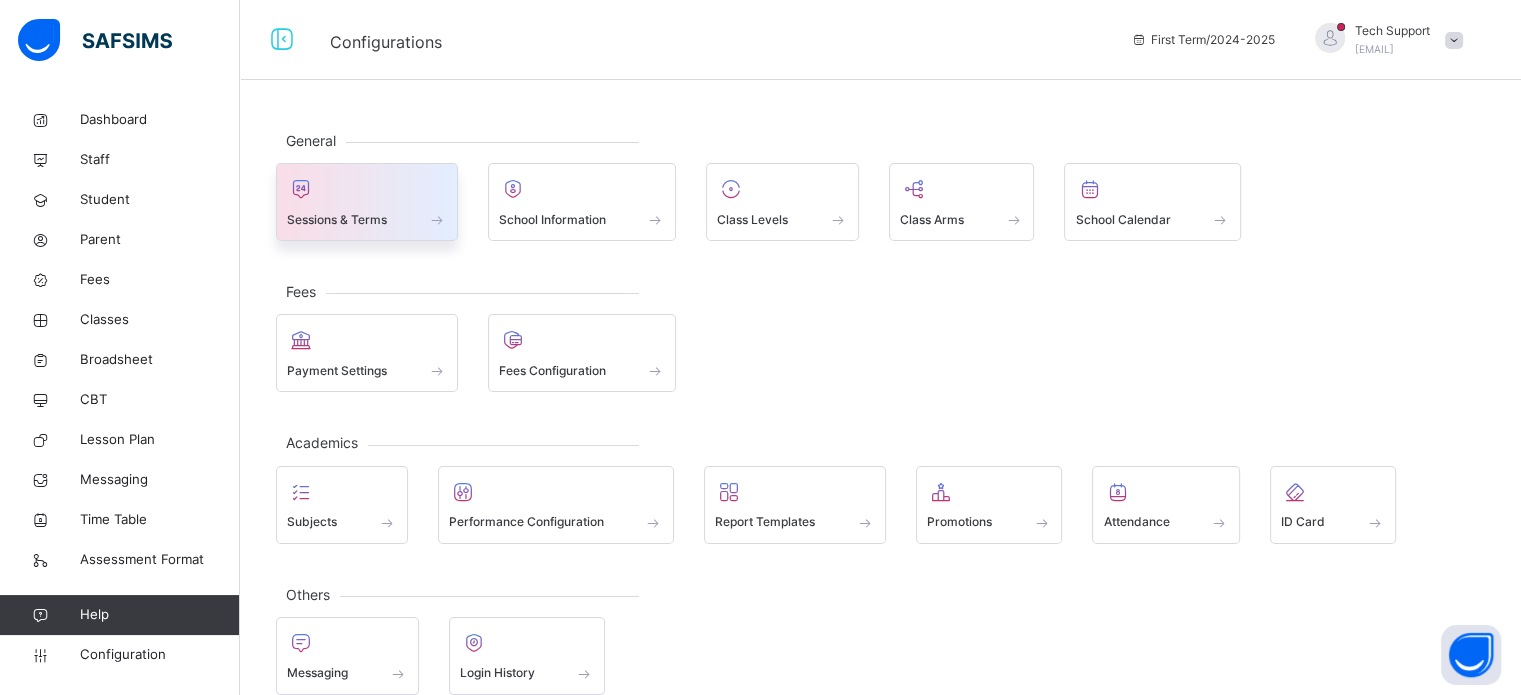 click at bounding box center (367, 206) 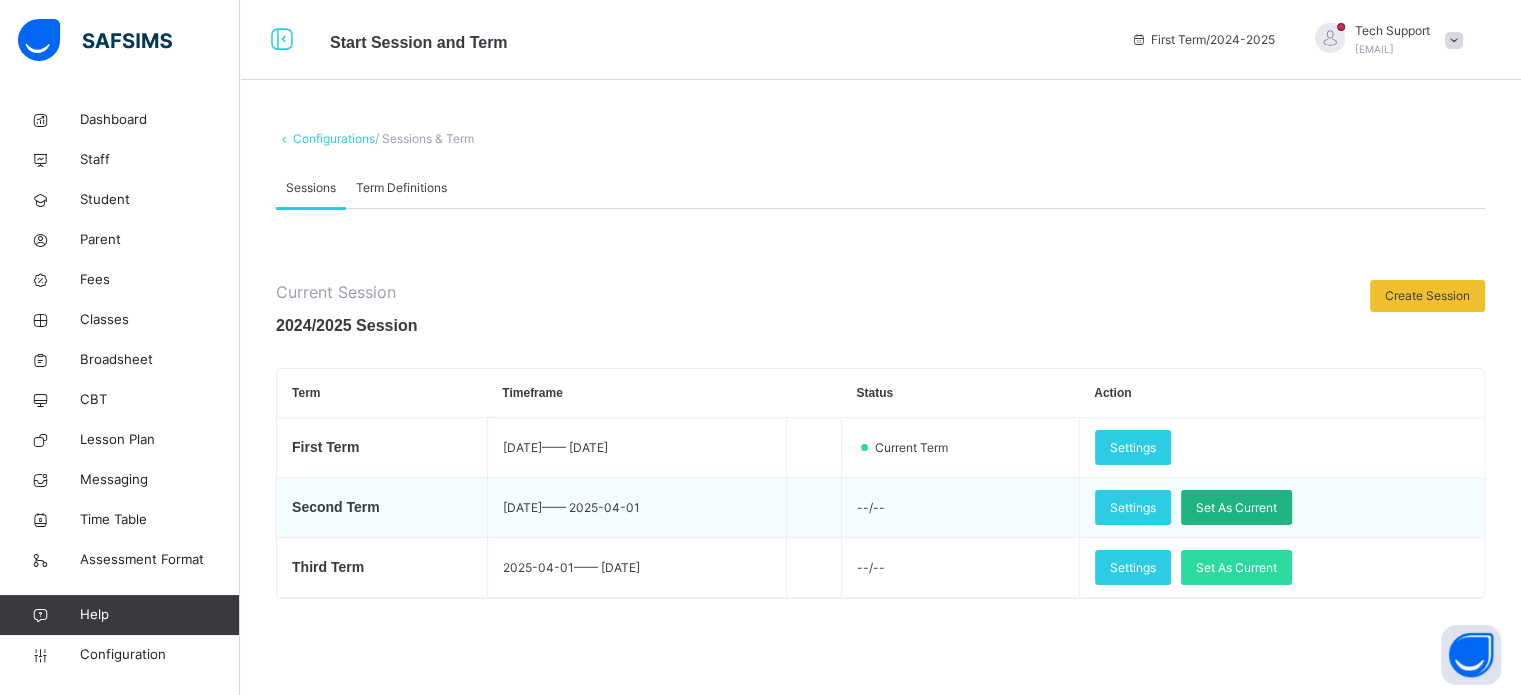 click on "Set As Current" at bounding box center [1236, 508] 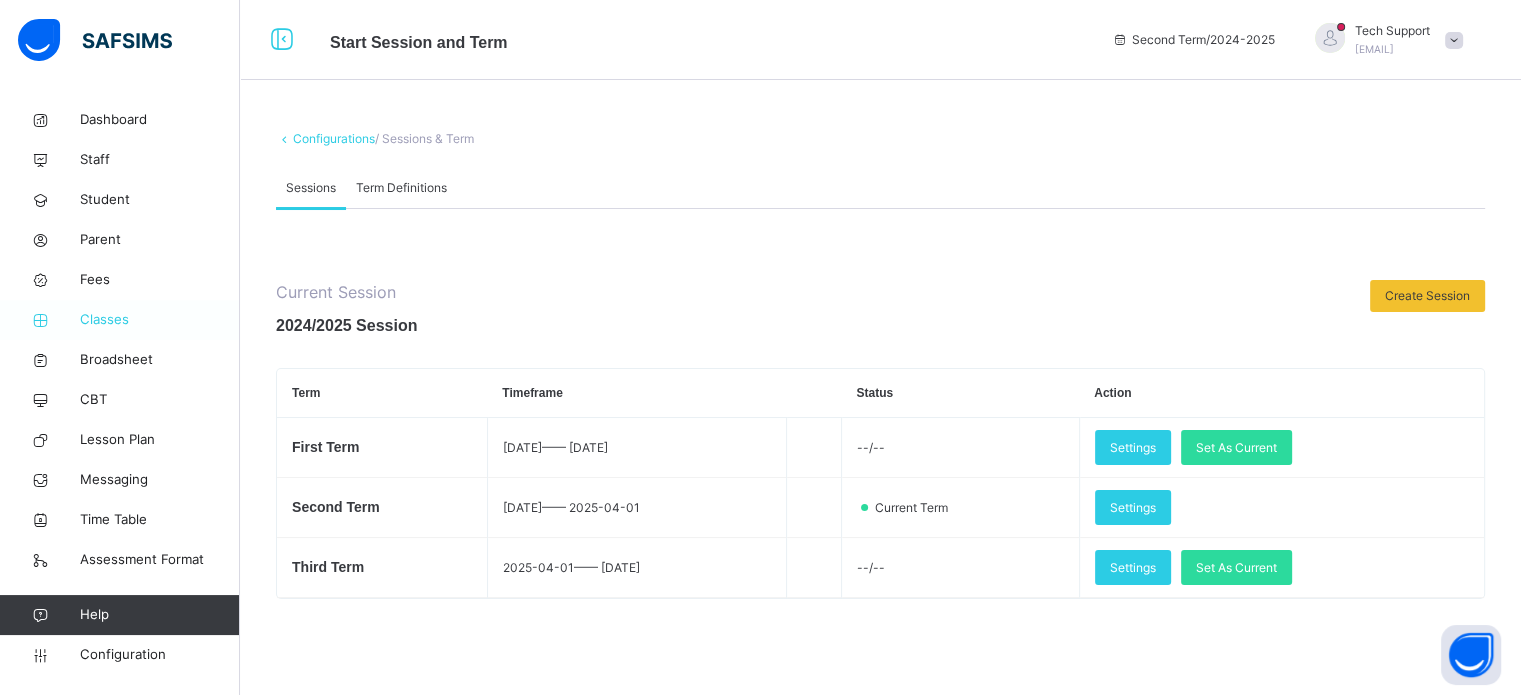 click on "Classes" at bounding box center (160, 320) 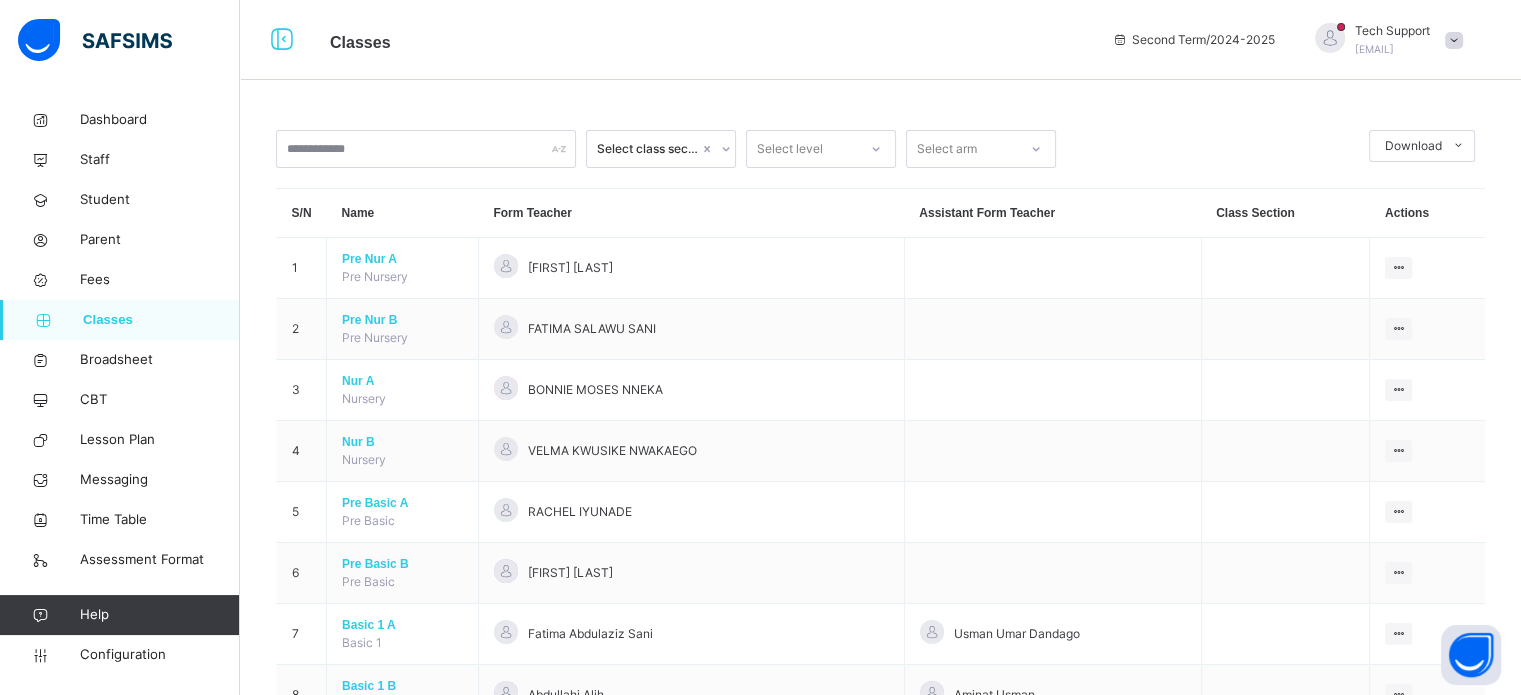 click on "Select level" at bounding box center [790, 149] 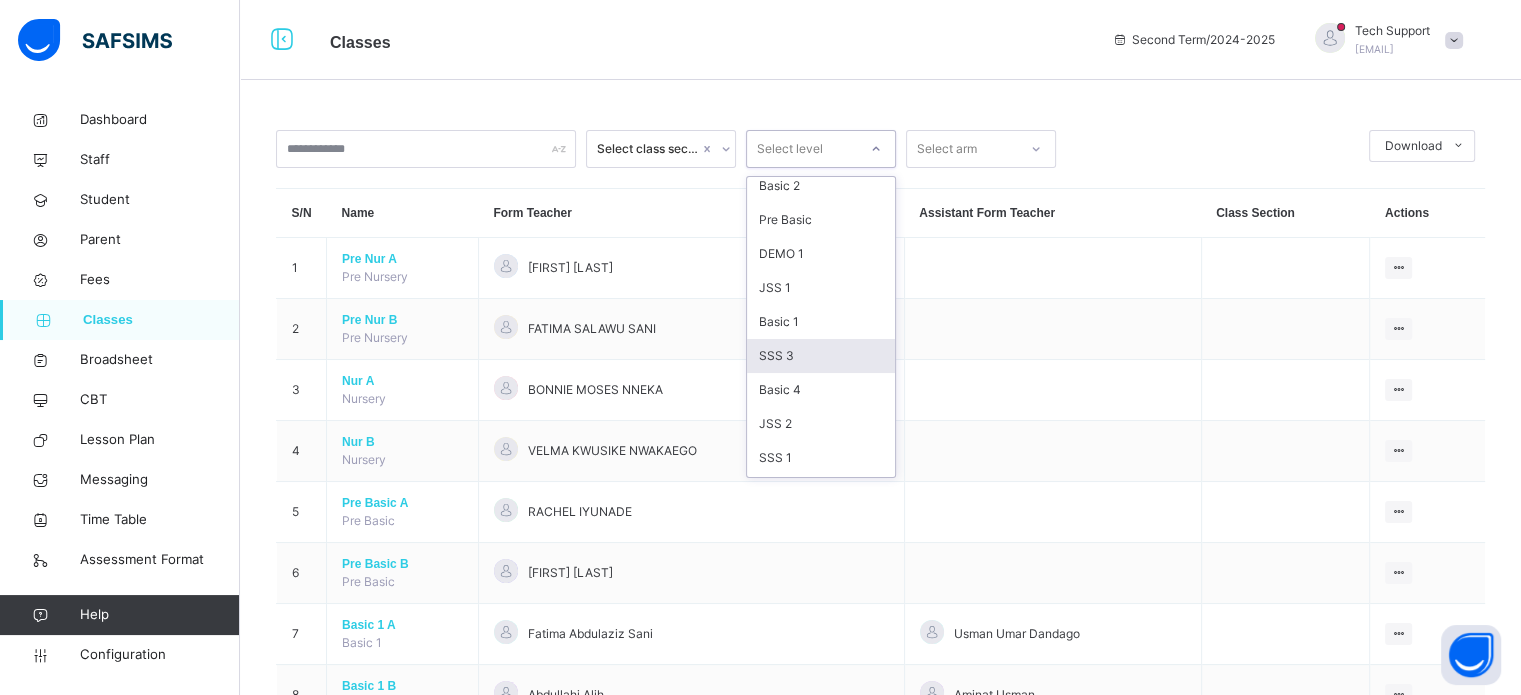 scroll, scrollTop: 100, scrollLeft: 0, axis: vertical 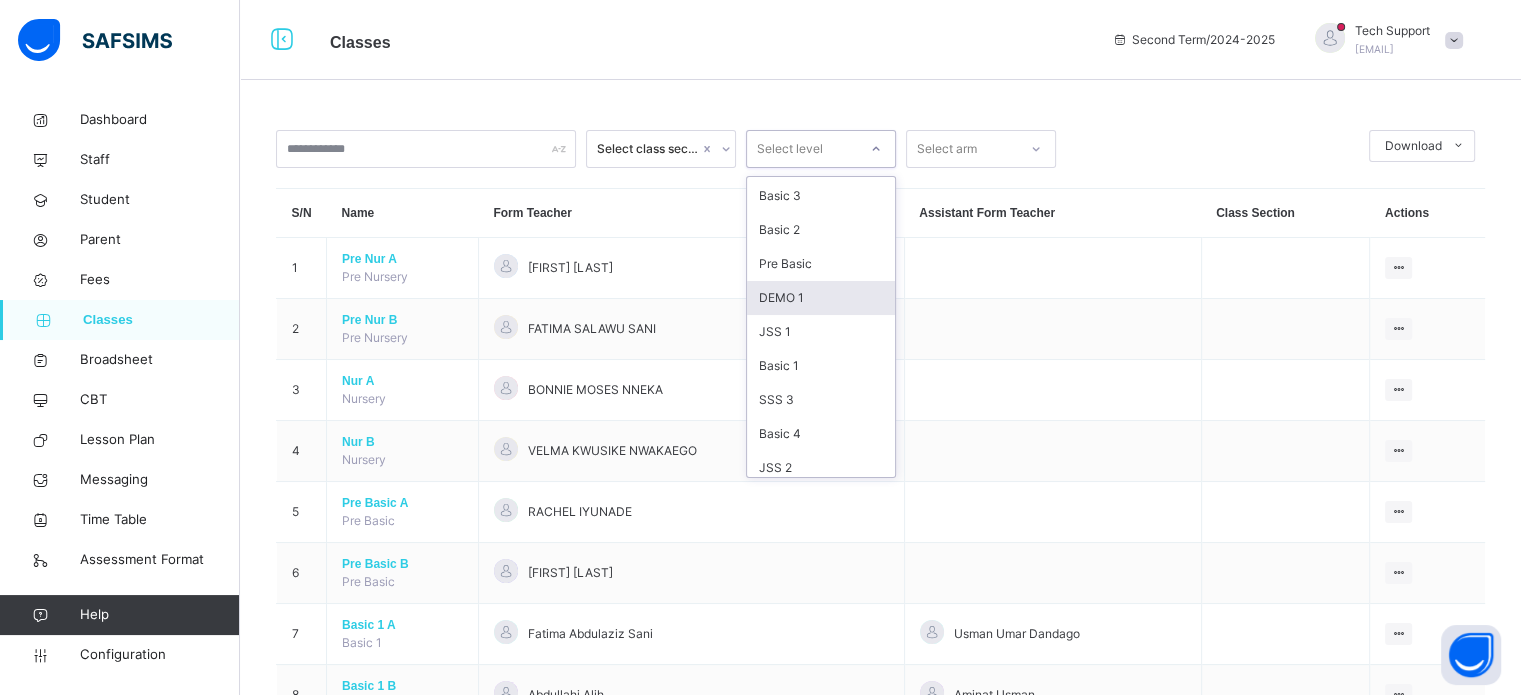 click on "DEMO 1" at bounding box center [821, 298] 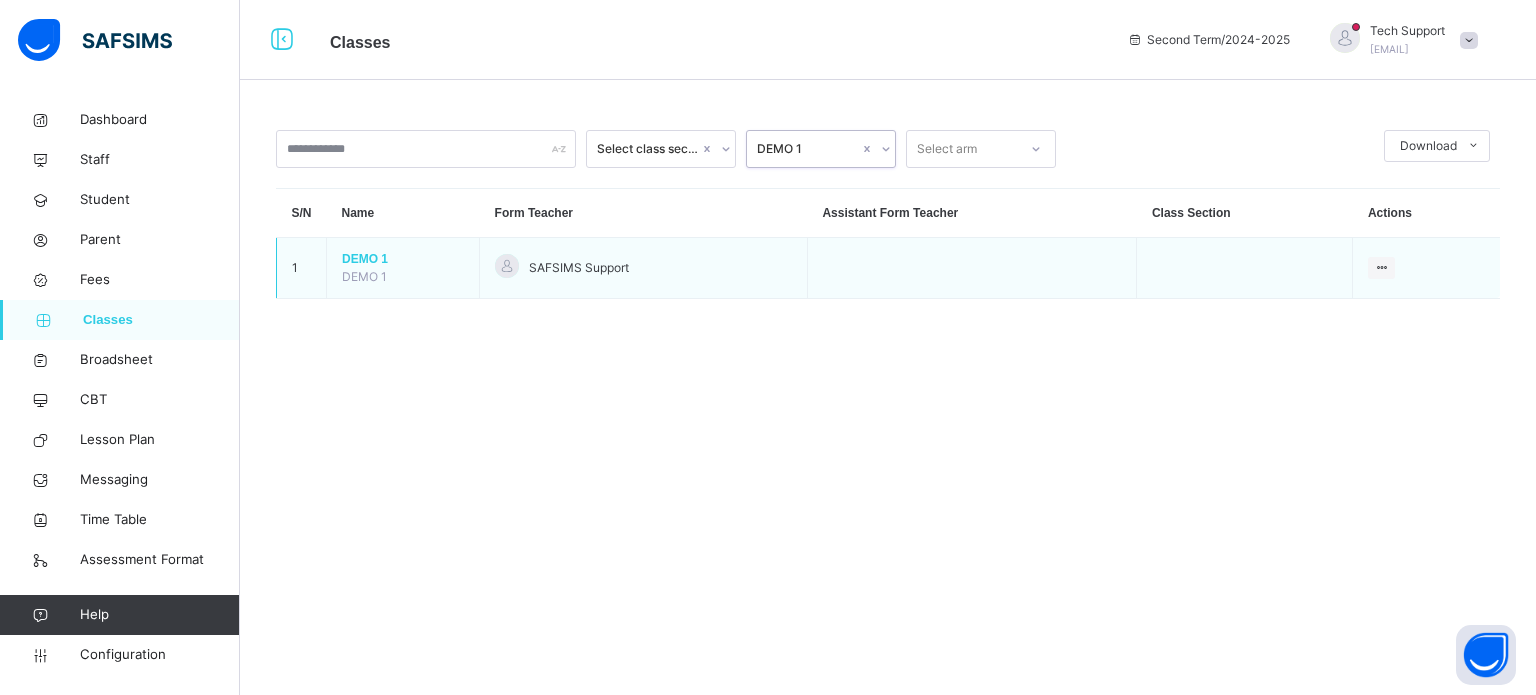 click on "DEMO 1" at bounding box center [403, 259] 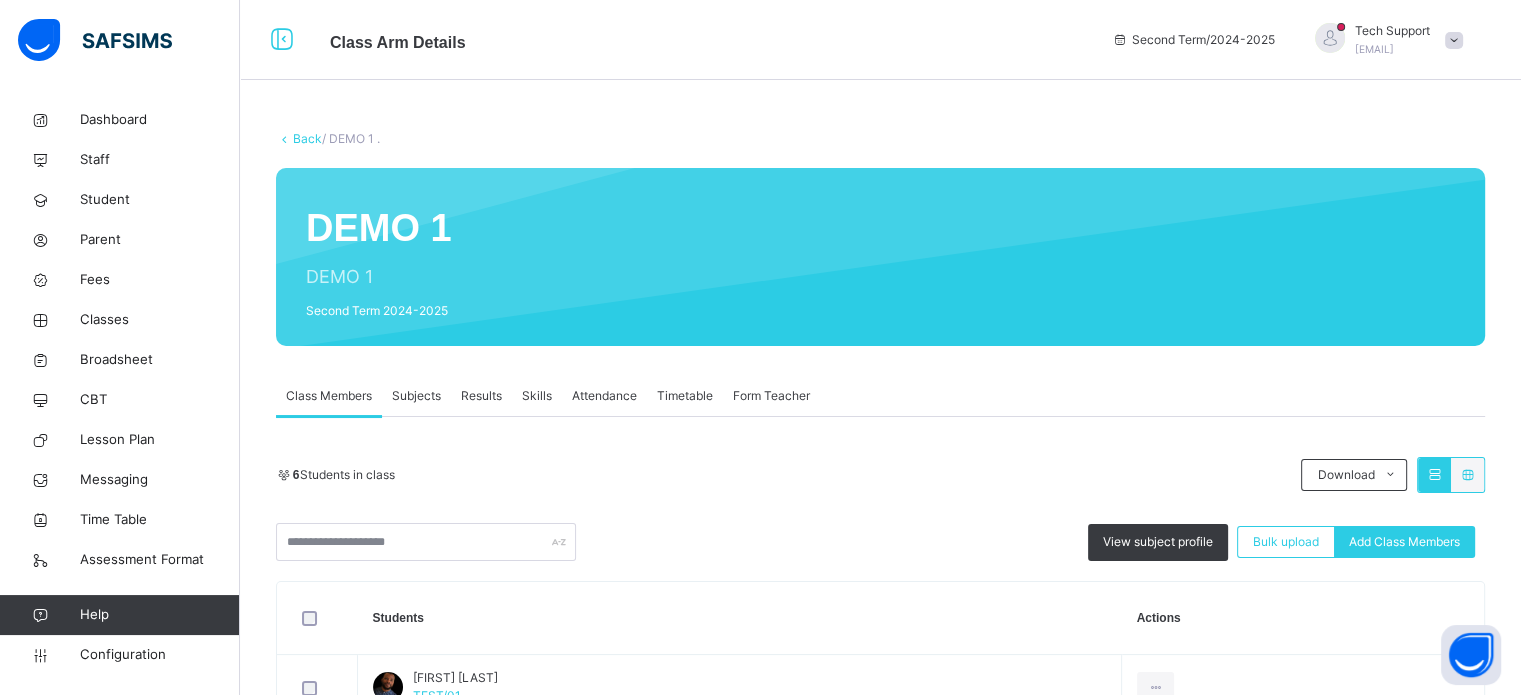 click on "Subjects" at bounding box center [416, 396] 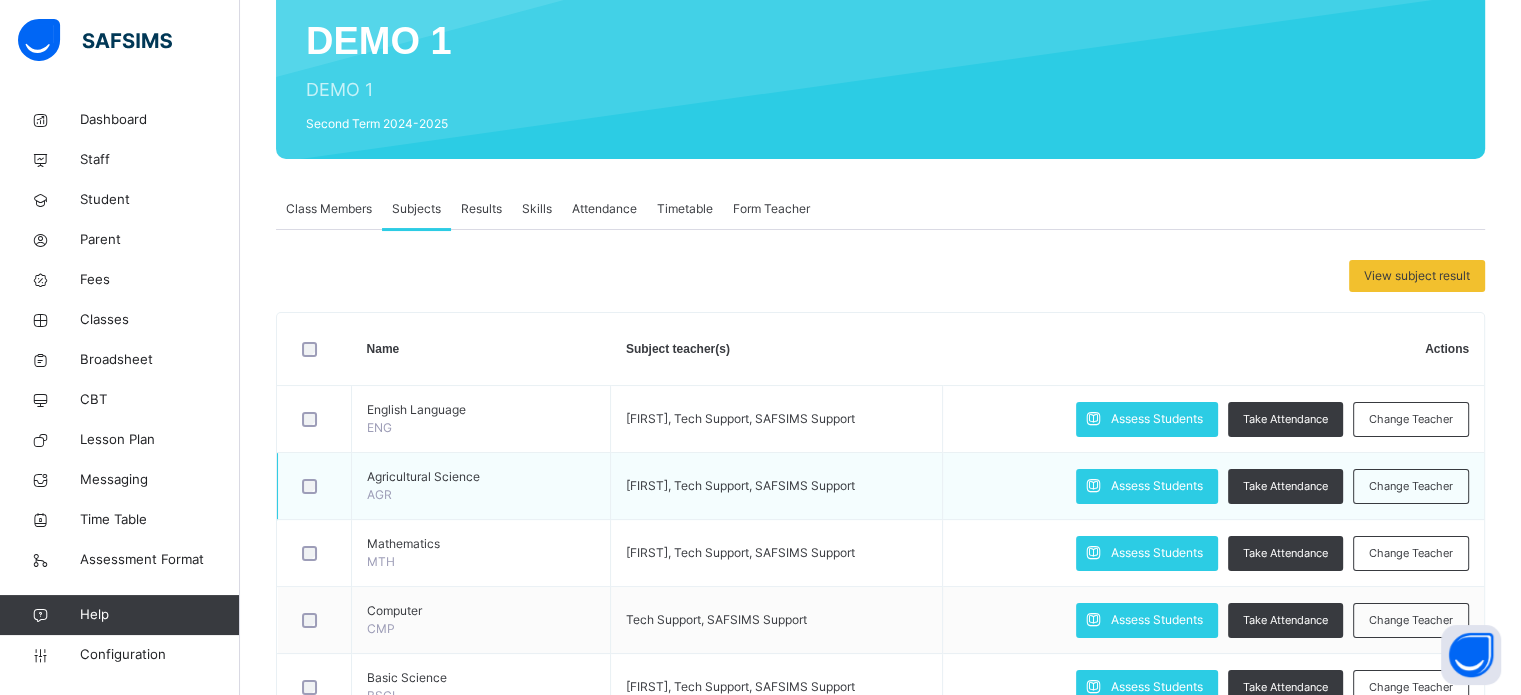scroll, scrollTop: 200, scrollLeft: 0, axis: vertical 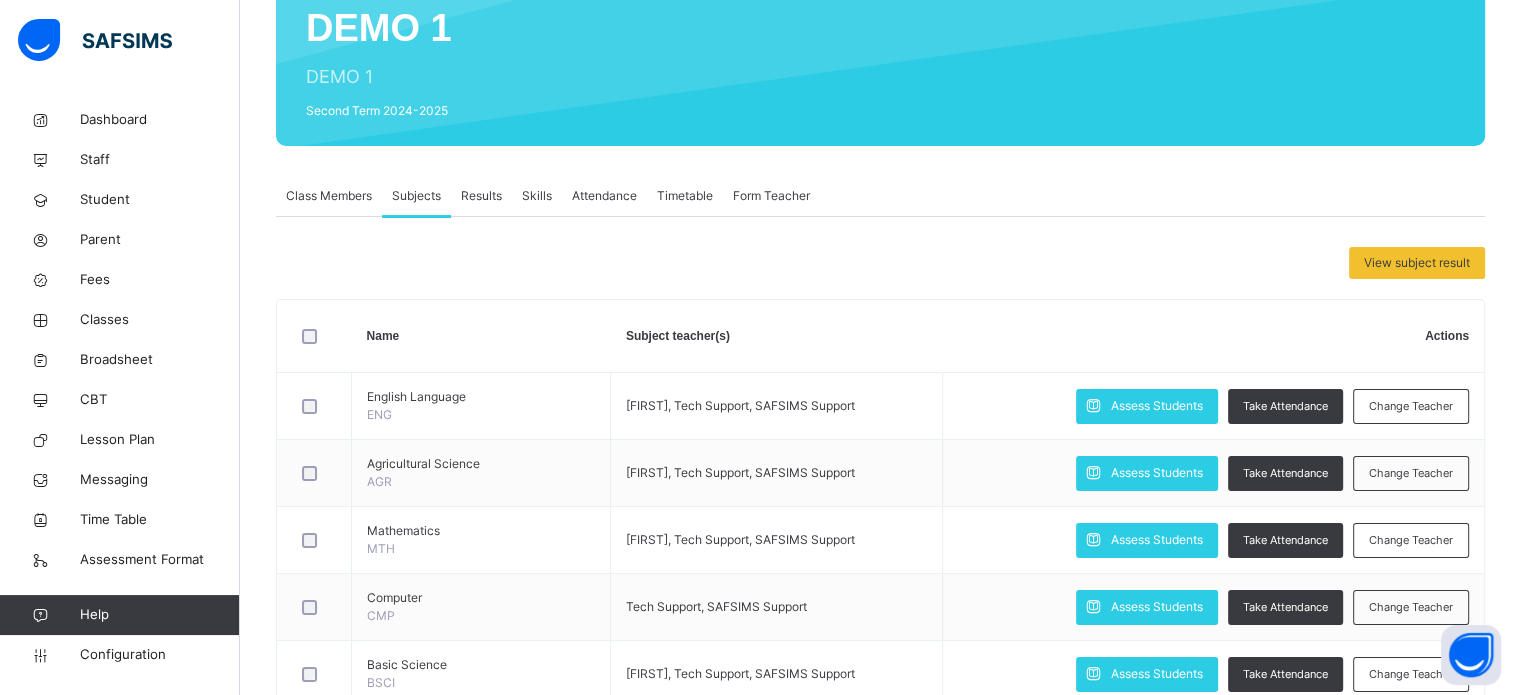 click on "Class Members" at bounding box center (329, 196) 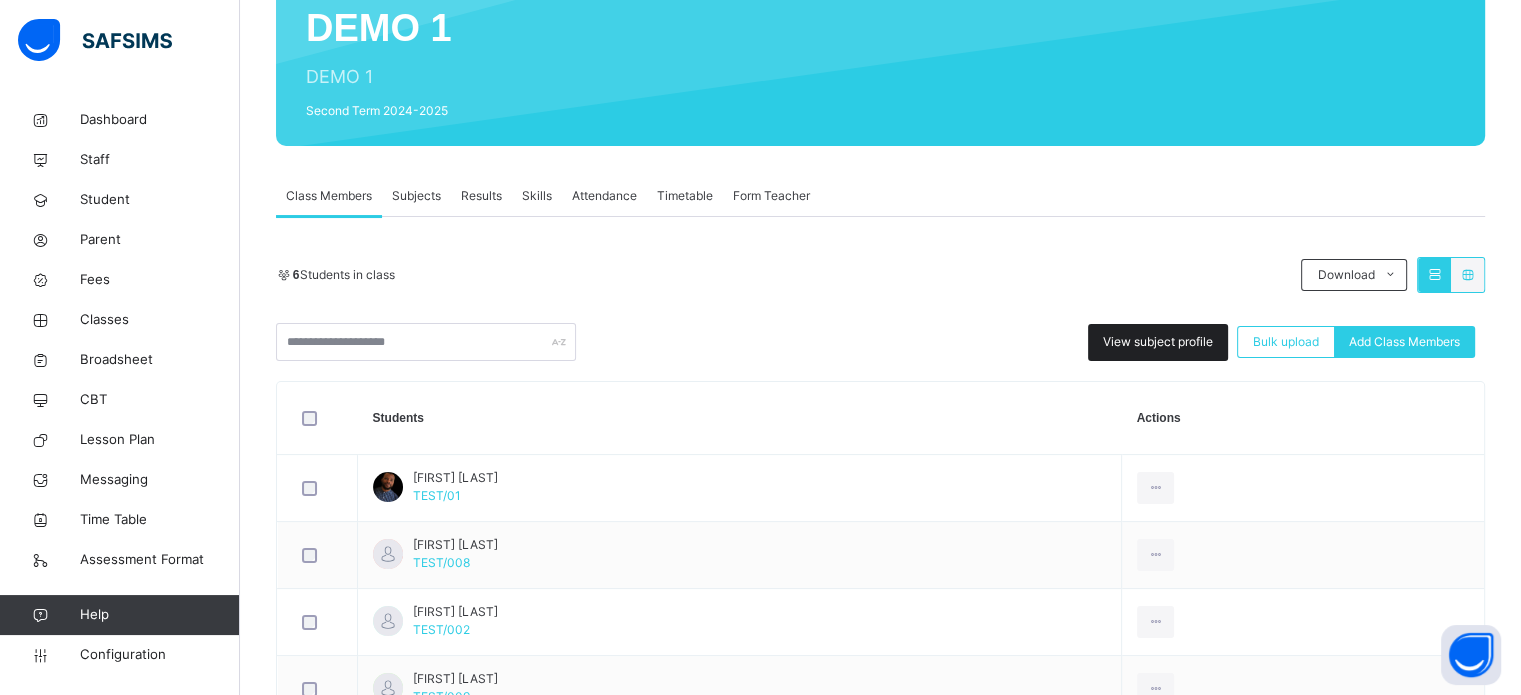 click on "View subject profile" at bounding box center (1158, 342) 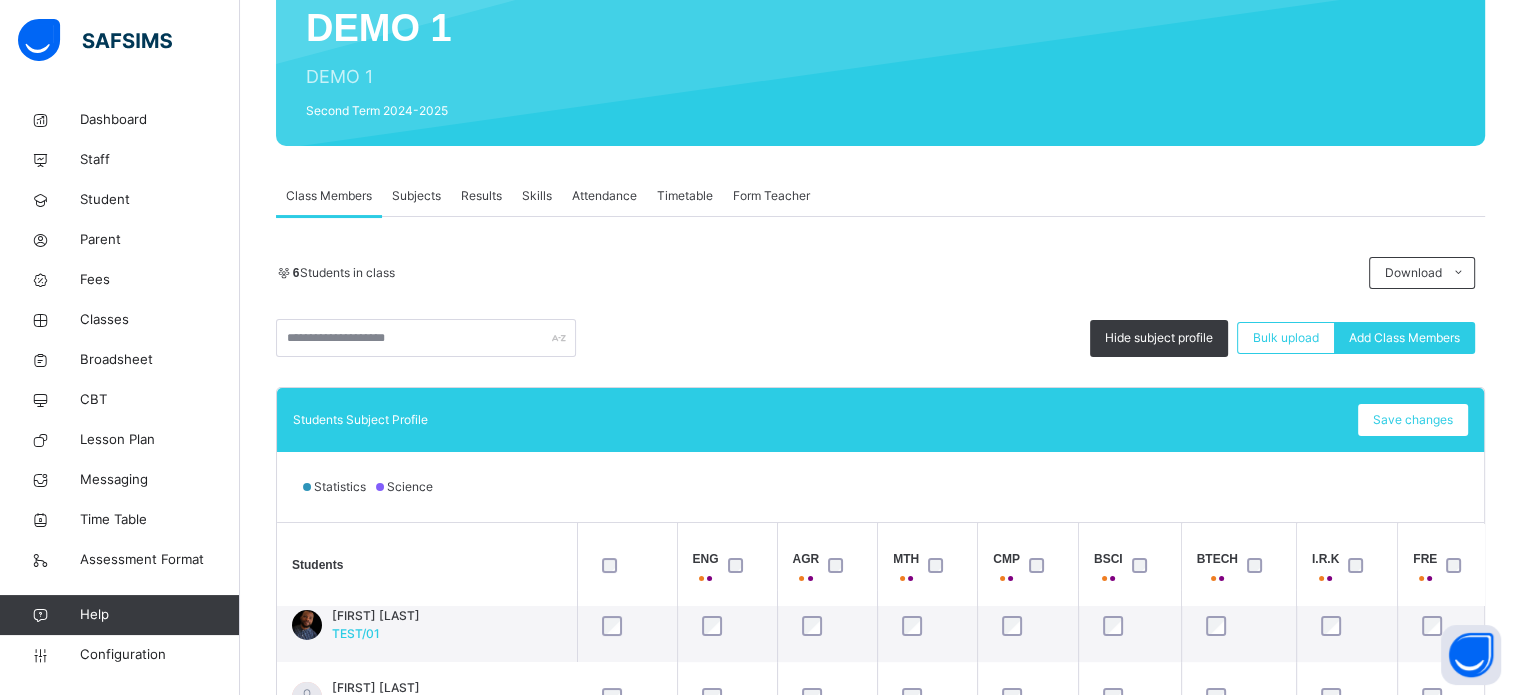 scroll, scrollTop: 24, scrollLeft: 0, axis: vertical 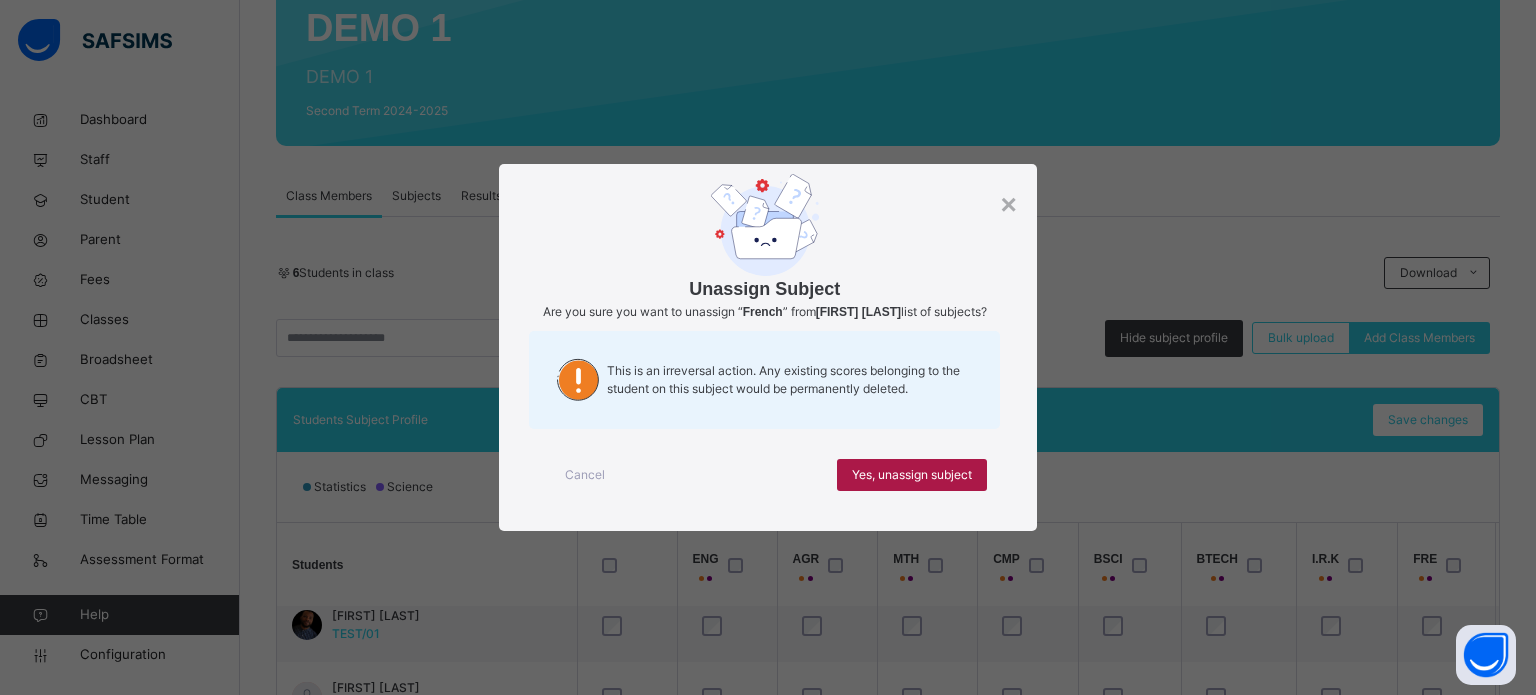 click on "Yes, unassign subject" at bounding box center [912, 475] 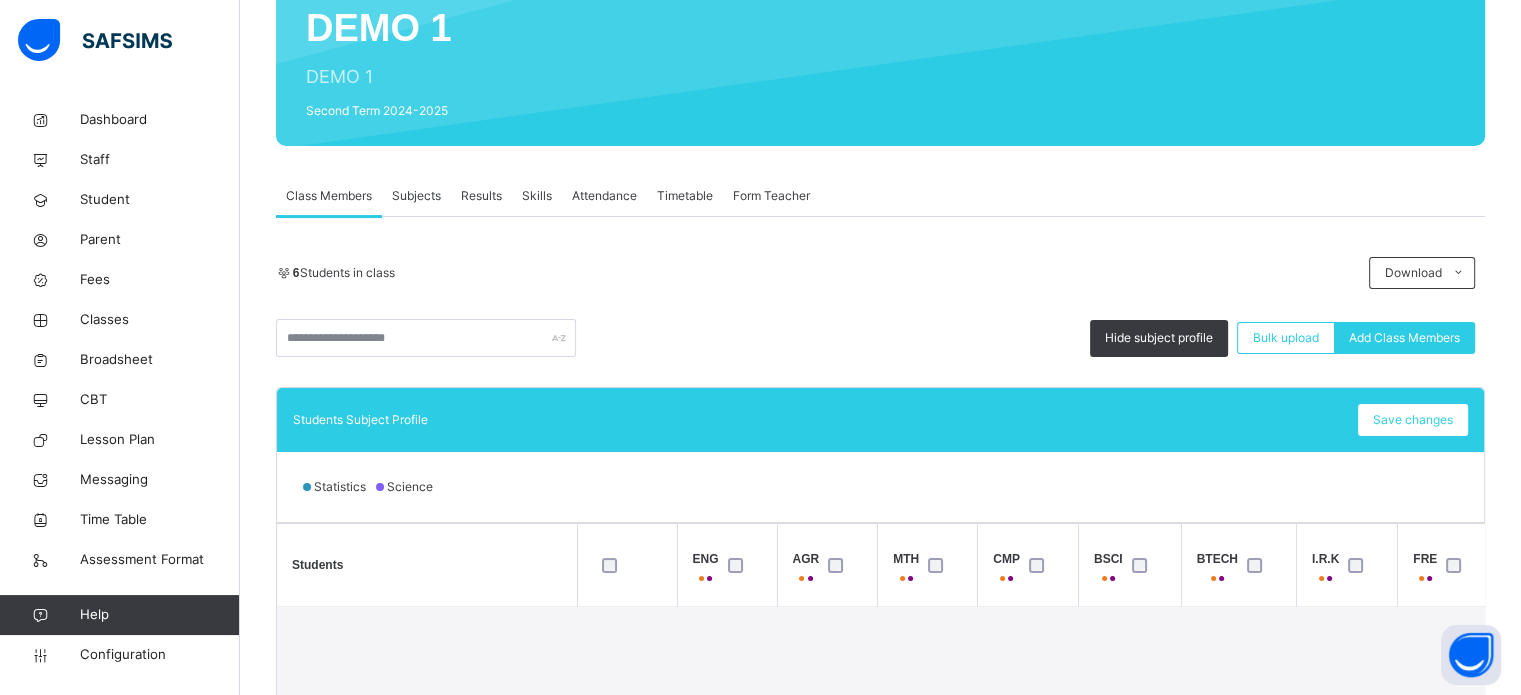 scroll, scrollTop: 24, scrollLeft: 0, axis: vertical 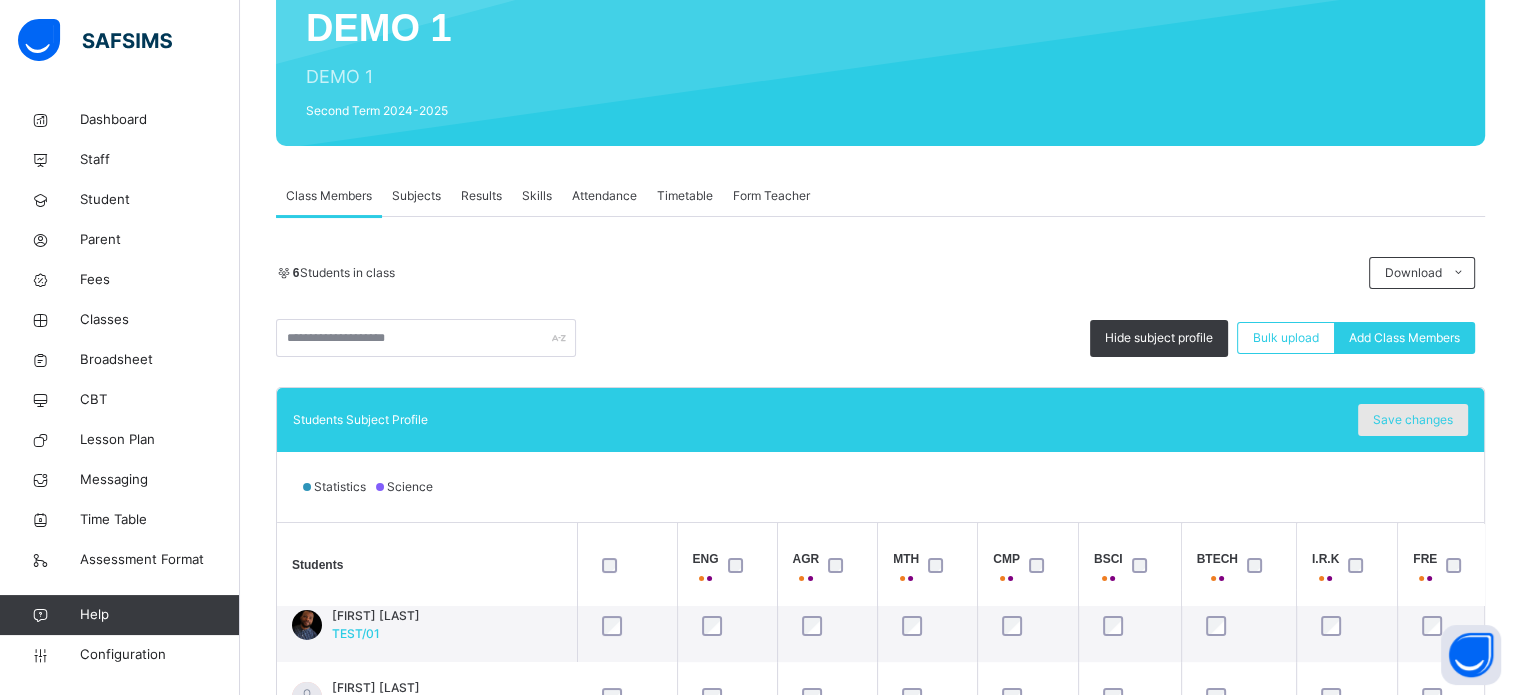 click on "Save changes" at bounding box center [1413, 420] 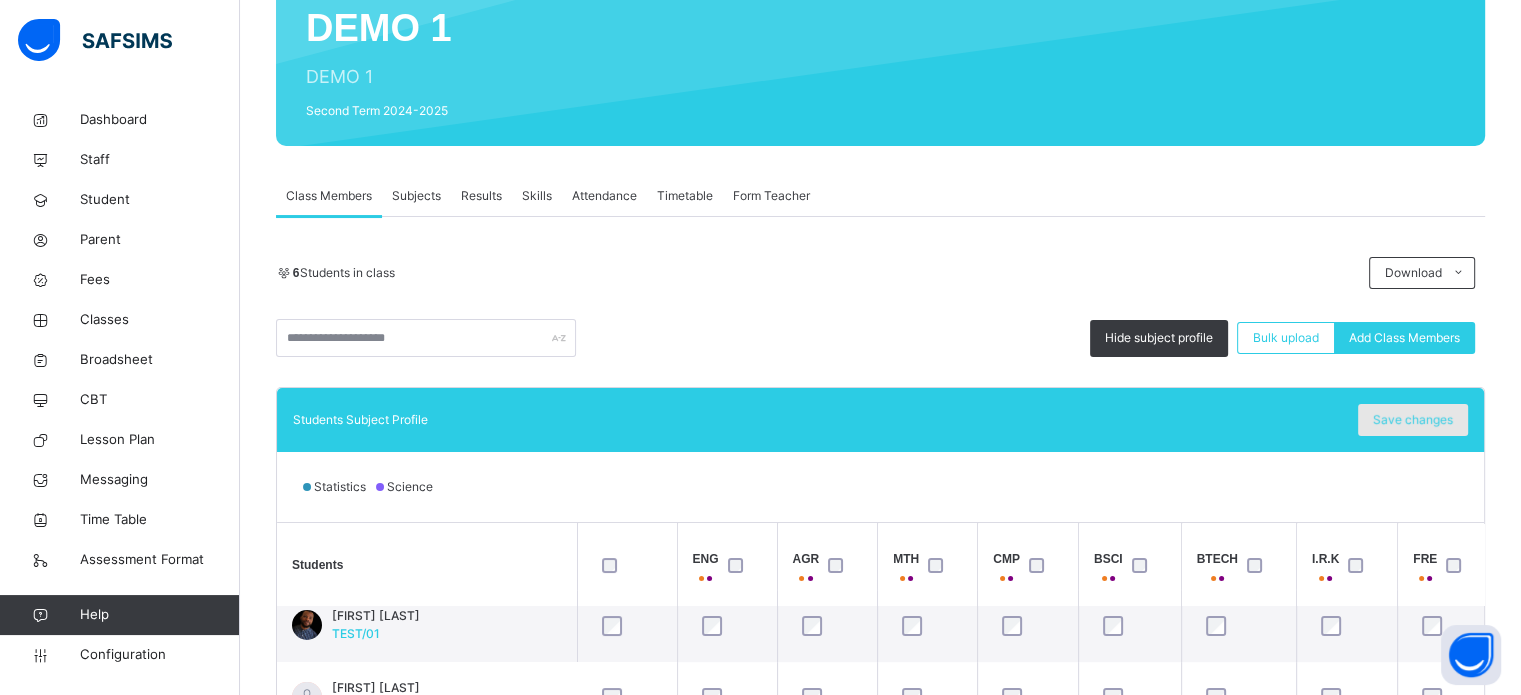 click on "Save changes" at bounding box center (1413, 420) 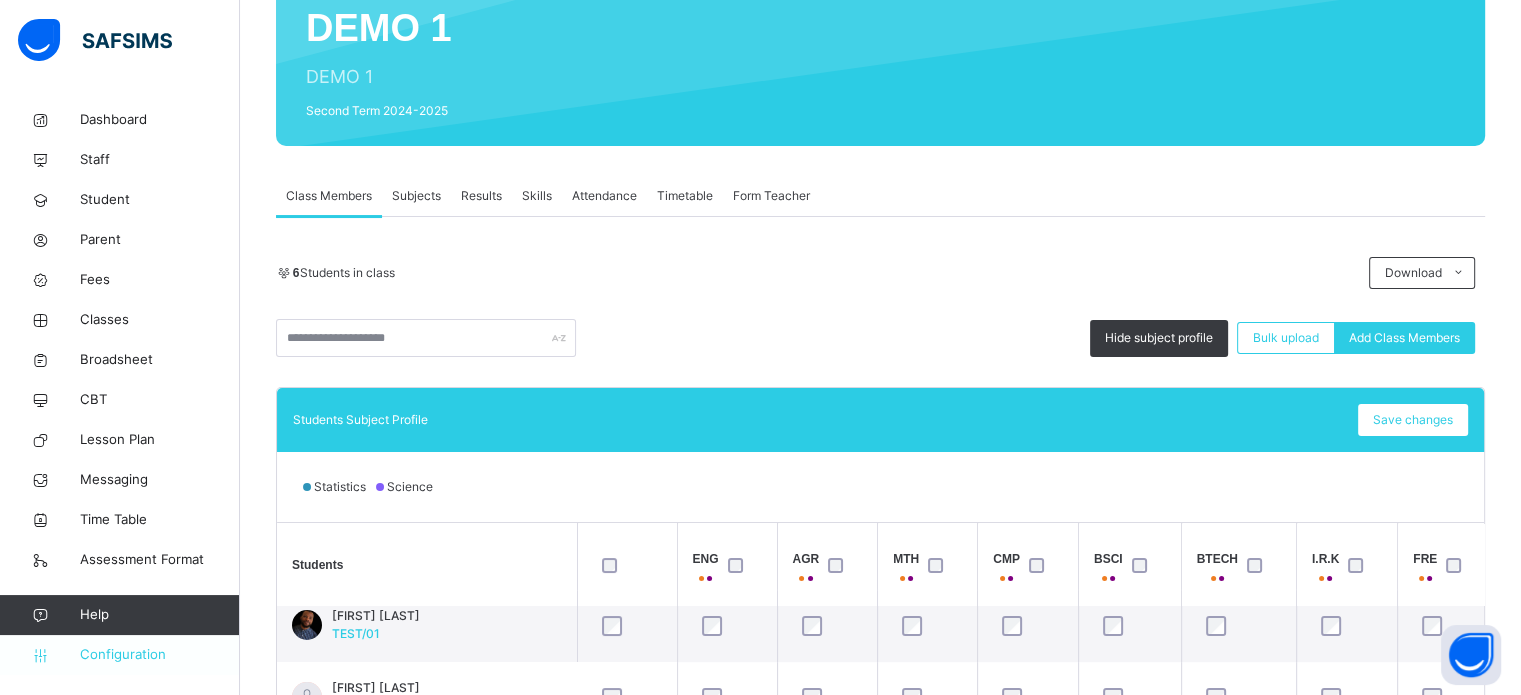 click on "Configuration" at bounding box center [159, 655] 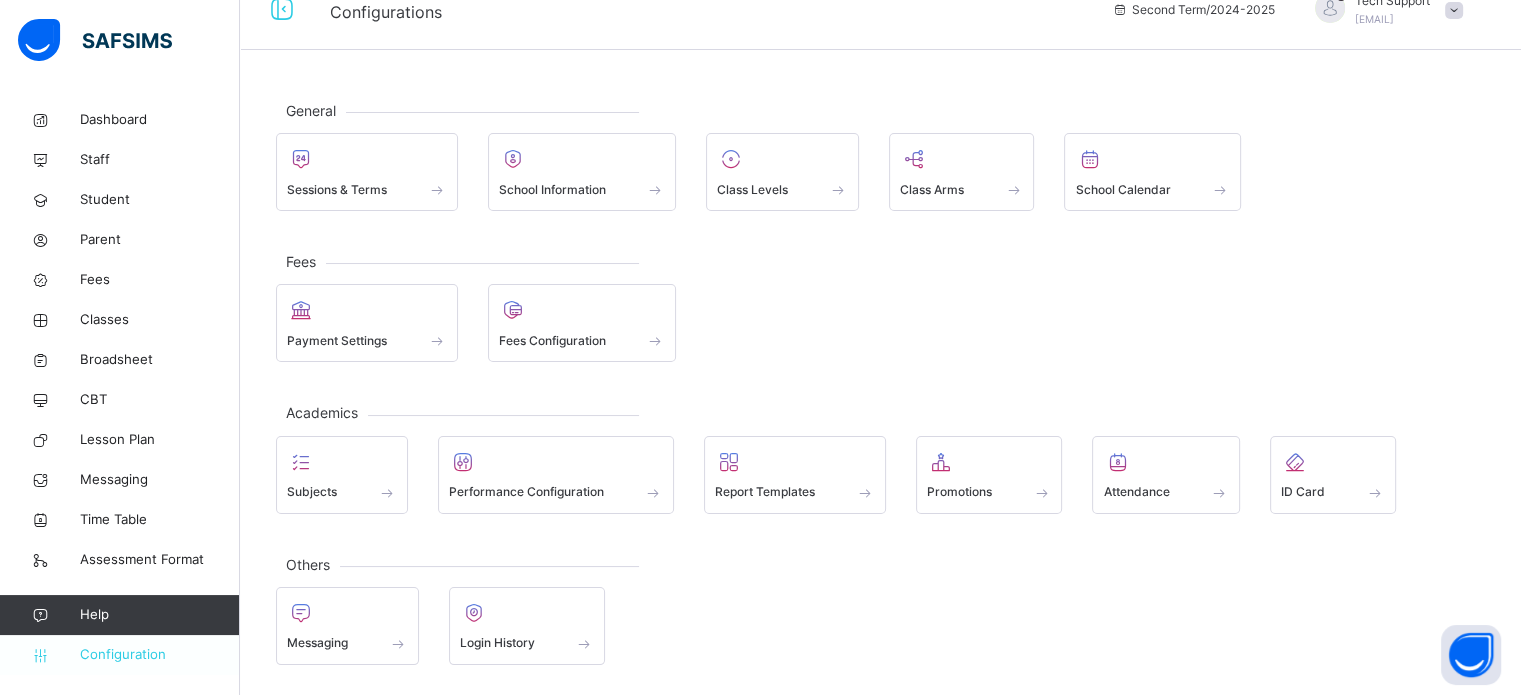 scroll, scrollTop: 26, scrollLeft: 0, axis: vertical 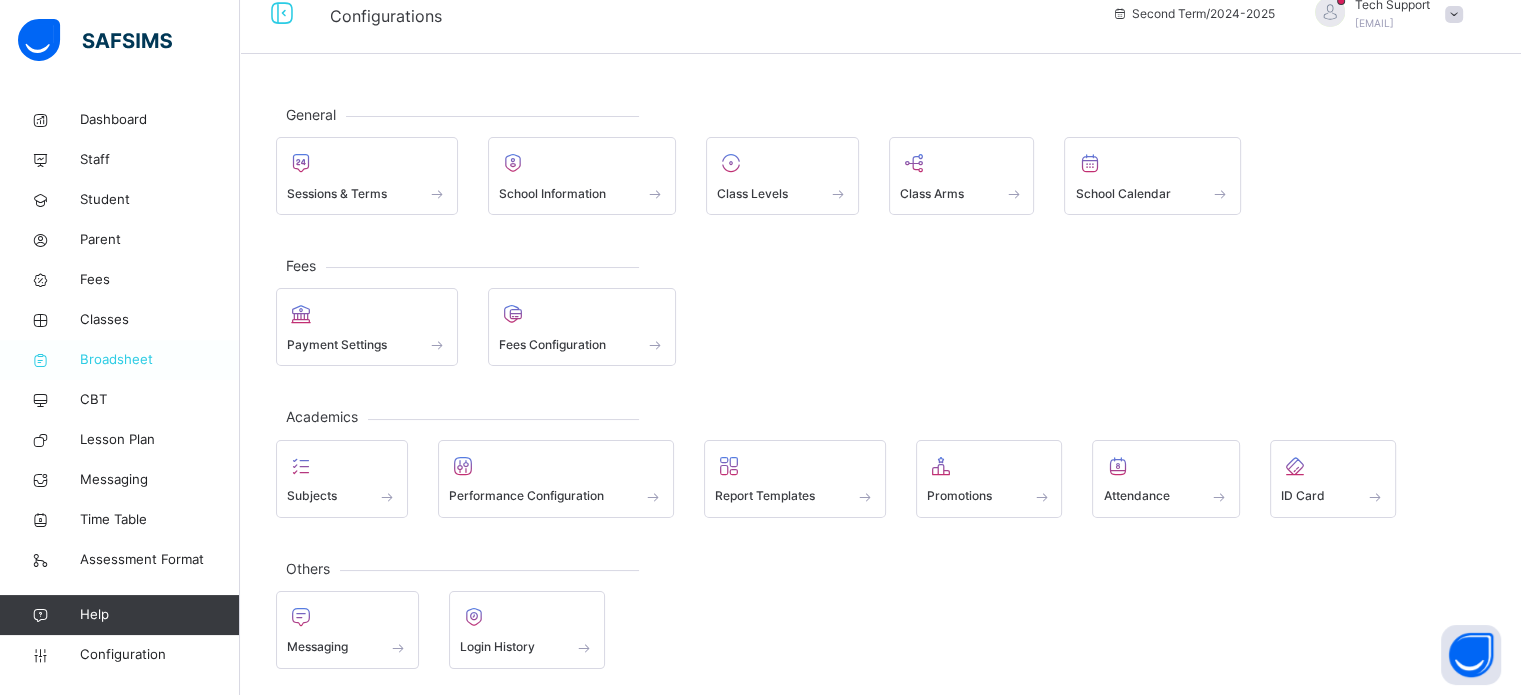 click on "Broadsheet" at bounding box center (120, 360) 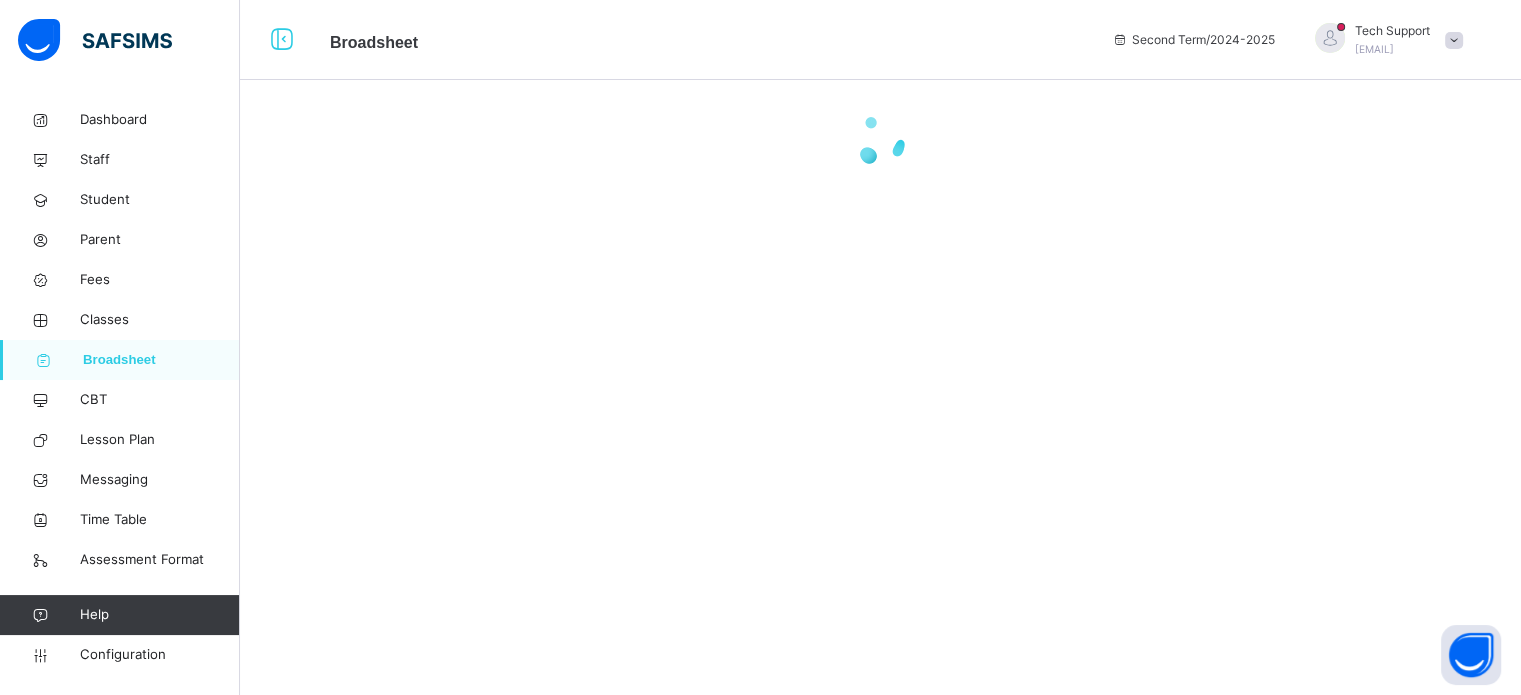scroll, scrollTop: 0, scrollLeft: 0, axis: both 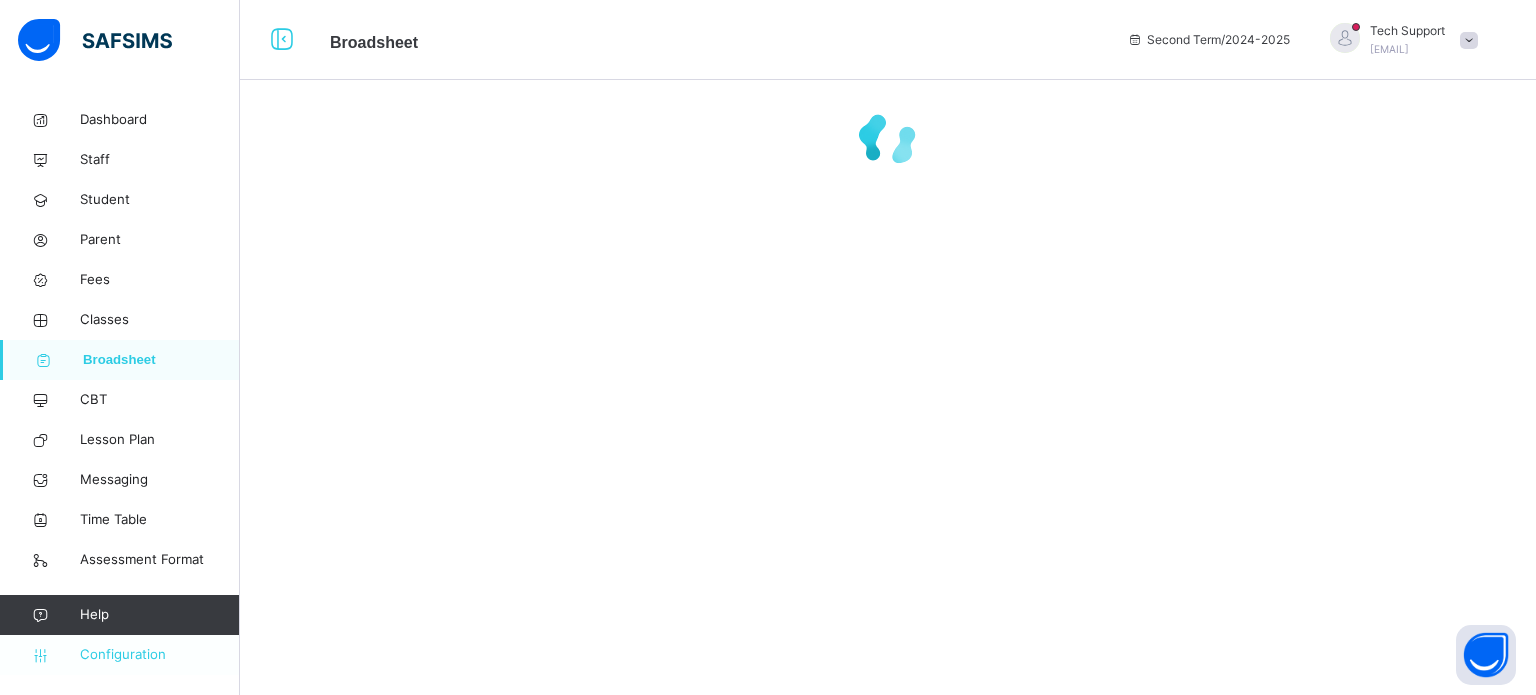 click on "Configuration" at bounding box center (119, 655) 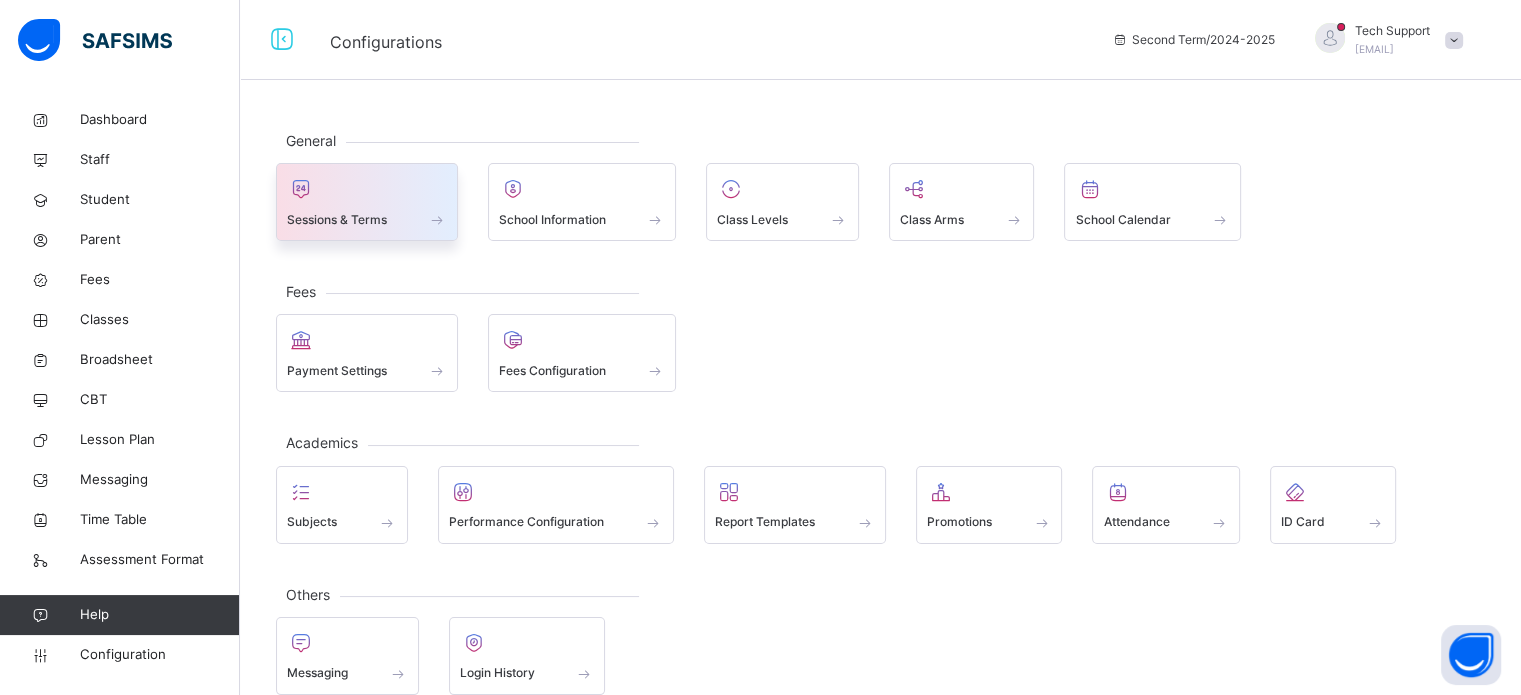 click at bounding box center (367, 206) 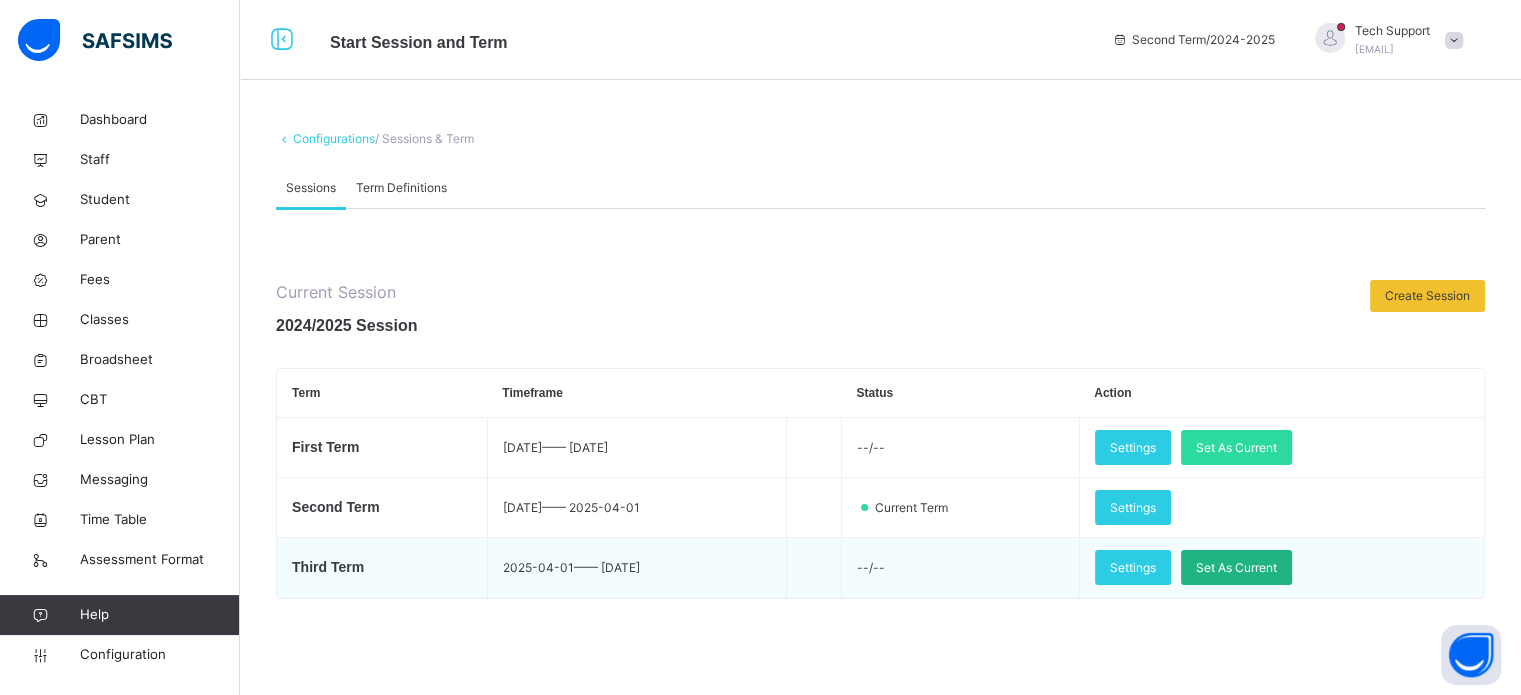 click on "Set As Current" at bounding box center [1236, 568] 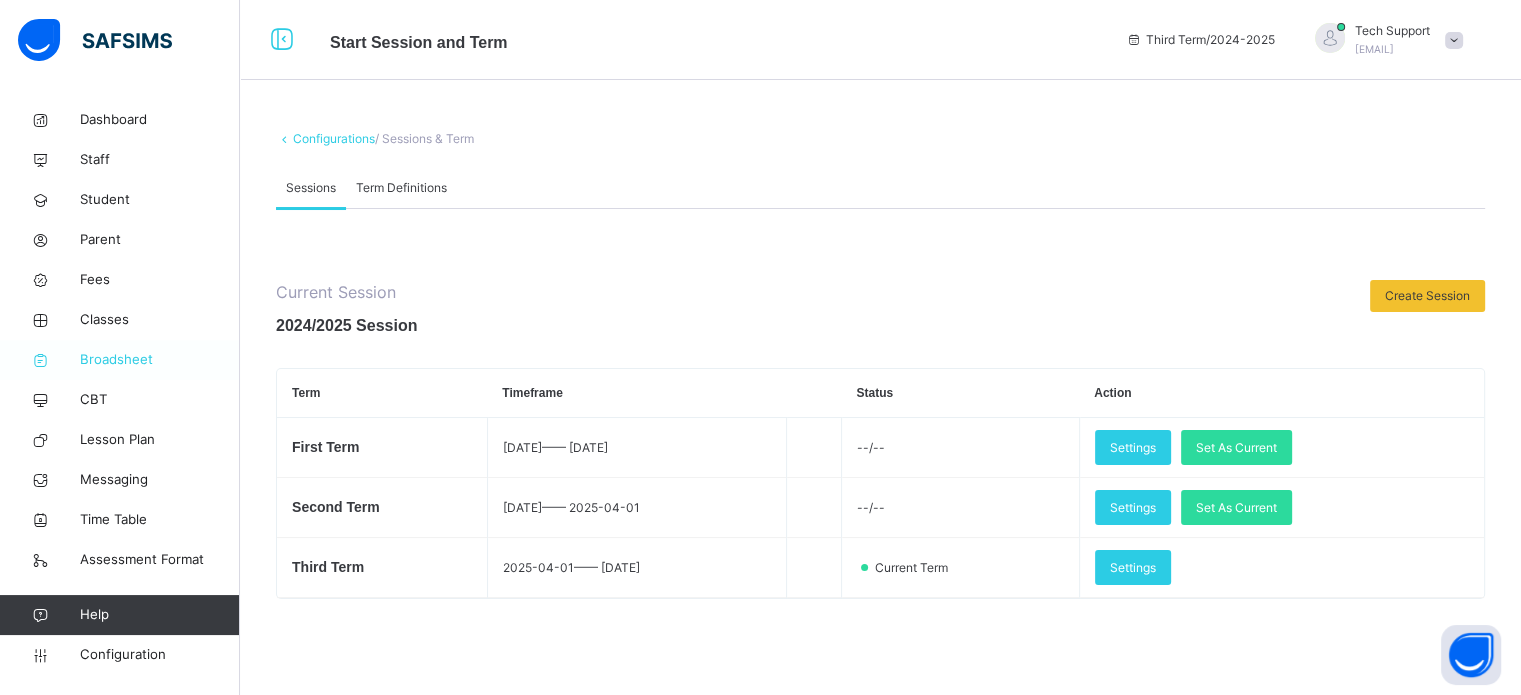 click on "Broadsheet" at bounding box center (160, 360) 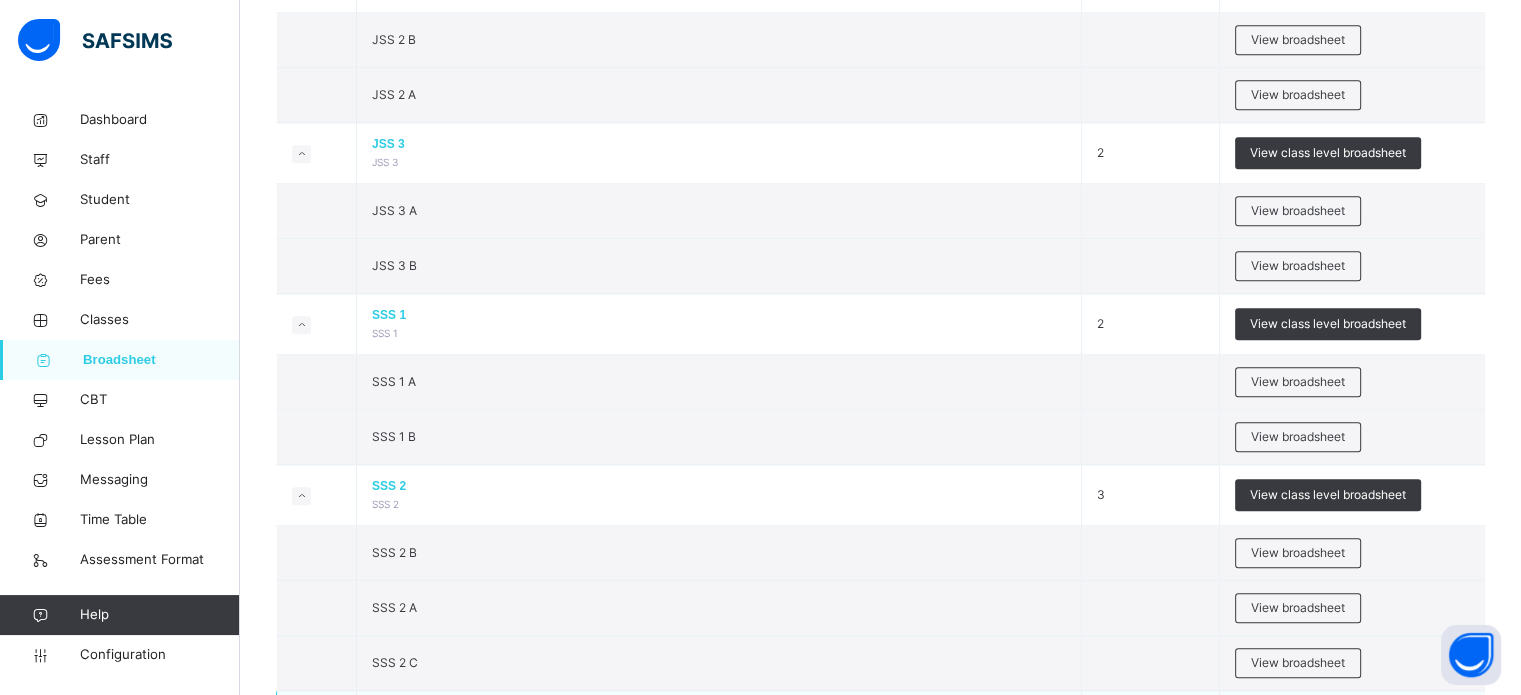 scroll, scrollTop: 2319, scrollLeft: 0, axis: vertical 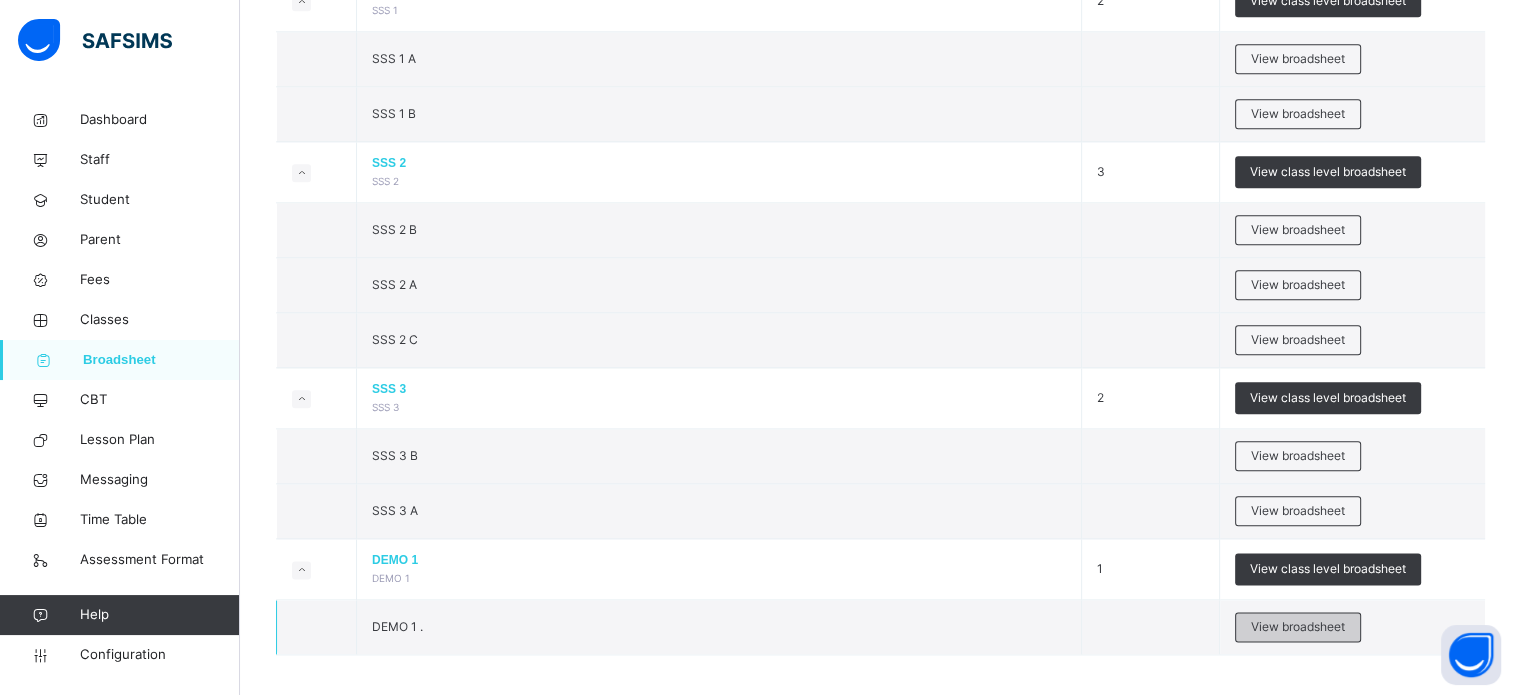 click on "View broadsheet" at bounding box center (1298, 627) 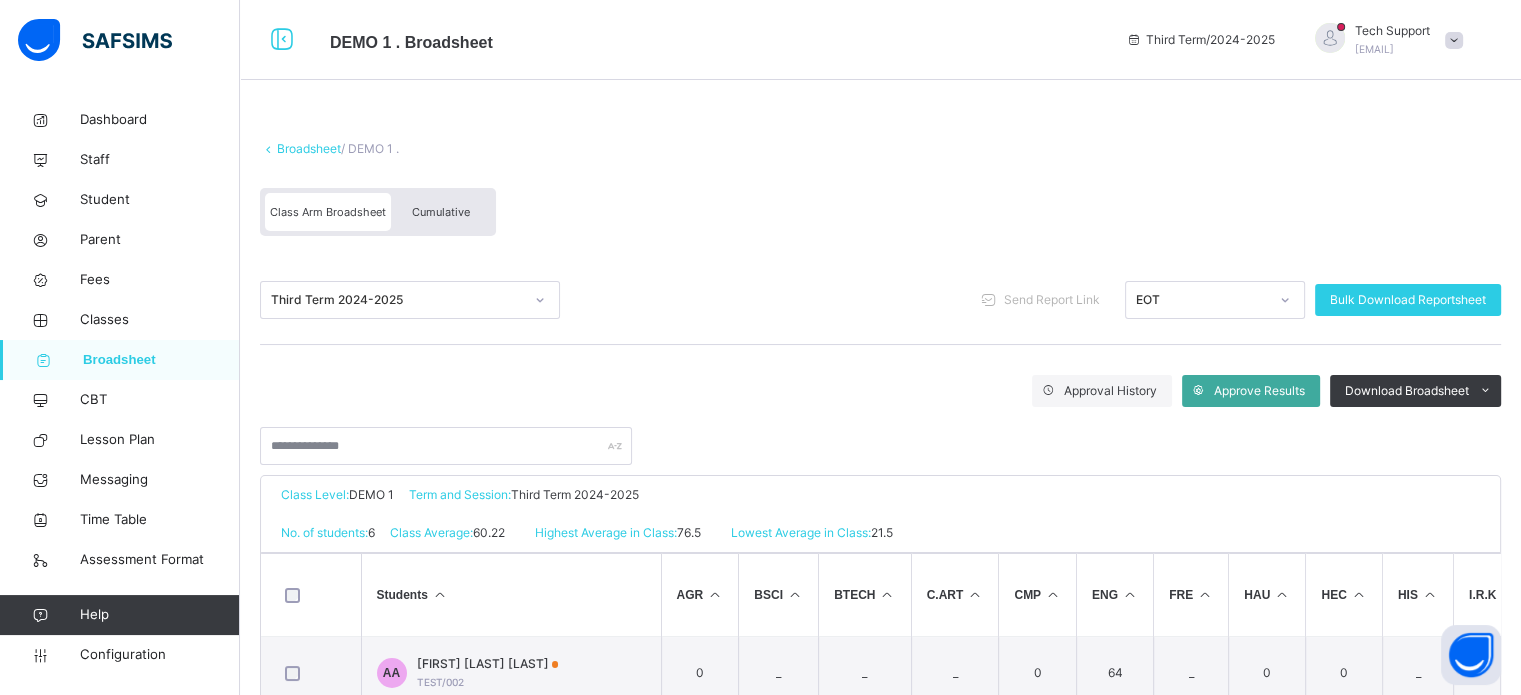 click on "Cumulative" at bounding box center (441, 212) 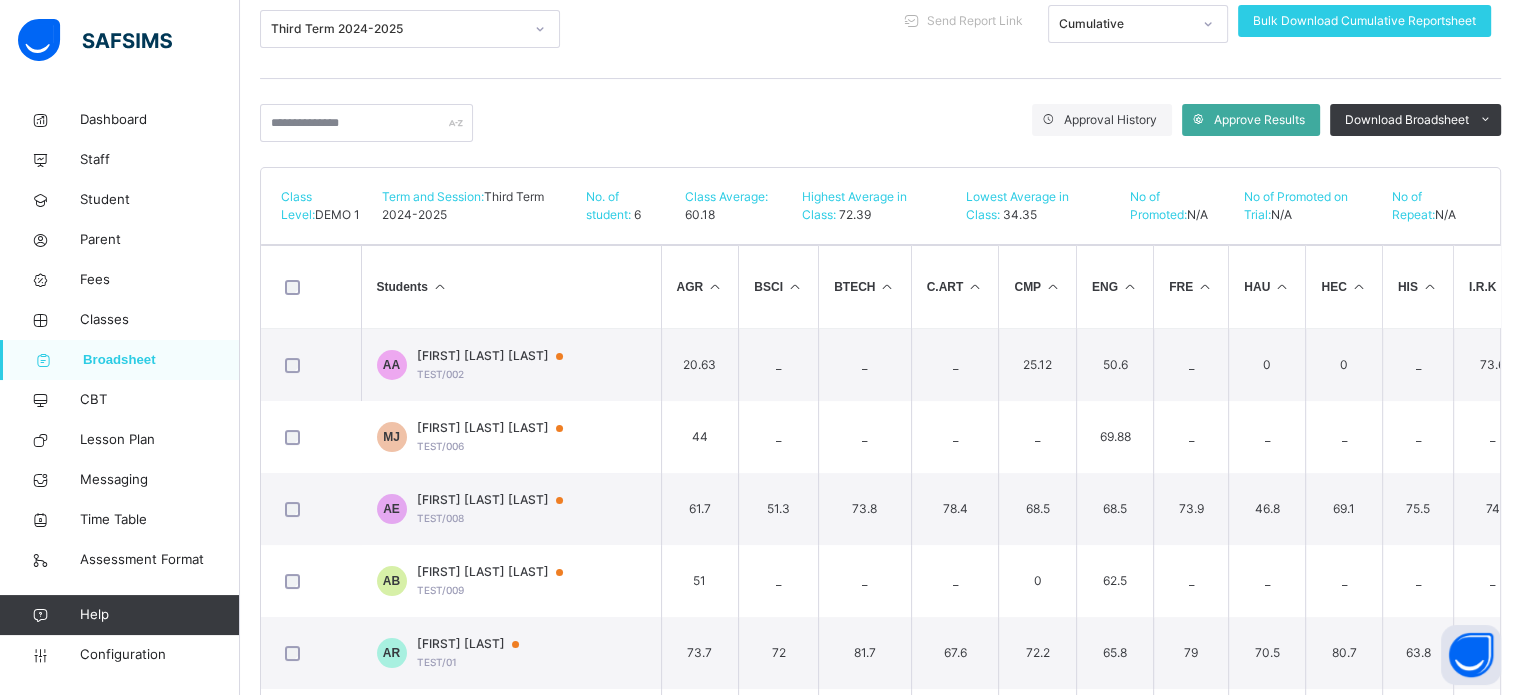 scroll, scrollTop: 300, scrollLeft: 0, axis: vertical 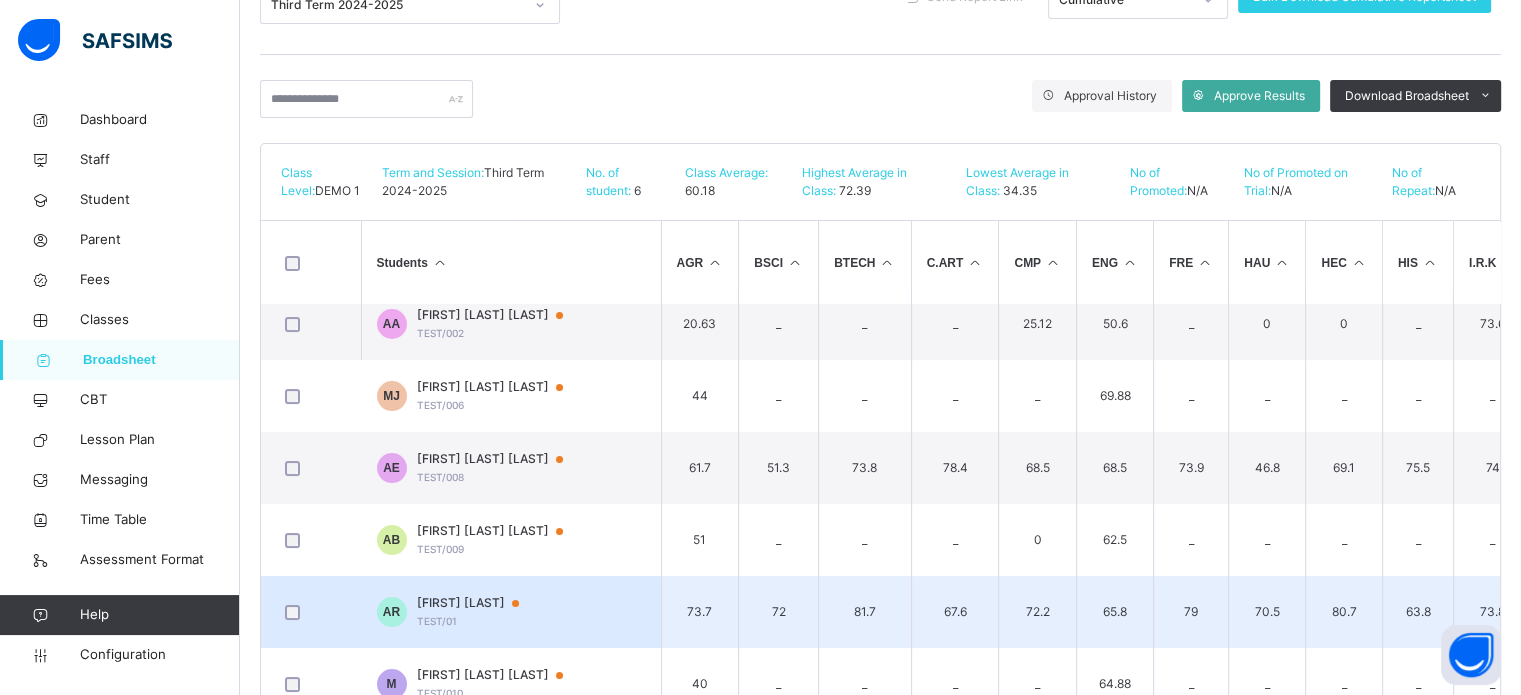 click on "81.7" at bounding box center [865, 612] 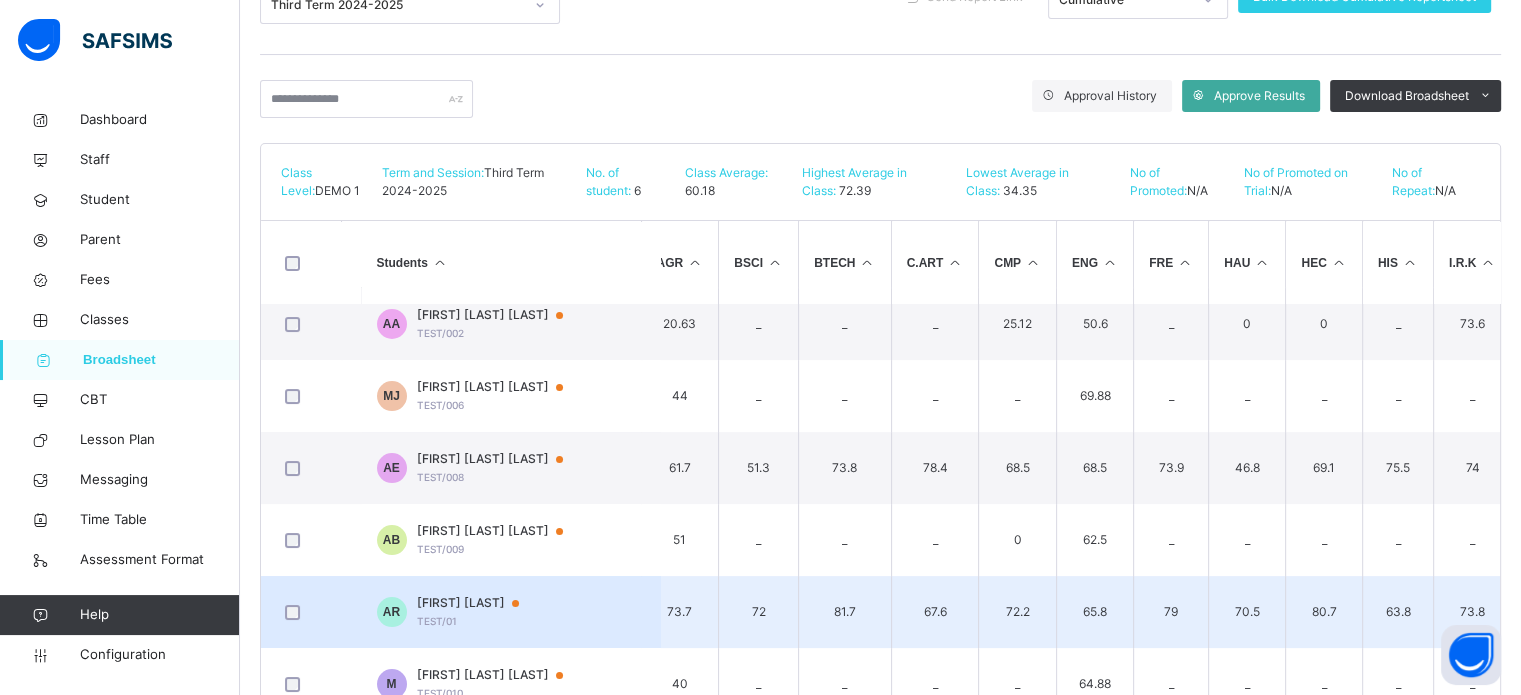 scroll, scrollTop: 24, scrollLeft: 0, axis: vertical 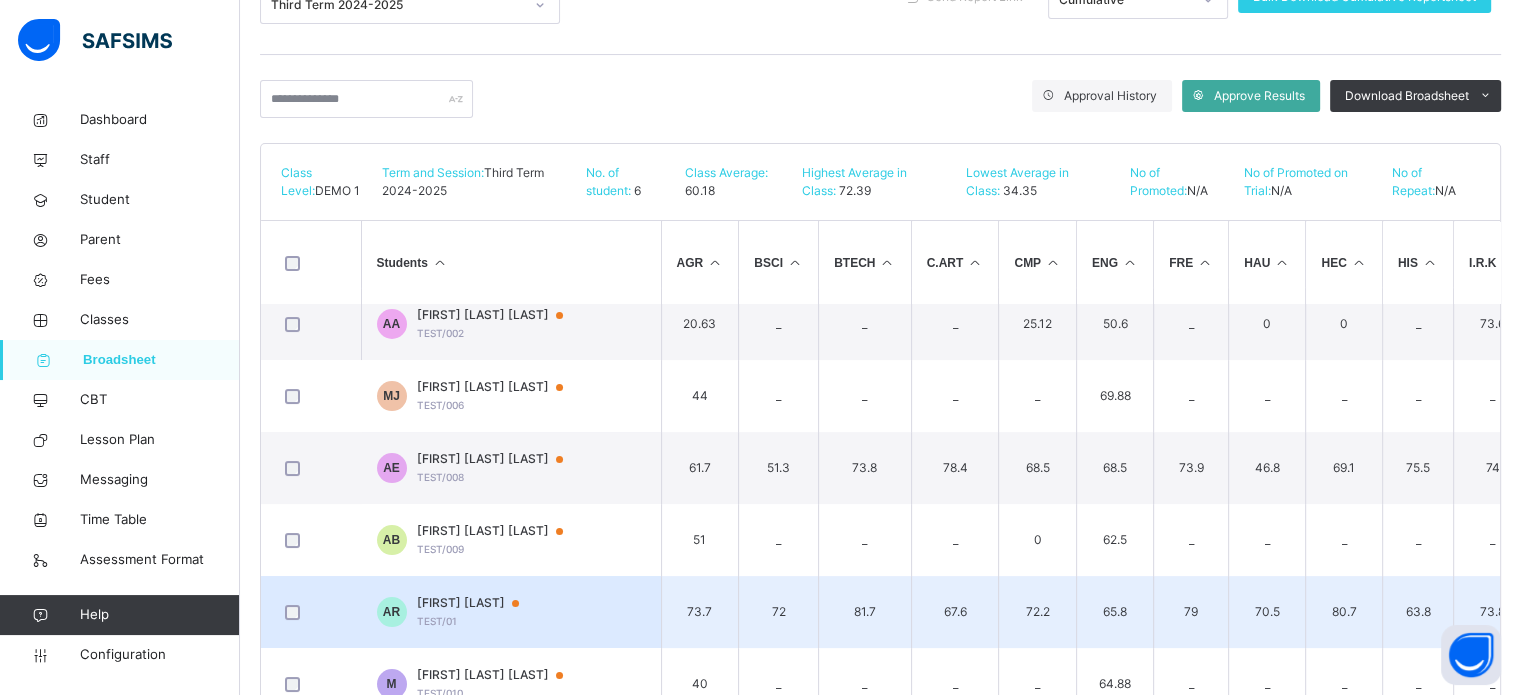 click on "AR Abiodun  Rufai     TEST/01" at bounding box center (511, 612) 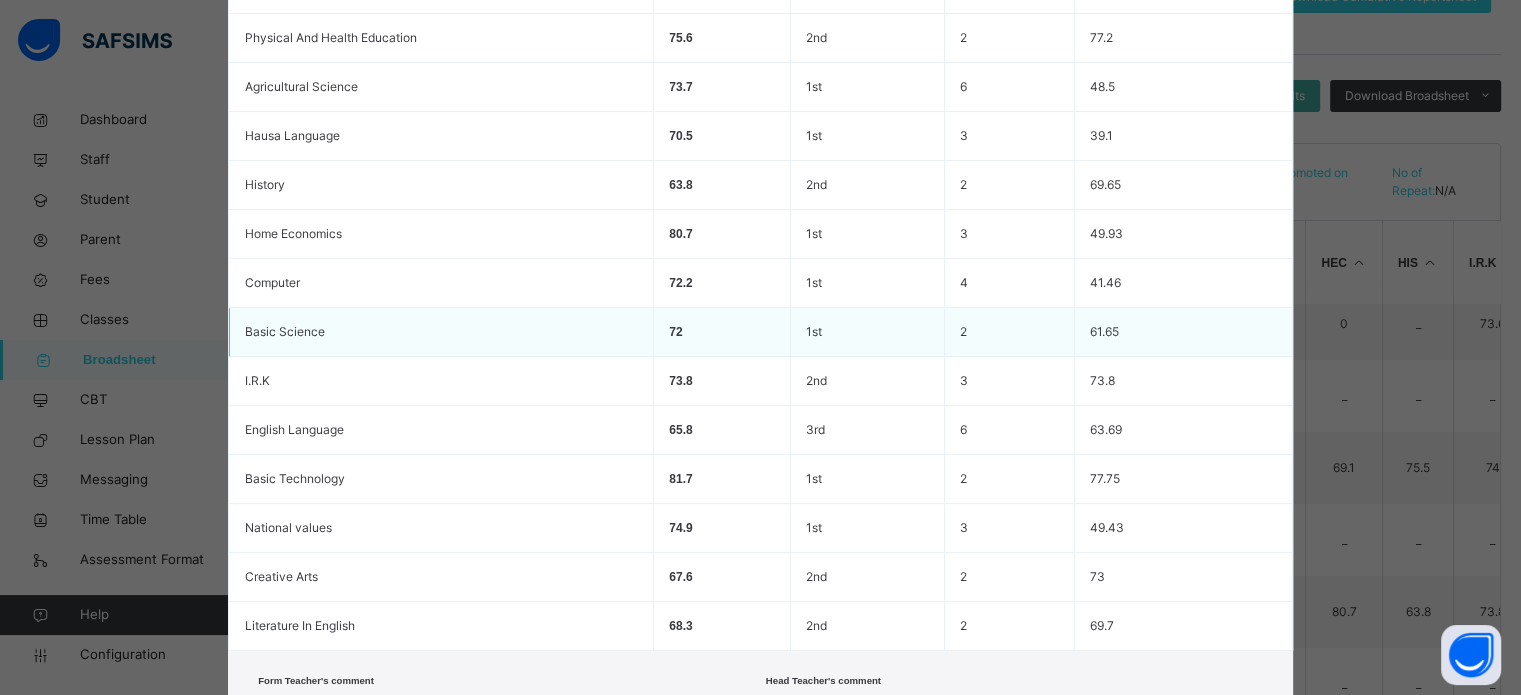 scroll, scrollTop: 700, scrollLeft: 0, axis: vertical 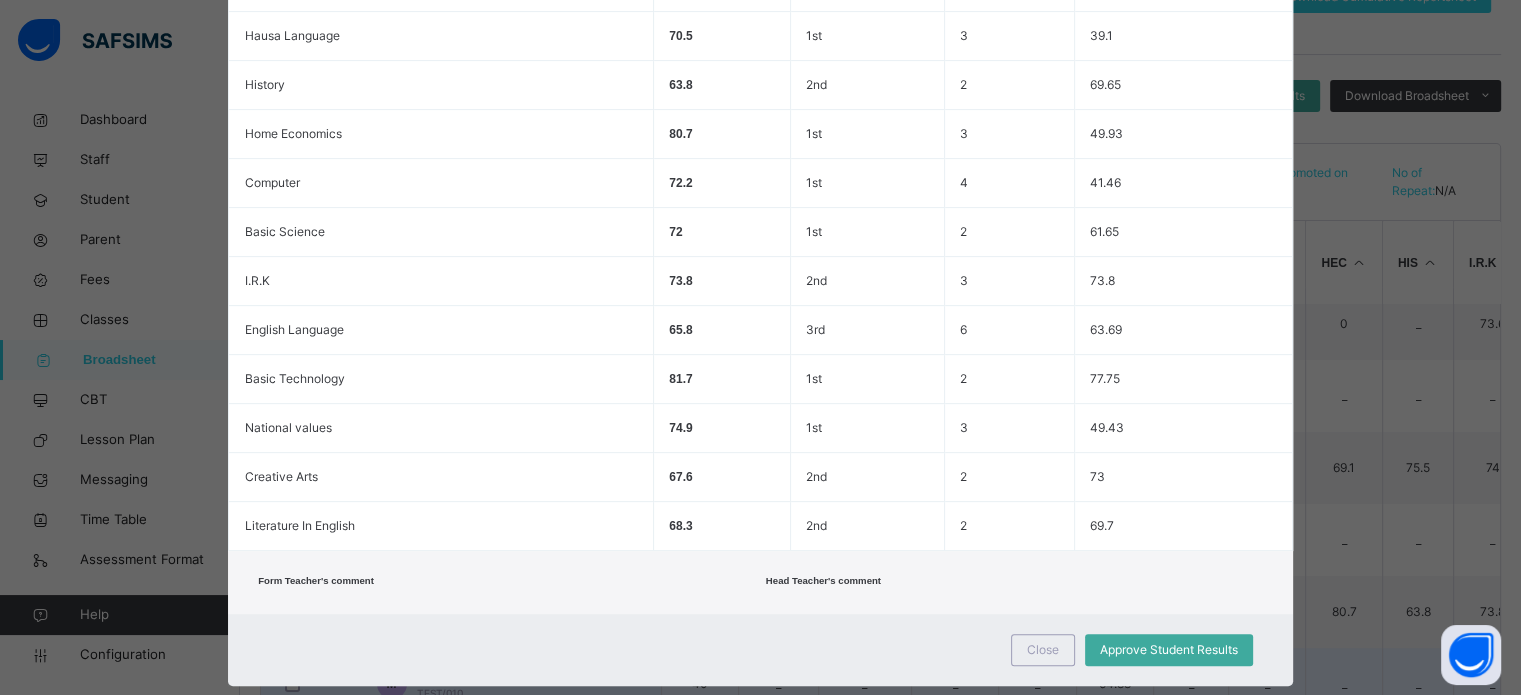 click on "Close" at bounding box center (1043, 650) 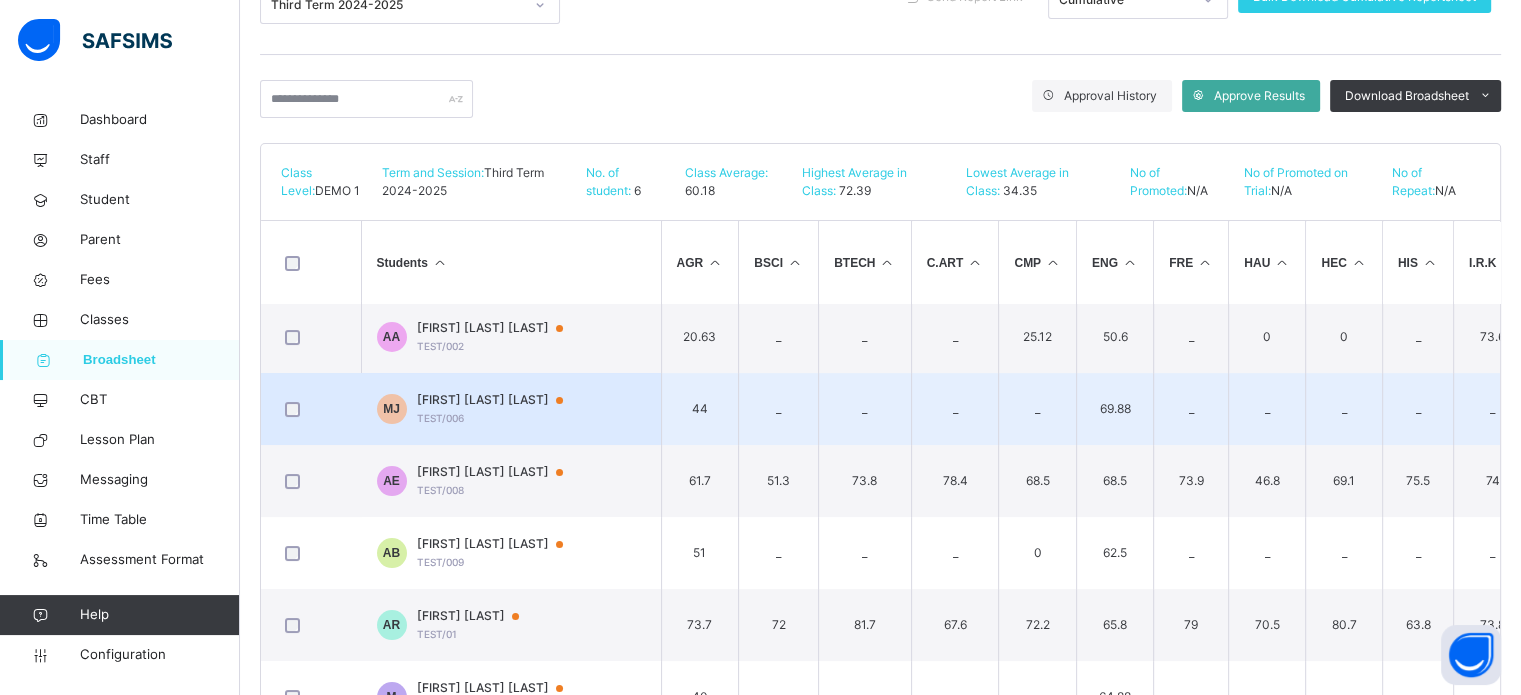 scroll, scrollTop: 0, scrollLeft: 0, axis: both 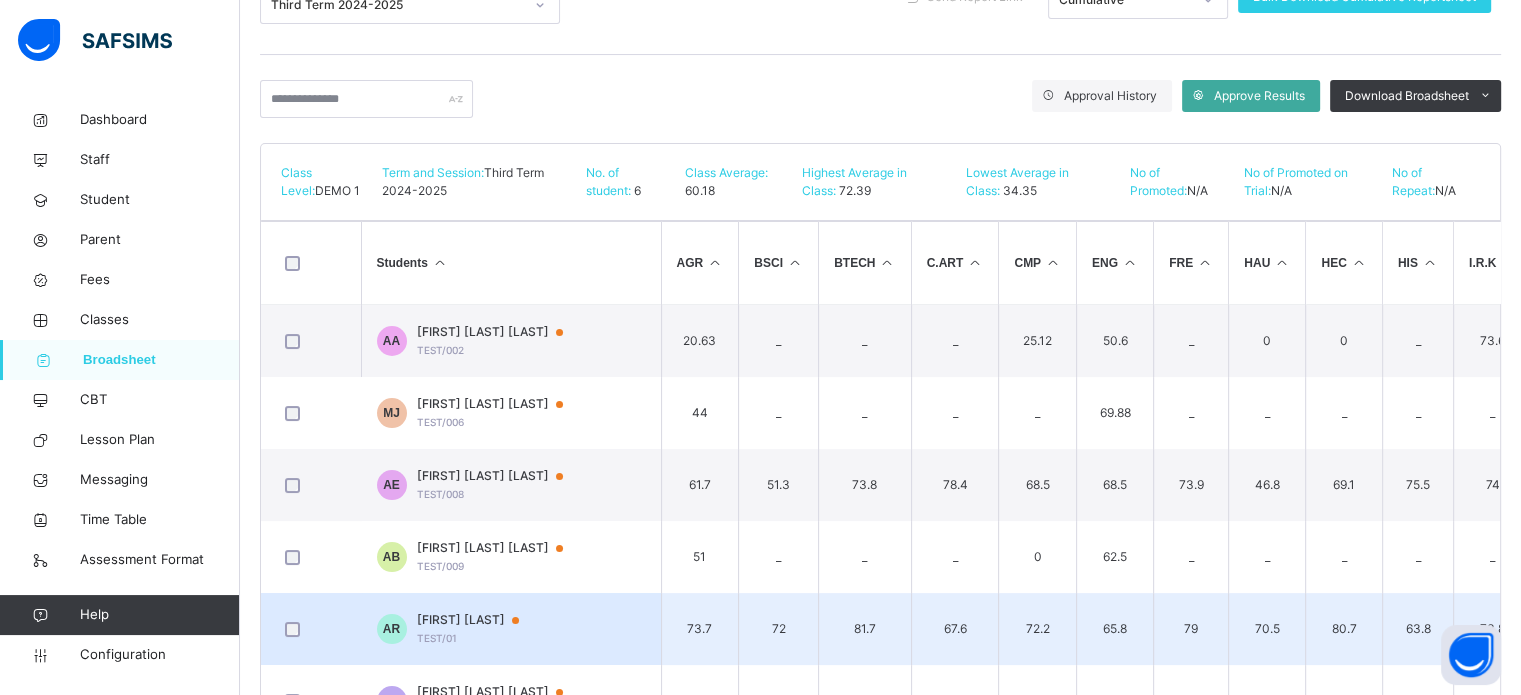 click on "Abiodun  Rufai     TEST/01" at bounding box center [477, 629] 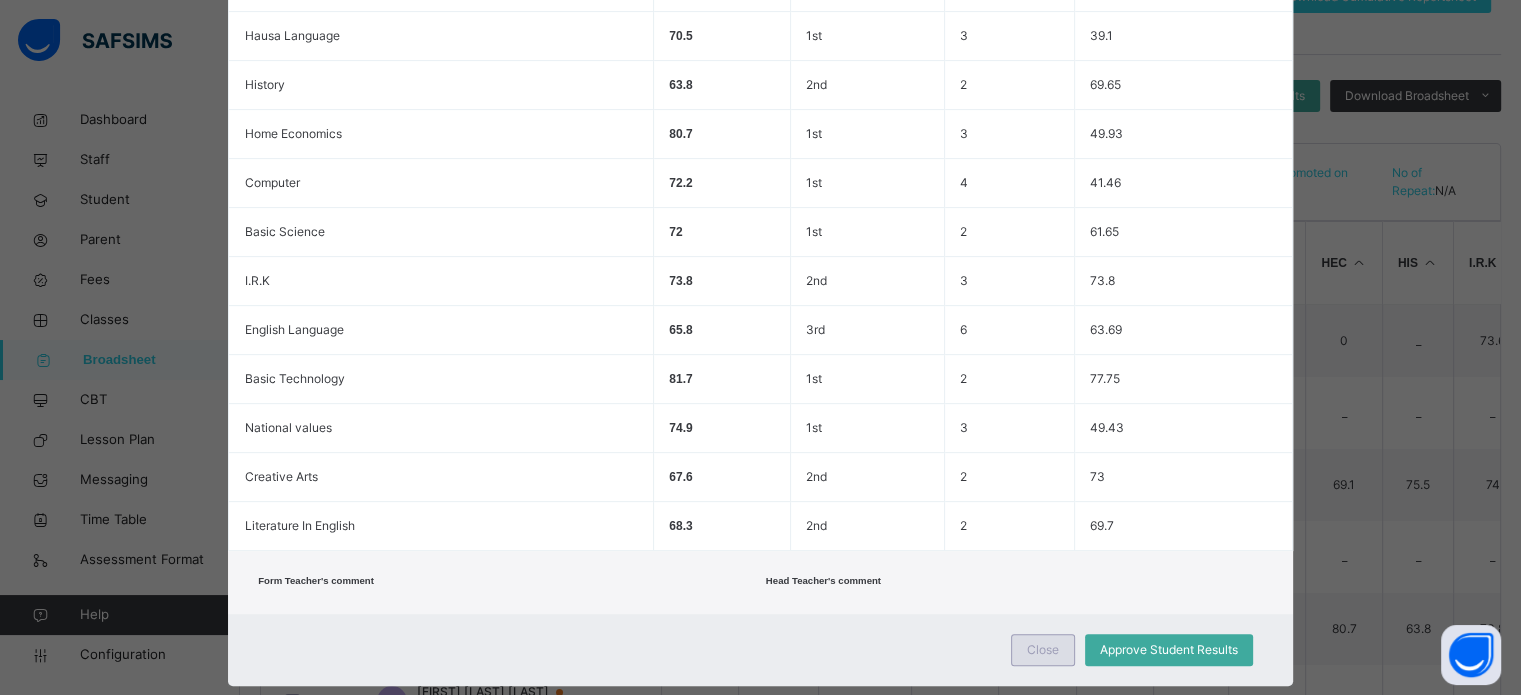 click on "Close" at bounding box center (1043, 650) 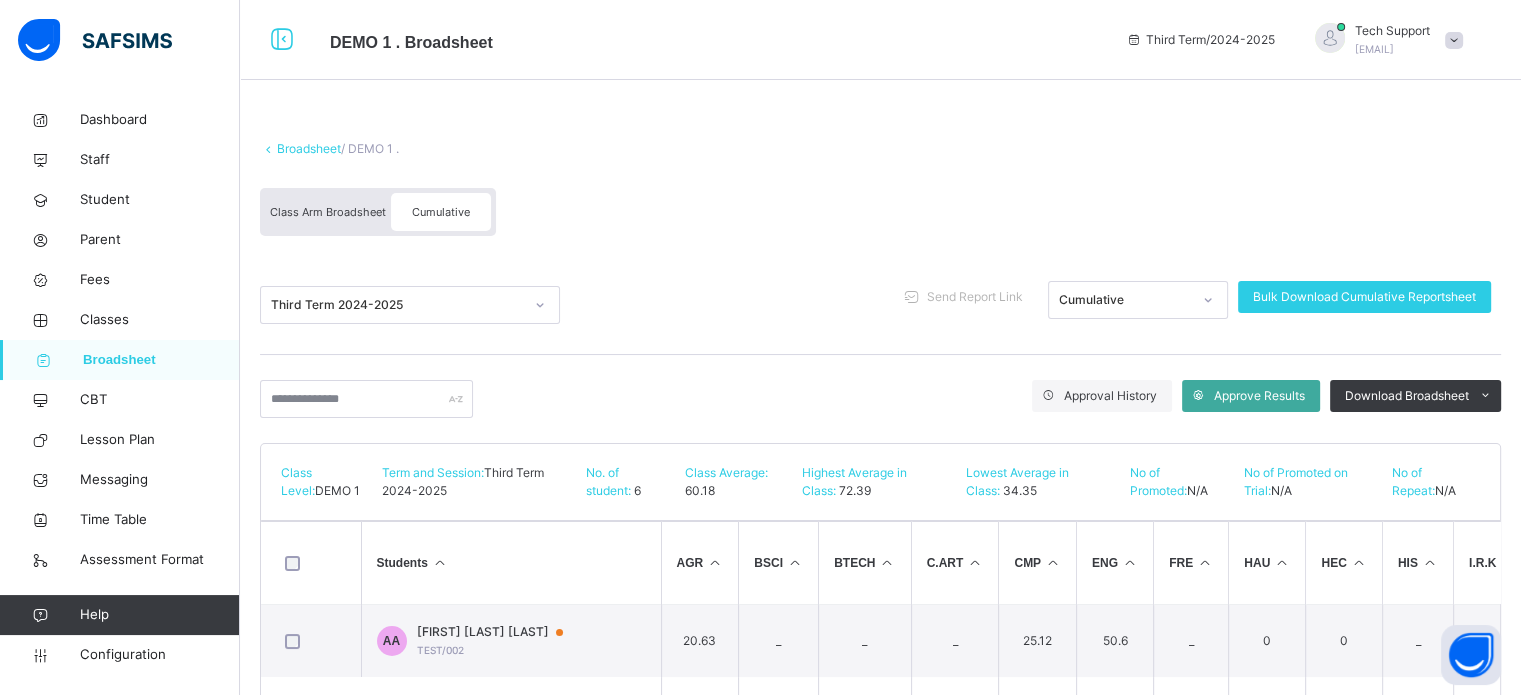 scroll, scrollTop: 0, scrollLeft: 0, axis: both 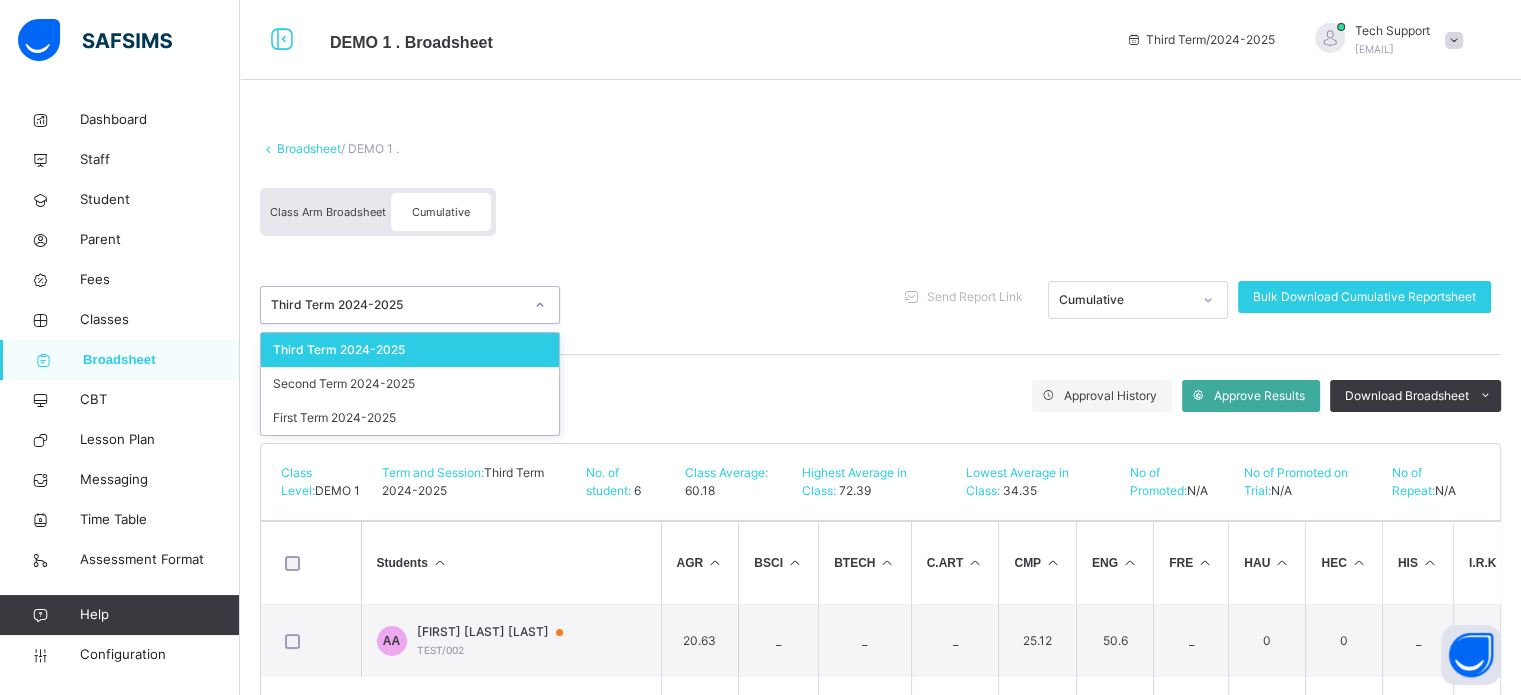 click on "Third Term 2024-2025" at bounding box center (391, 305) 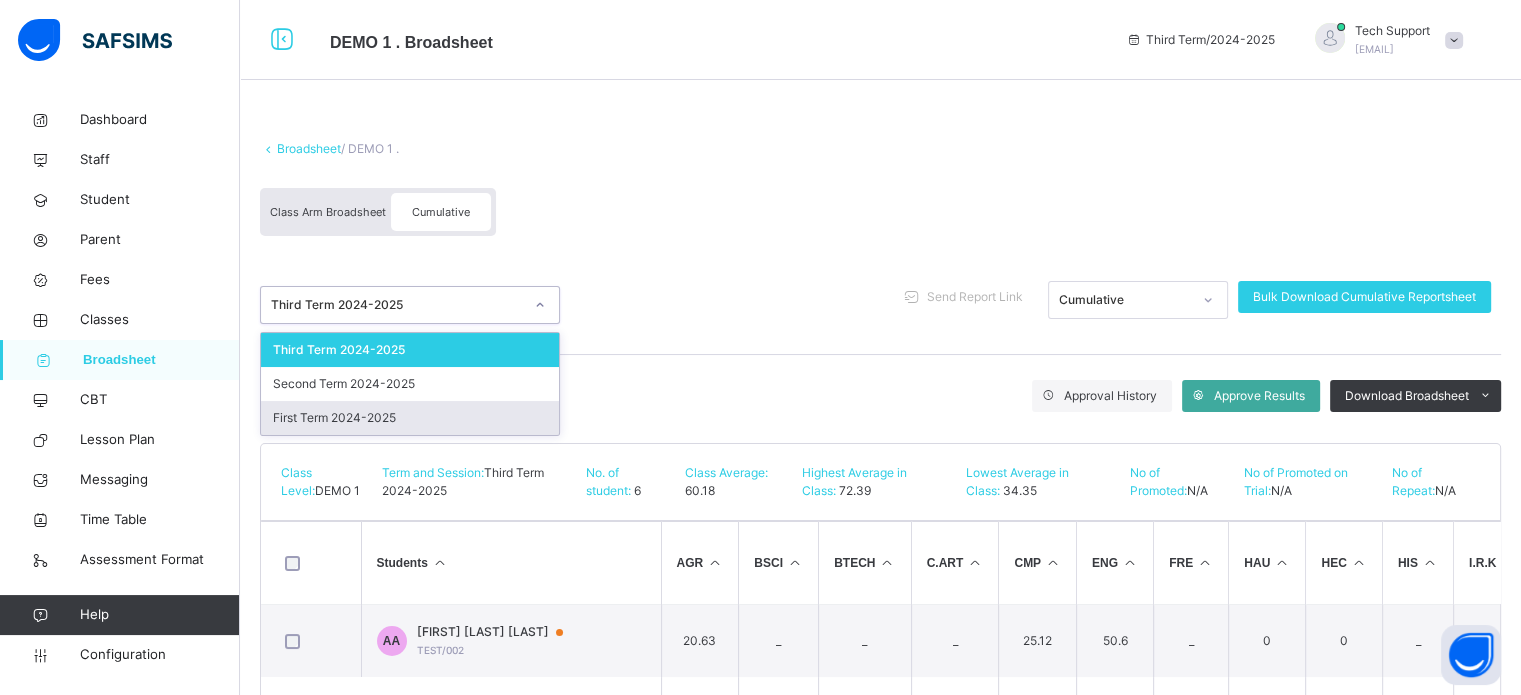 click on "First Term 2024-2025" at bounding box center (410, 418) 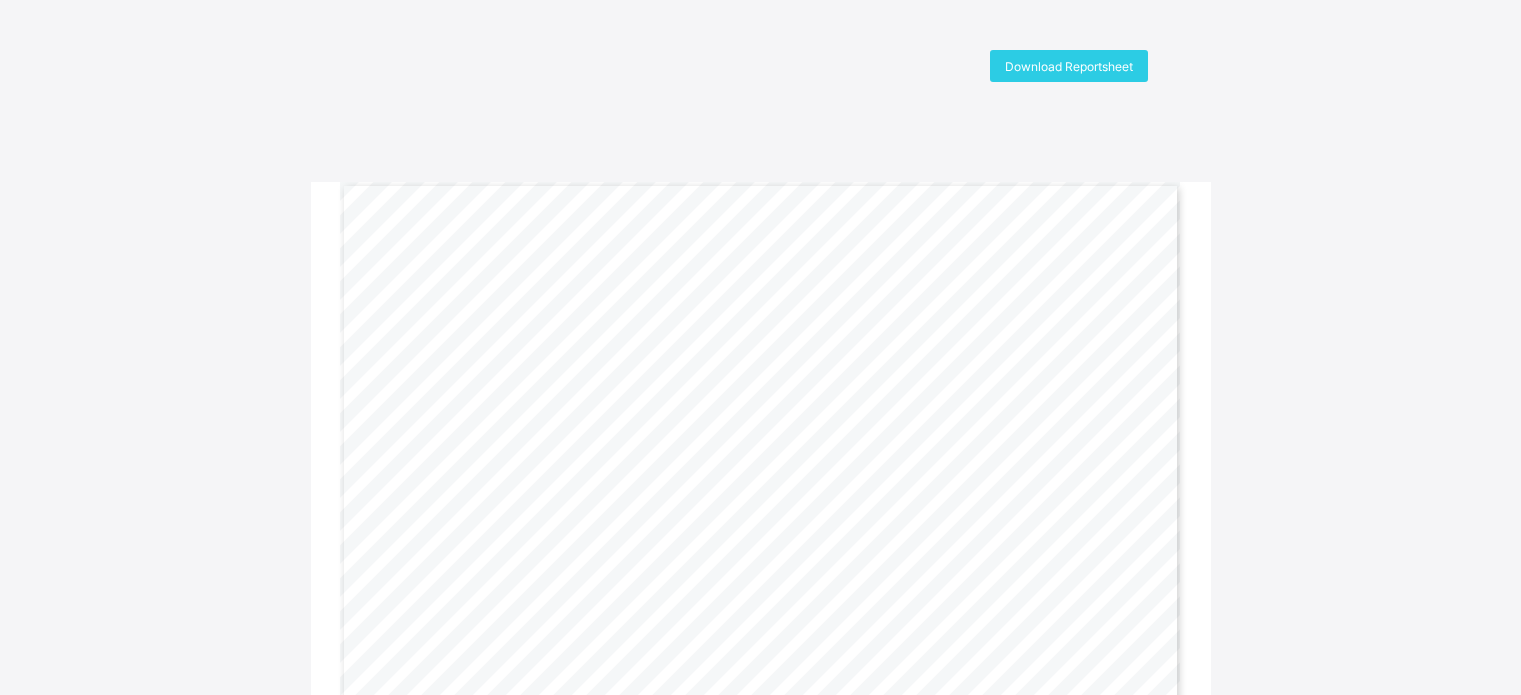 scroll, scrollTop: 0, scrollLeft: 0, axis: both 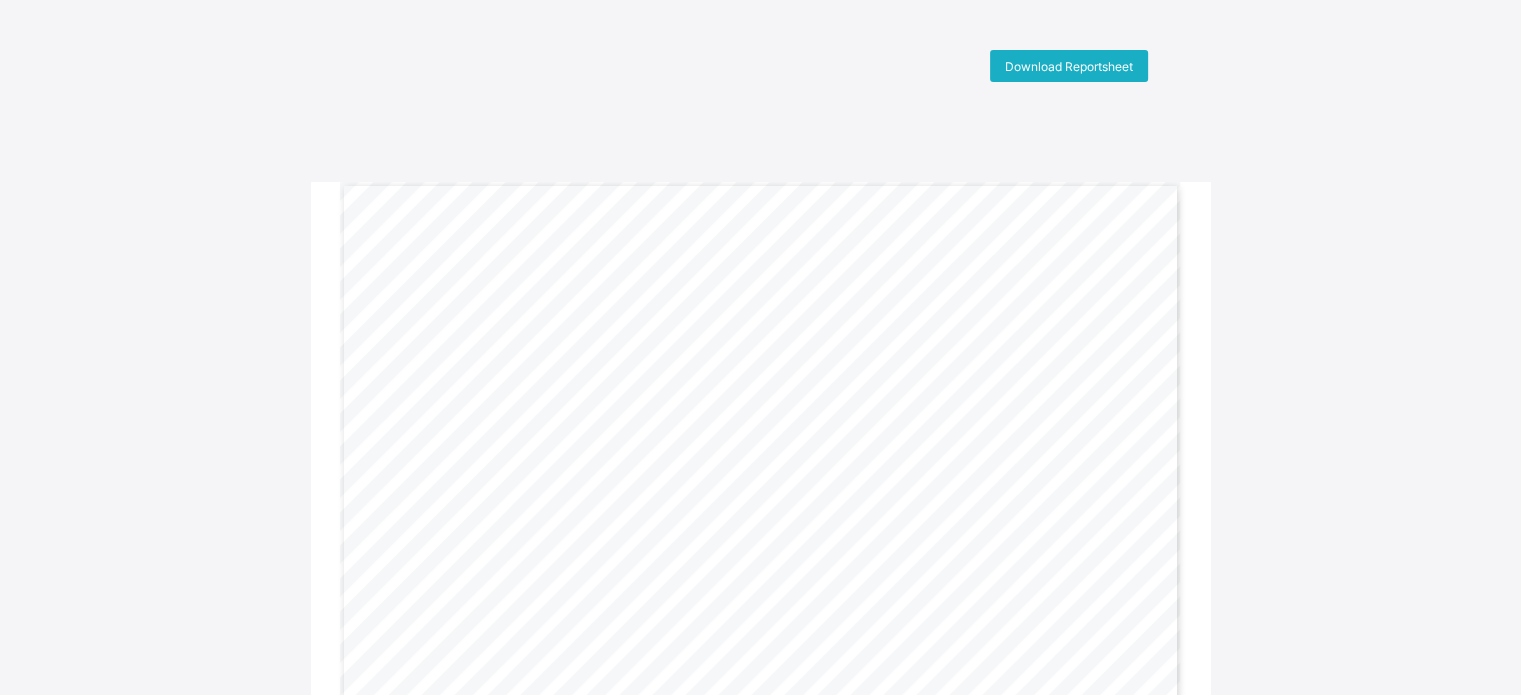 click on "Download Reportsheet" at bounding box center (1069, 66) 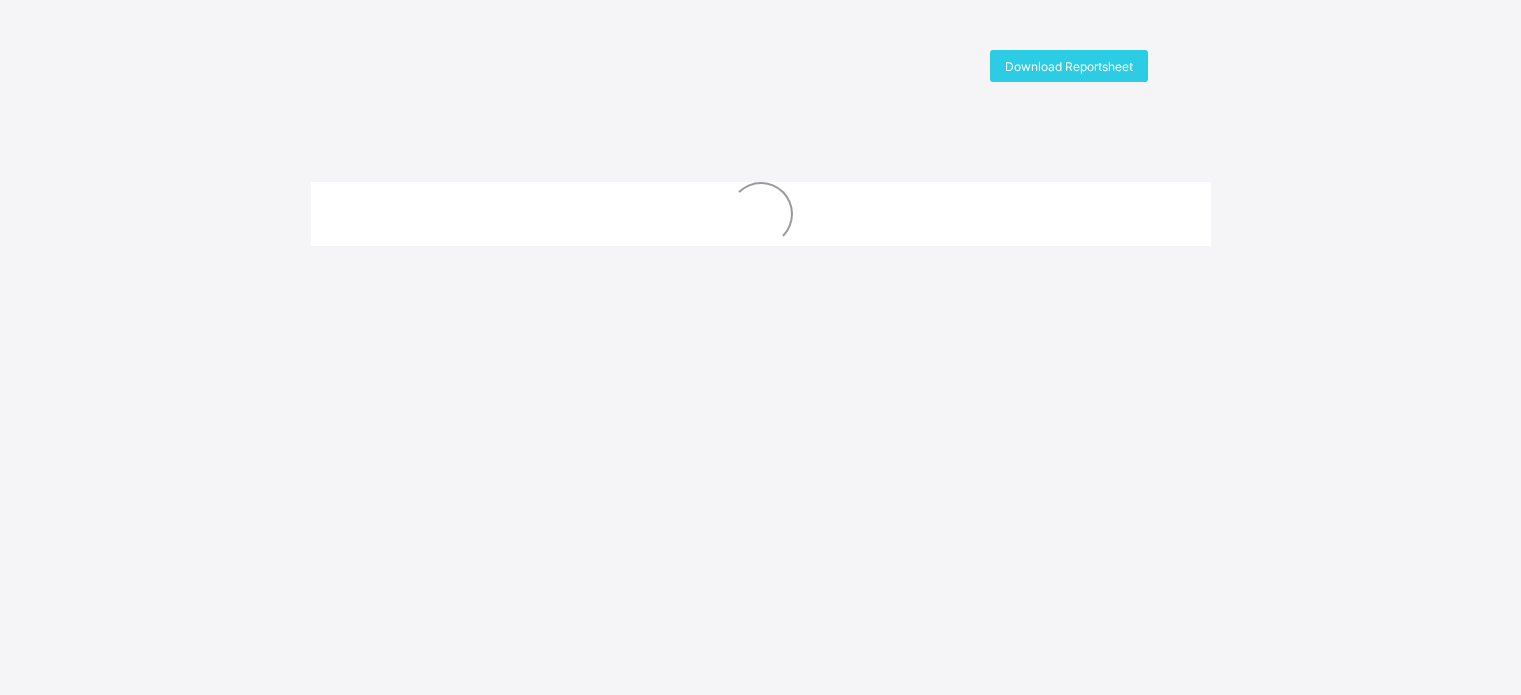 scroll, scrollTop: 0, scrollLeft: 0, axis: both 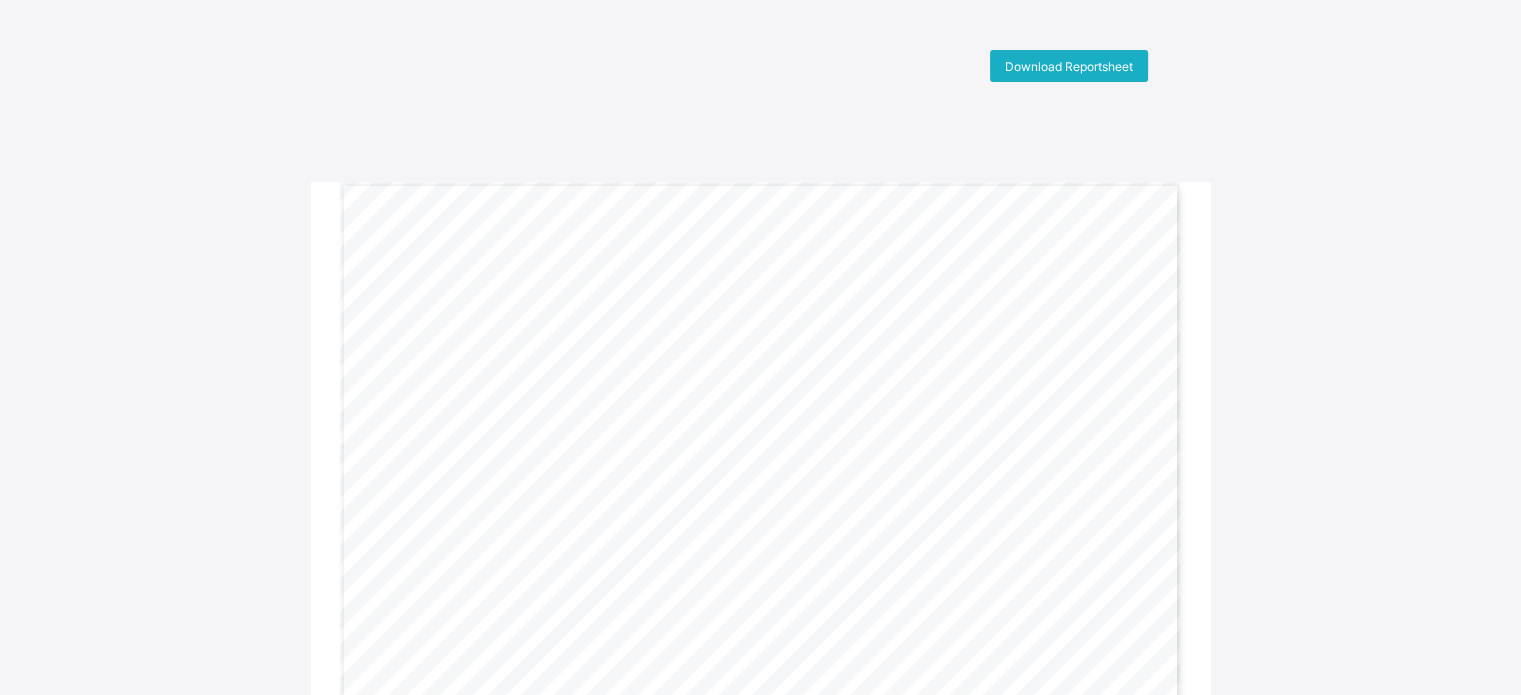 click on "Download Reportsheet" at bounding box center [1069, 66] 